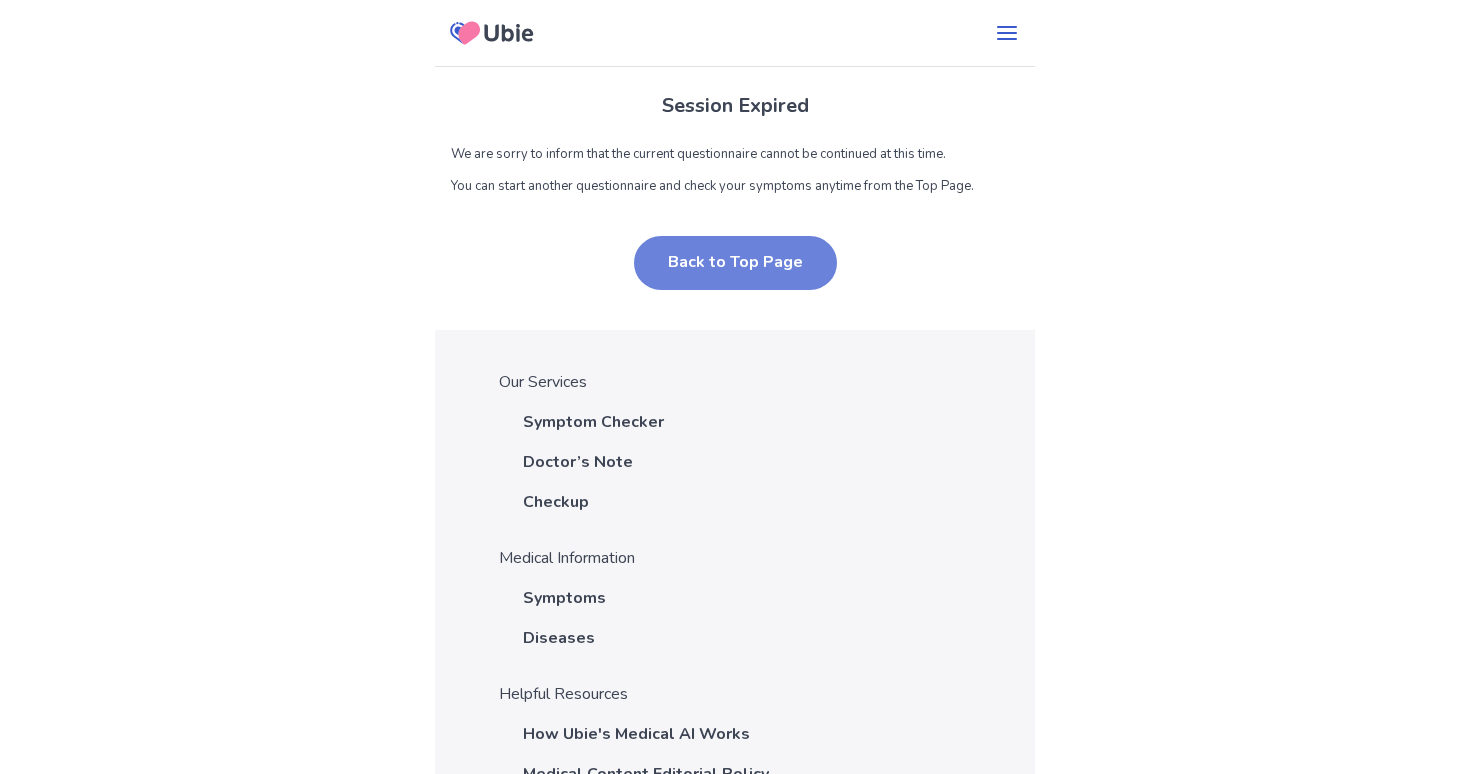 scroll, scrollTop: 0, scrollLeft: 0, axis: both 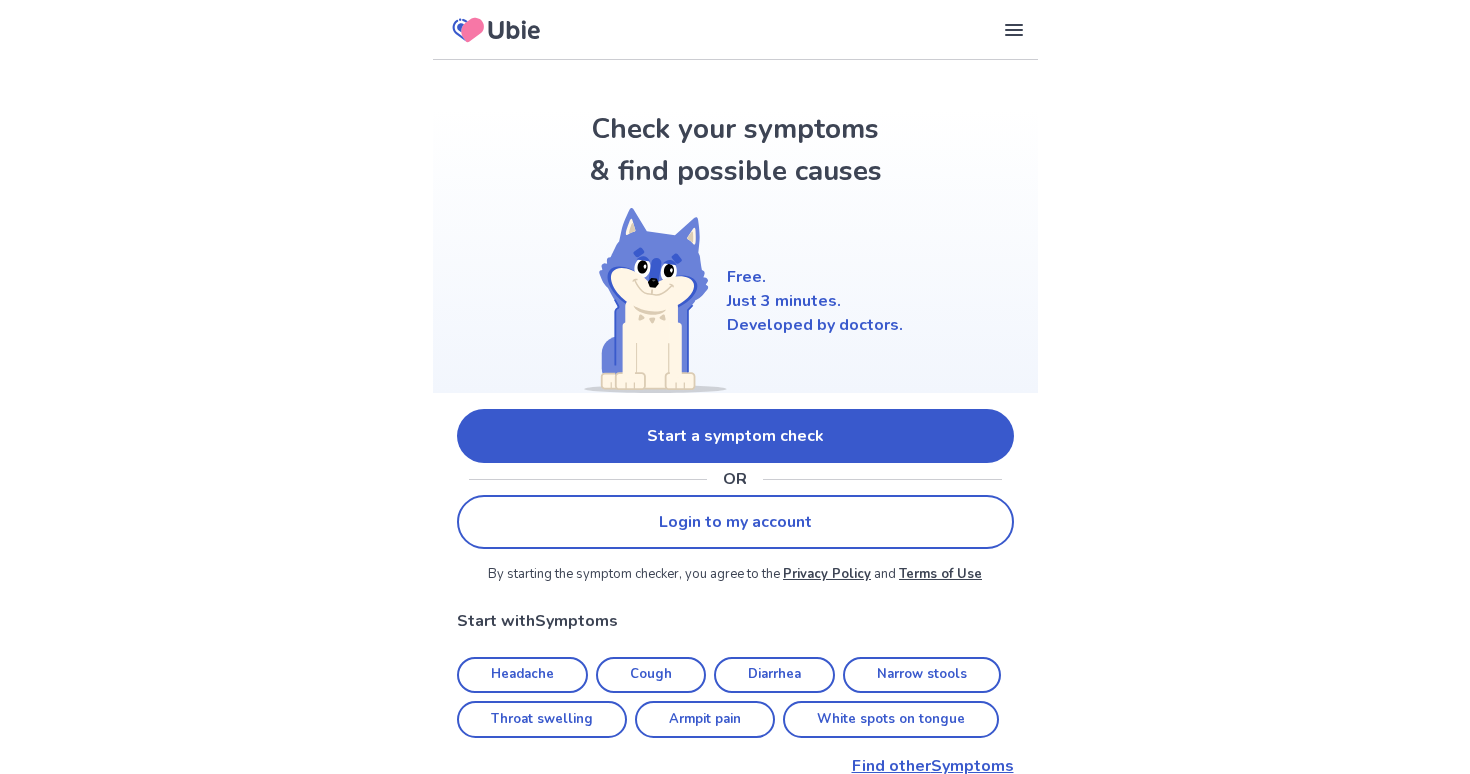 click on "Start a symptom check" at bounding box center [735, 436] 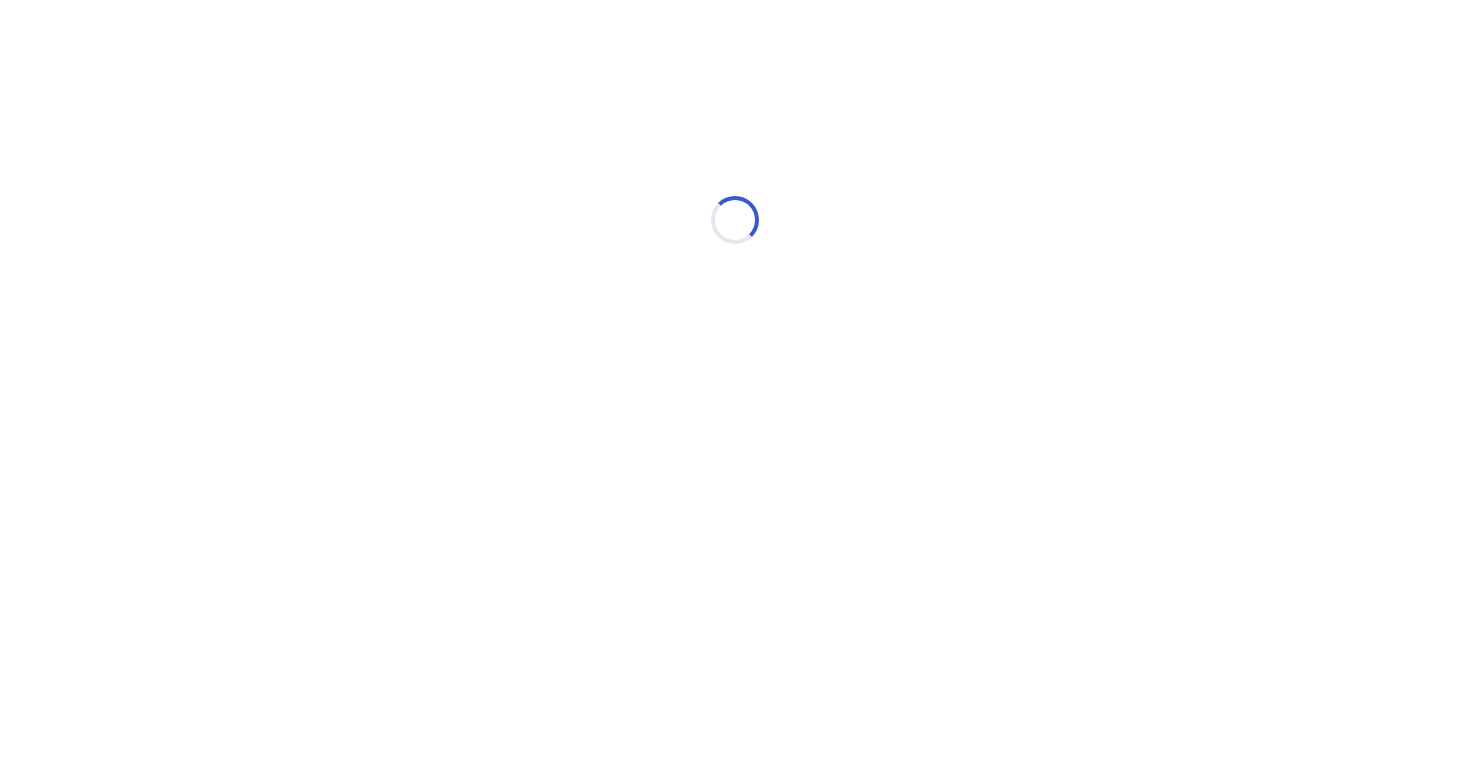 scroll, scrollTop: 0, scrollLeft: 0, axis: both 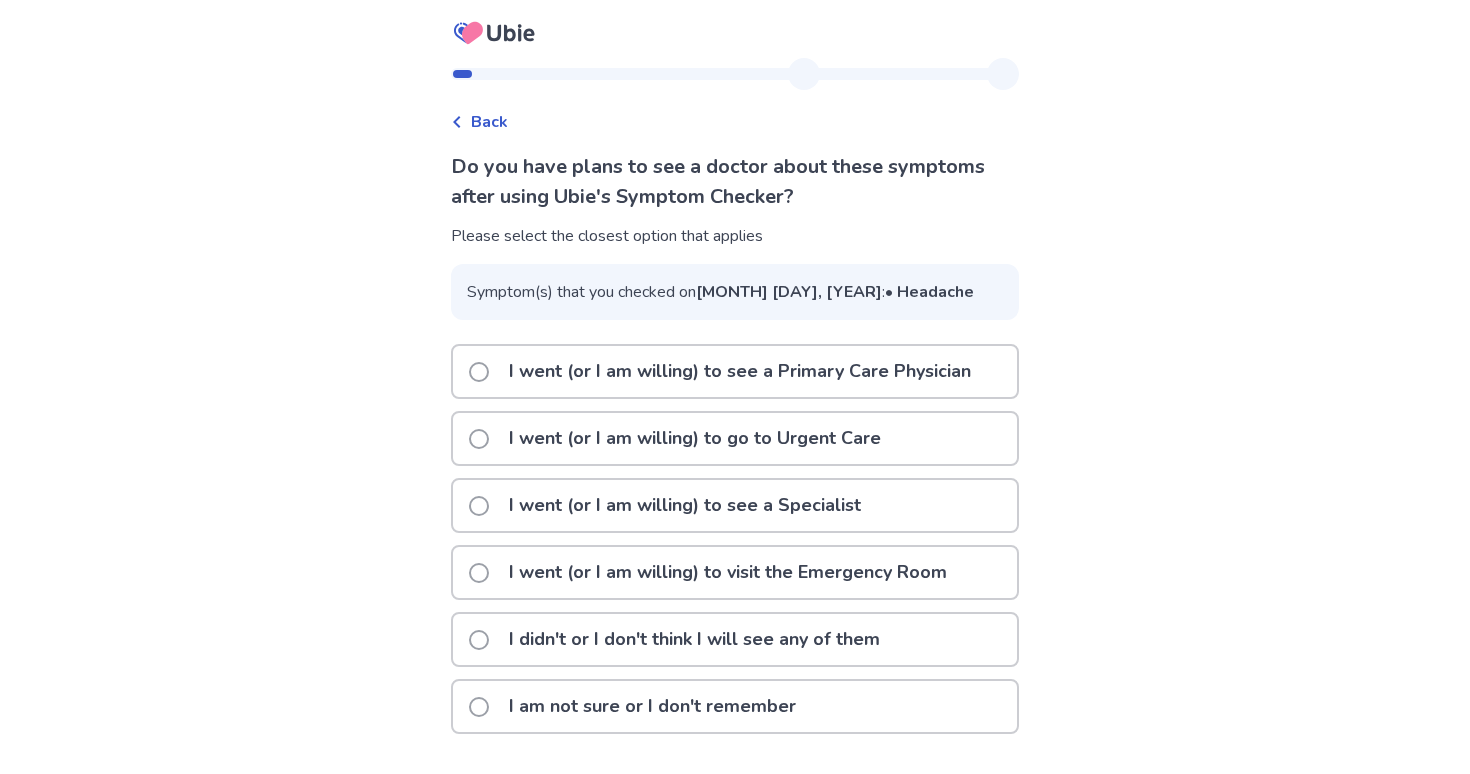click on "I went (or I am willing) to see a Primary Care Physician" at bounding box center [740, 371] 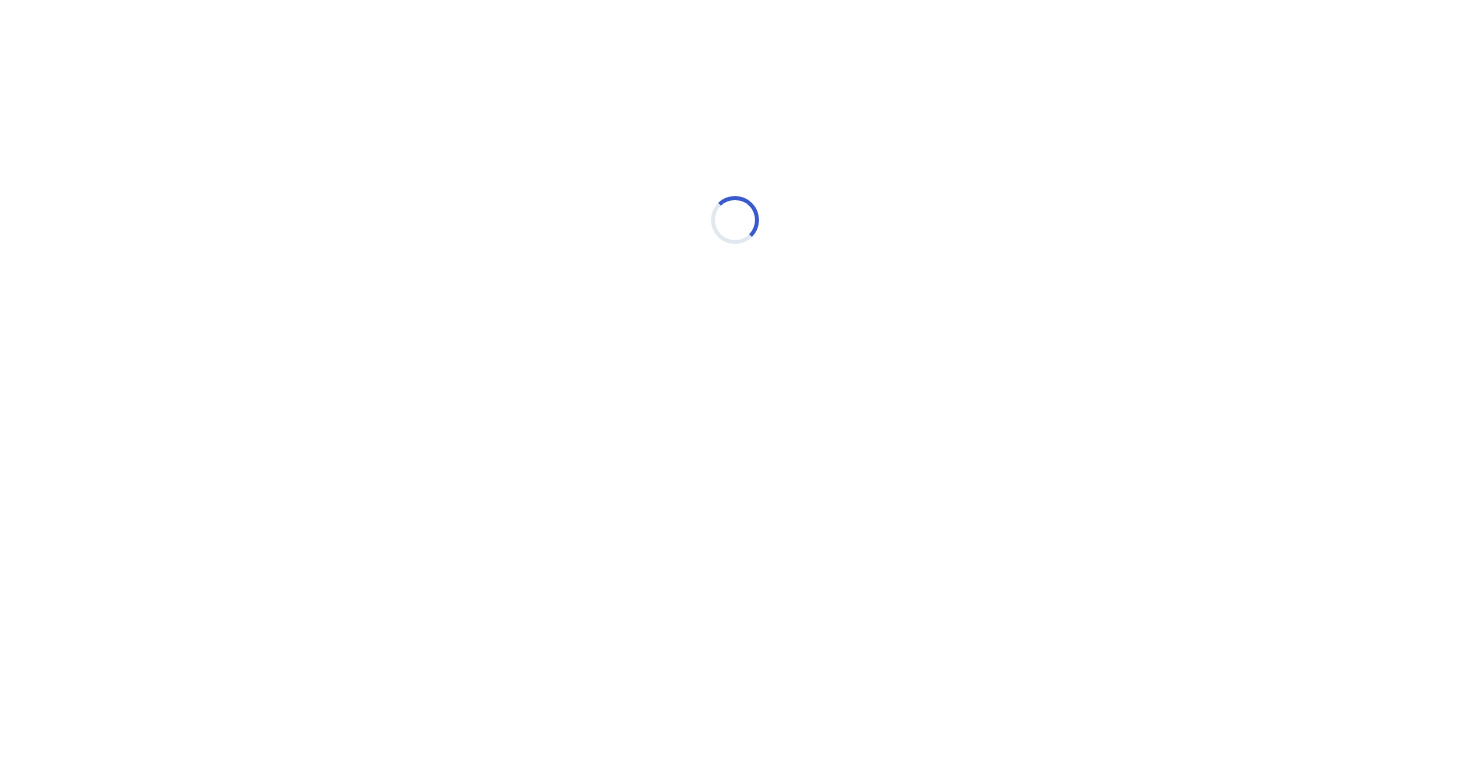 scroll, scrollTop: 0, scrollLeft: 0, axis: both 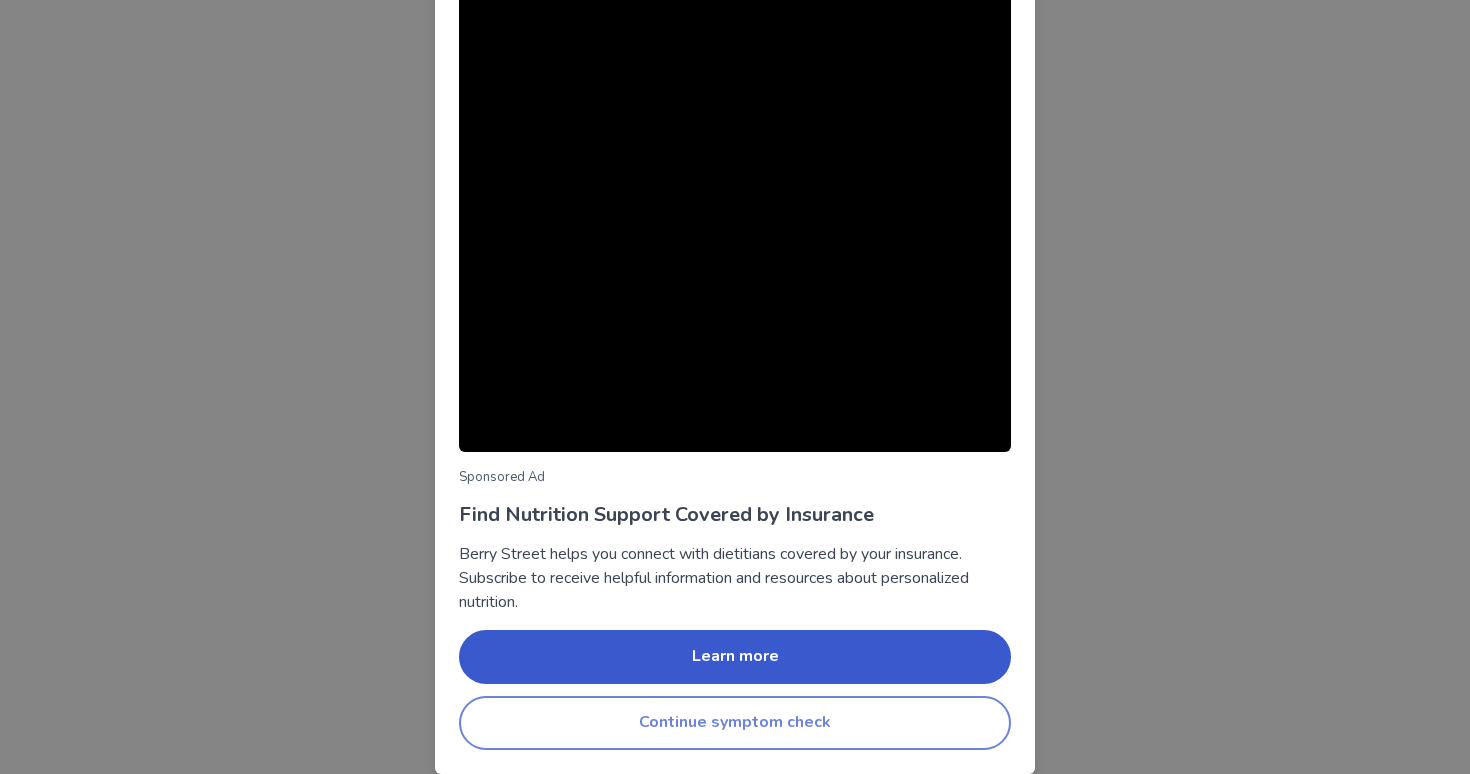 click on "Continue symptom check" at bounding box center [735, 723] 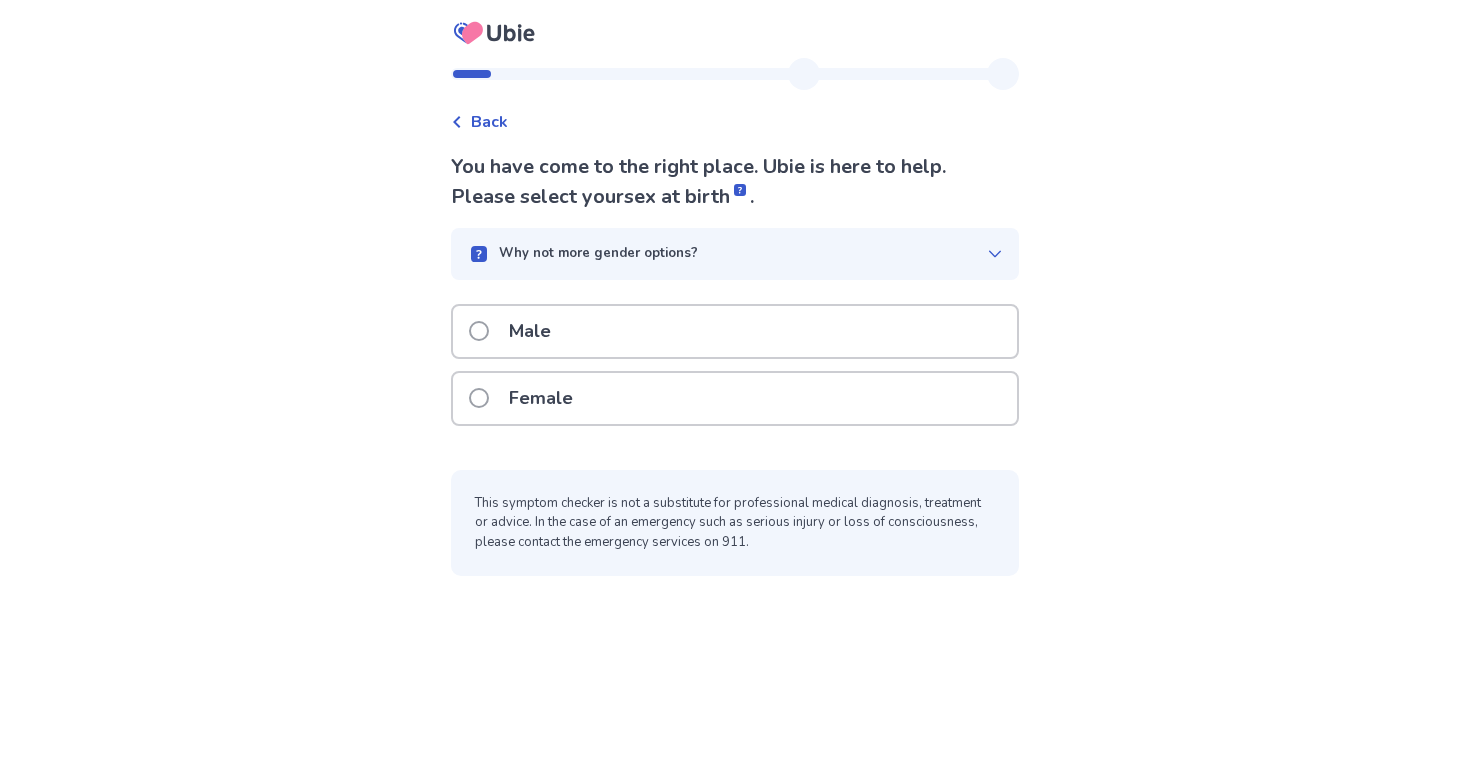 click on "Male" at bounding box center (735, 331) 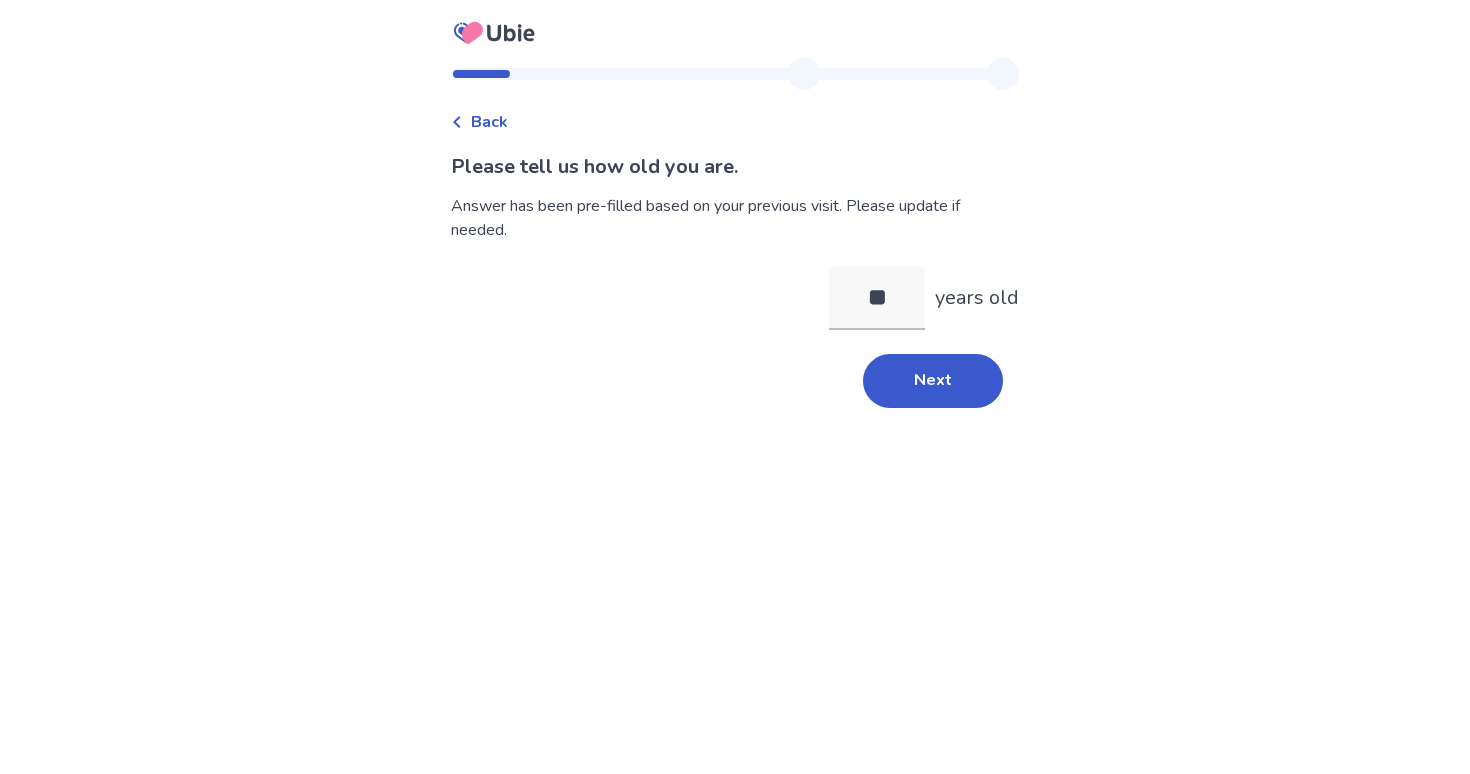 click on "Back Please tell us how old you are. Answer has been pre-filled based on your previous visit. Please update if needed. **  [AGE] years old Next" at bounding box center [735, 242] 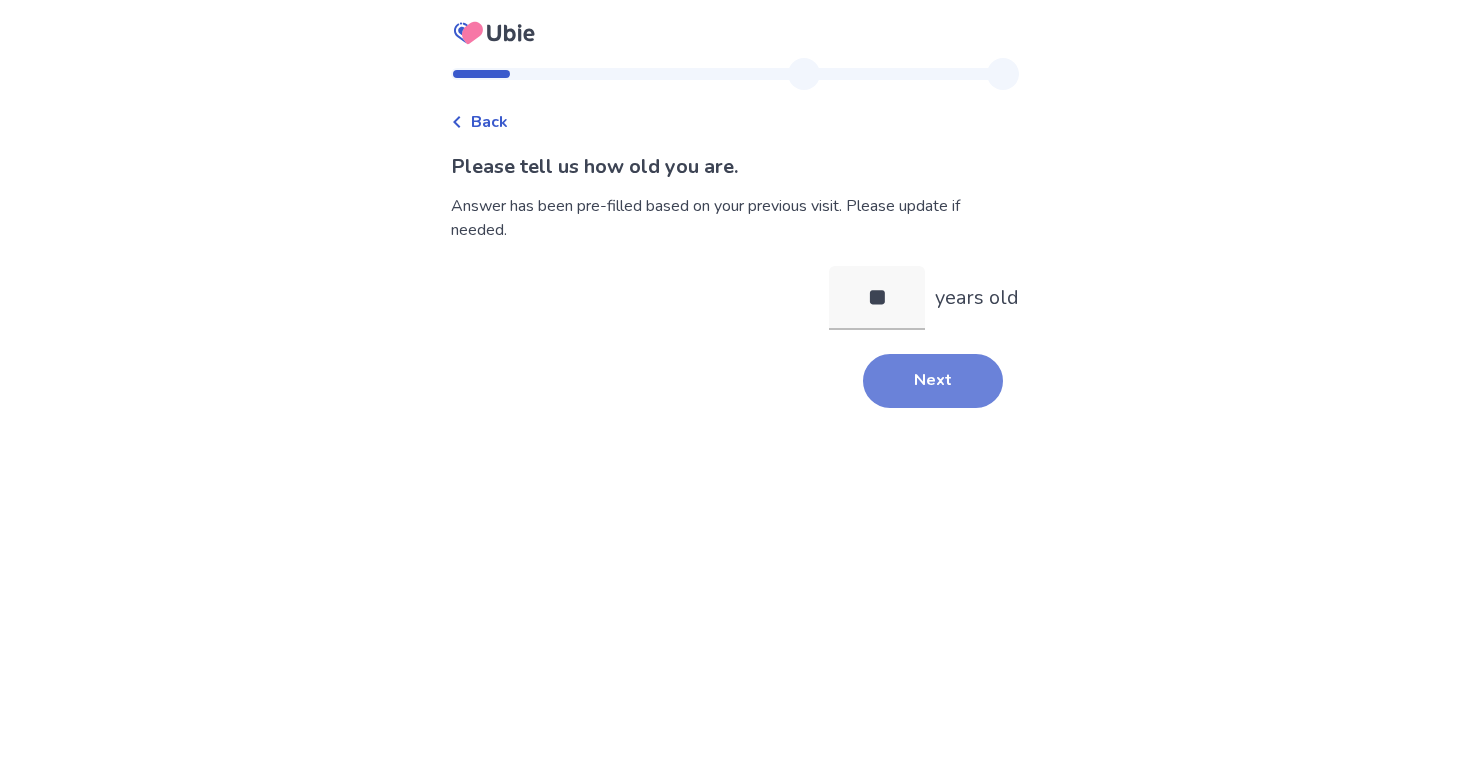 click on "Next" at bounding box center (933, 381) 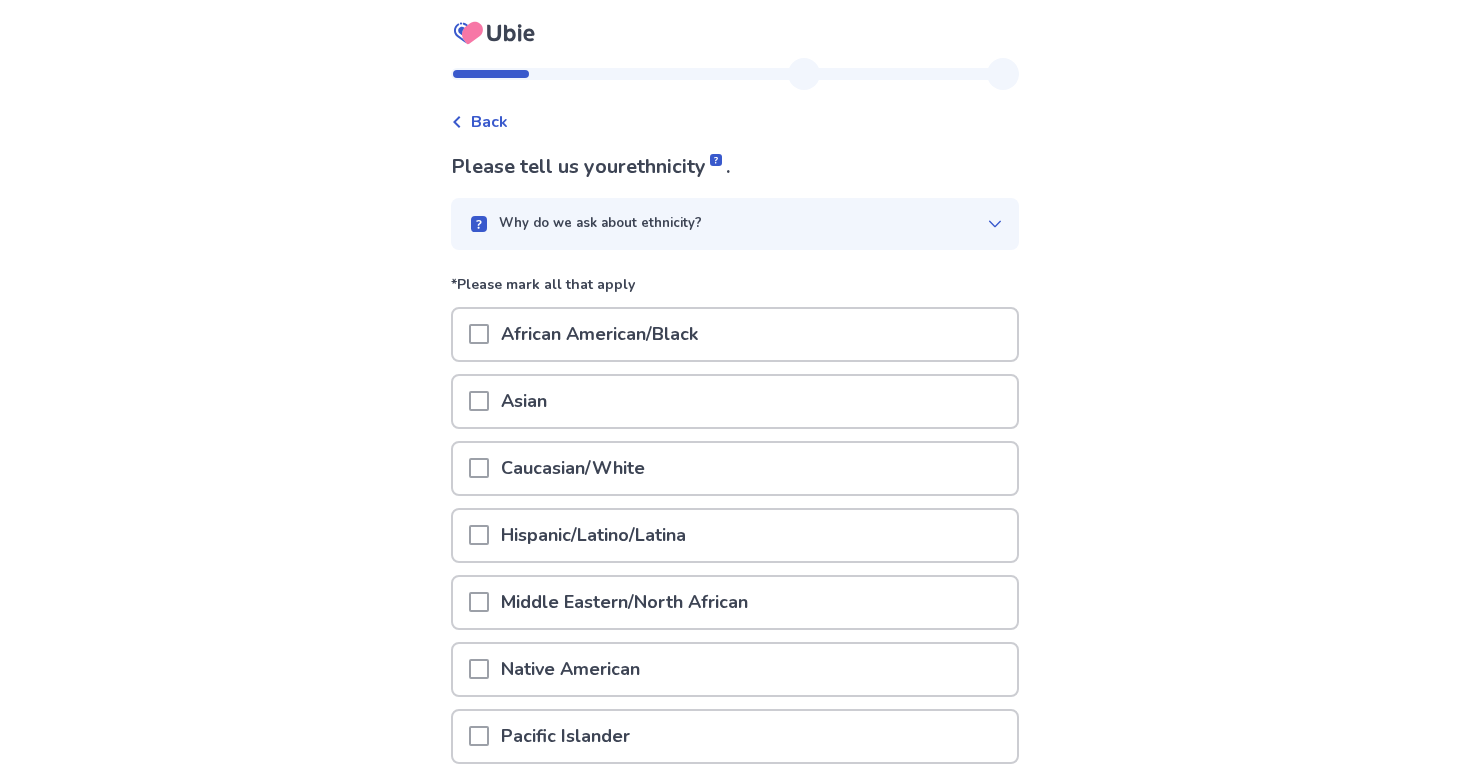 click on "Caucasian/White" at bounding box center [573, 468] 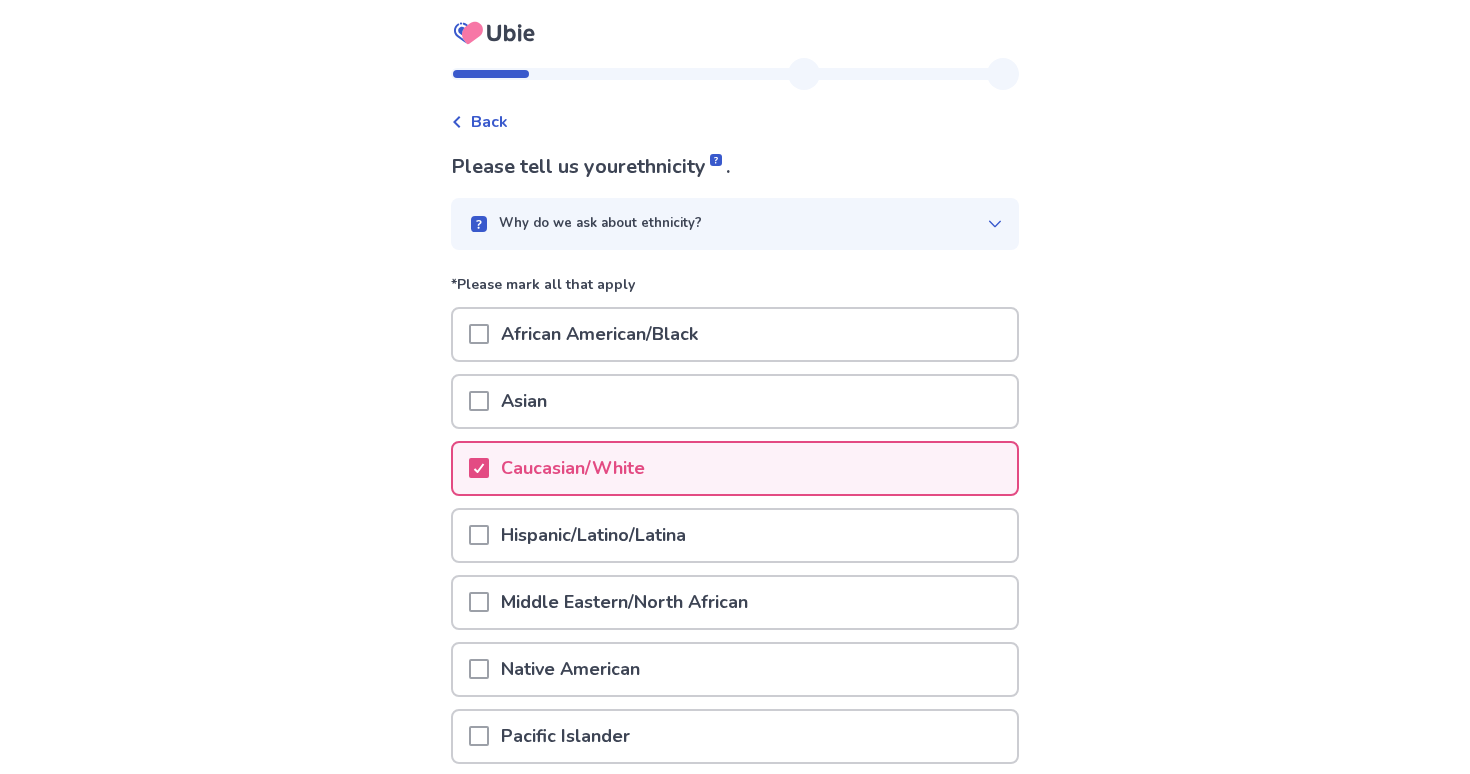 scroll, scrollTop: 234, scrollLeft: 0, axis: vertical 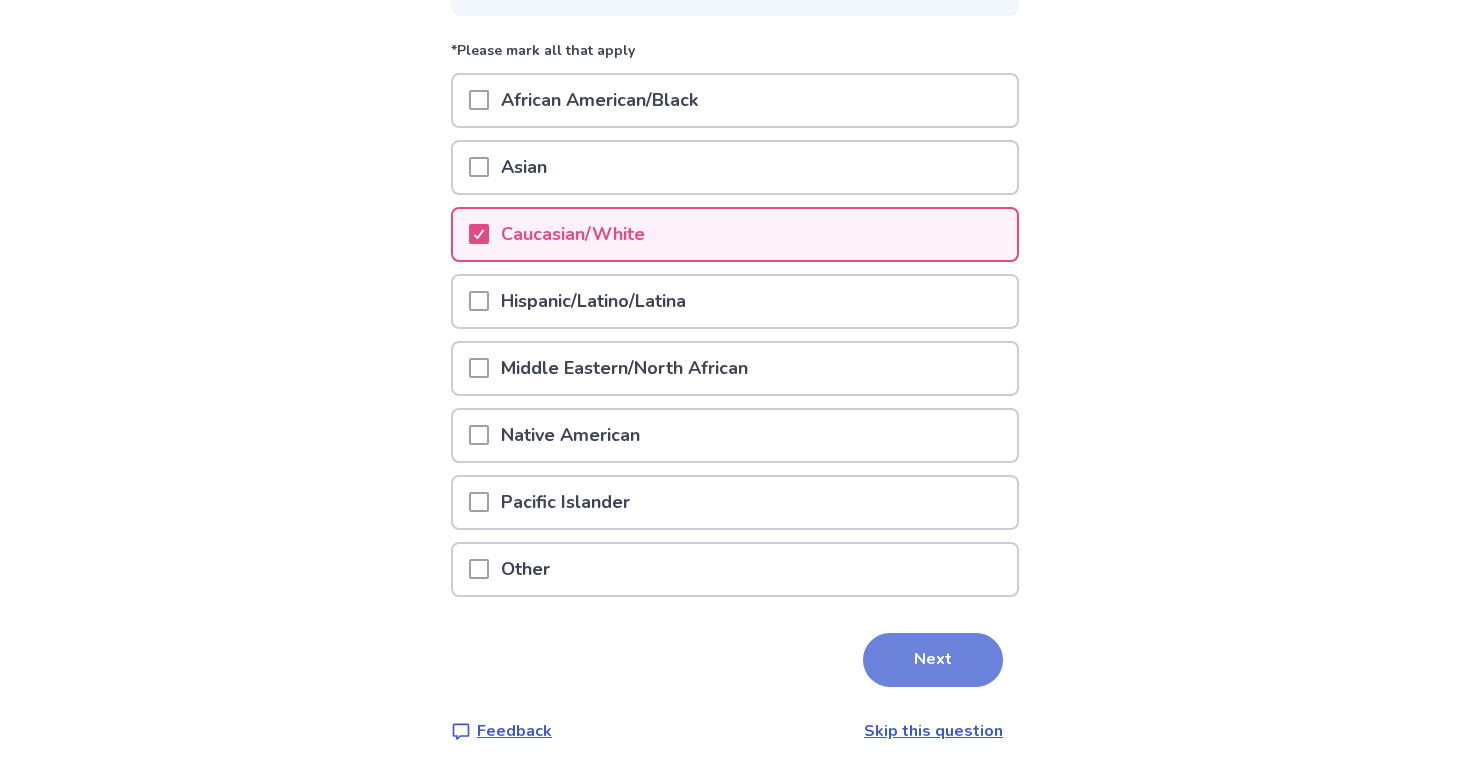 click on "Next" at bounding box center [933, 660] 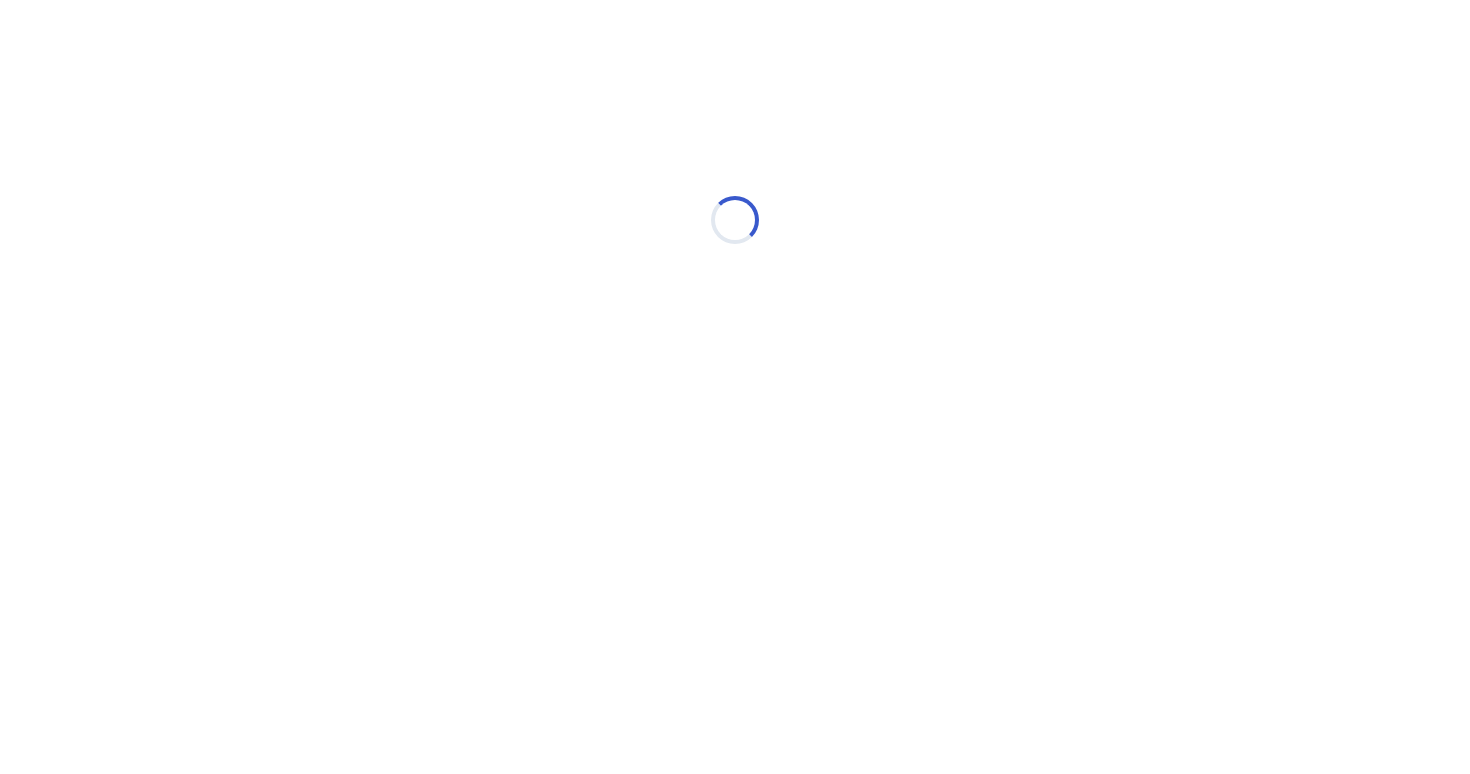 scroll, scrollTop: 0, scrollLeft: 0, axis: both 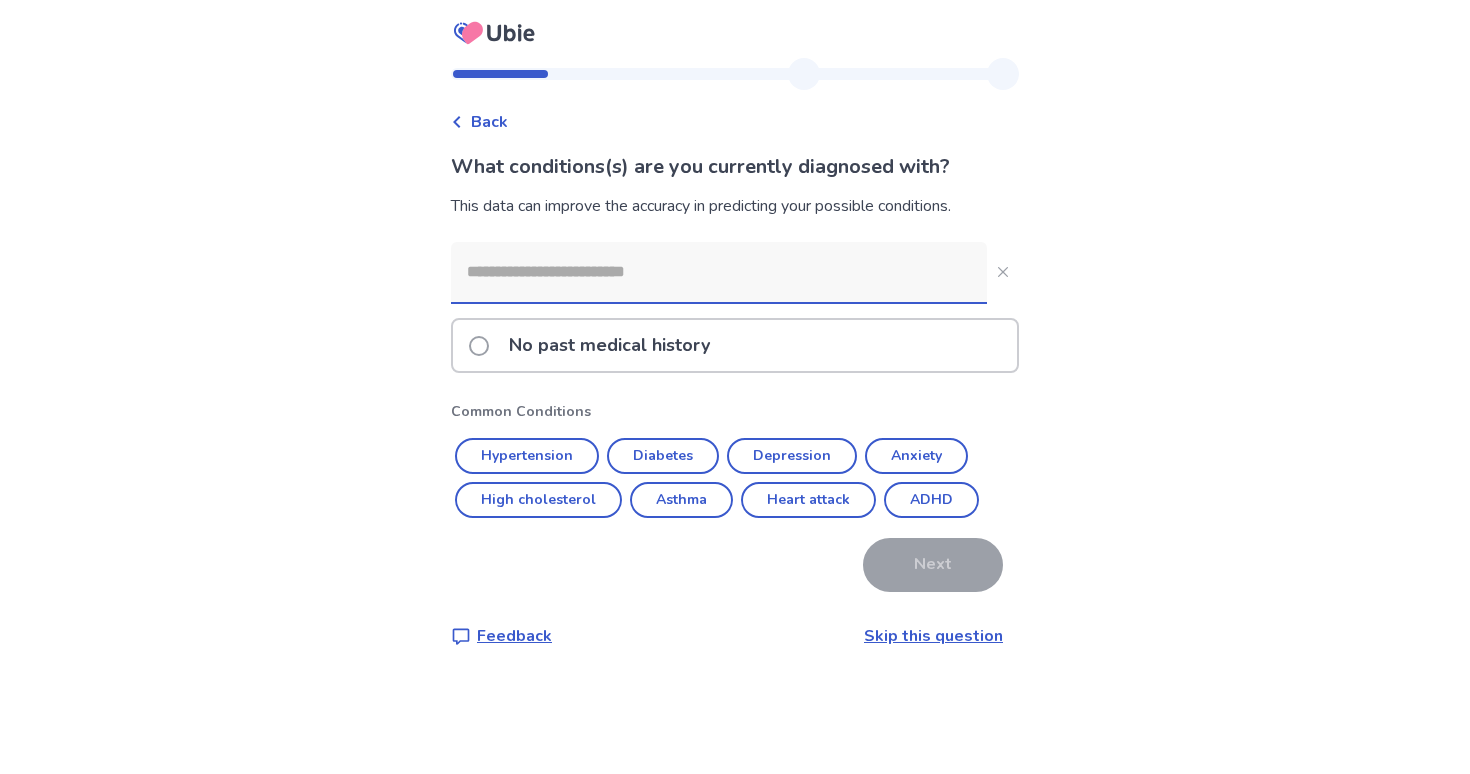 click at bounding box center (719, 272) 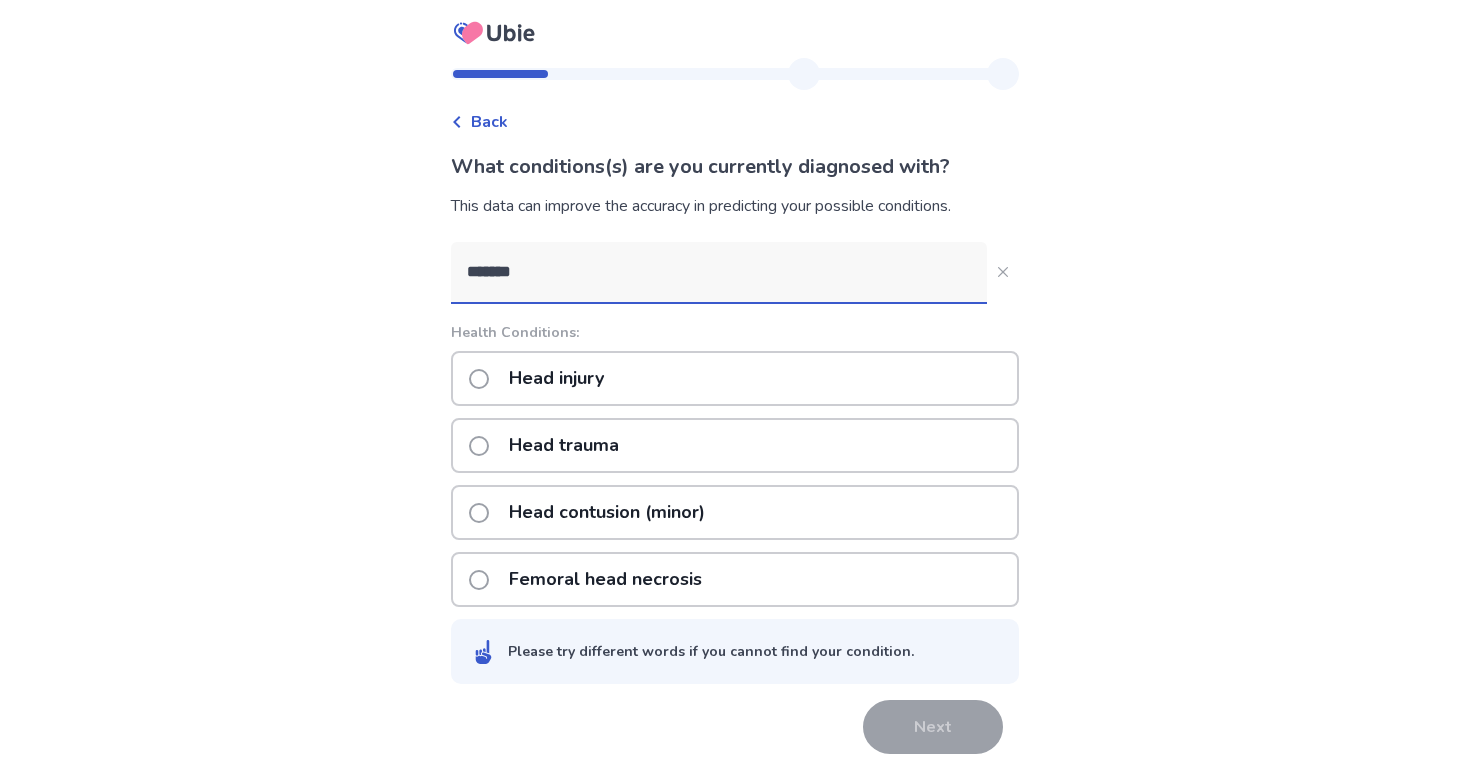 type on "********" 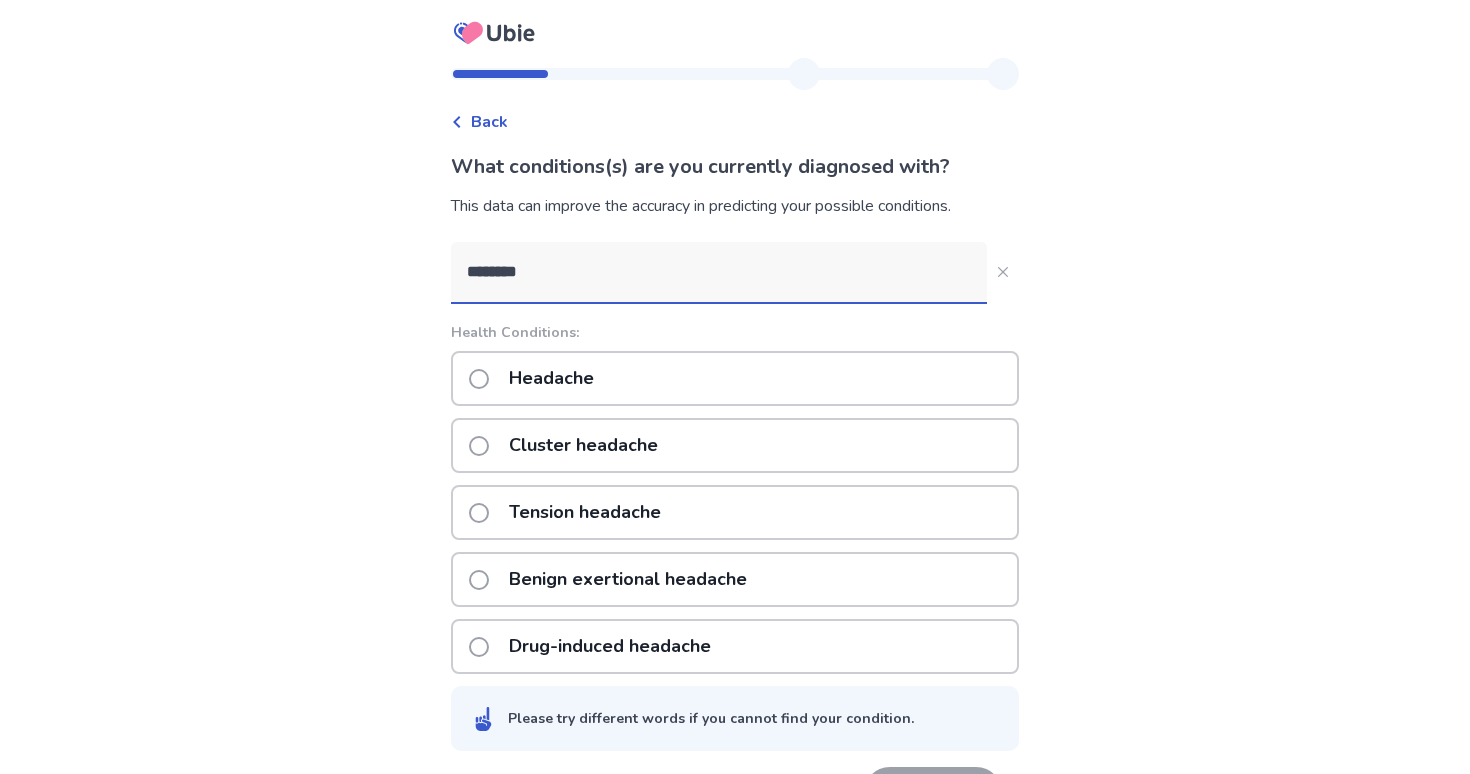 click on "Headache" at bounding box center (551, 378) 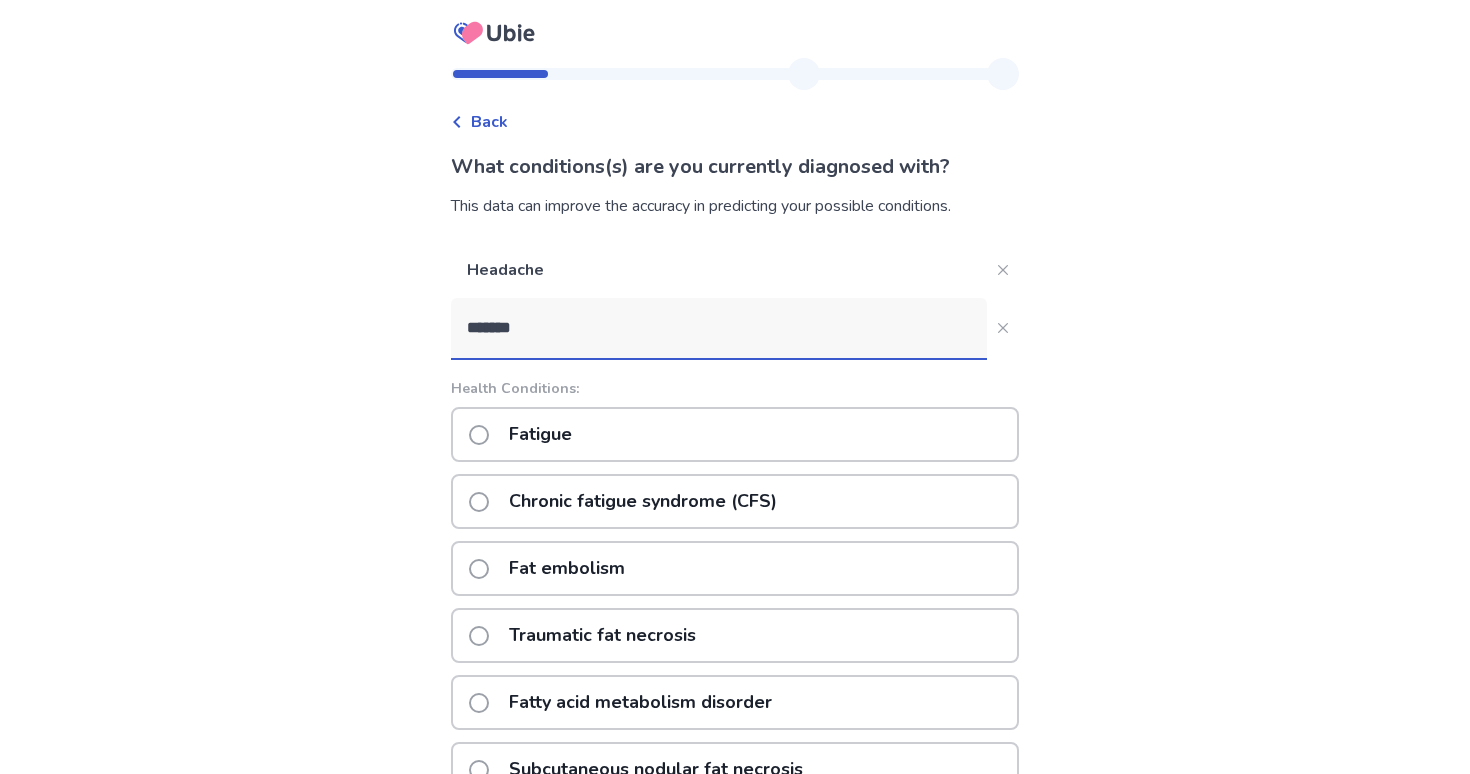 type on "*******" 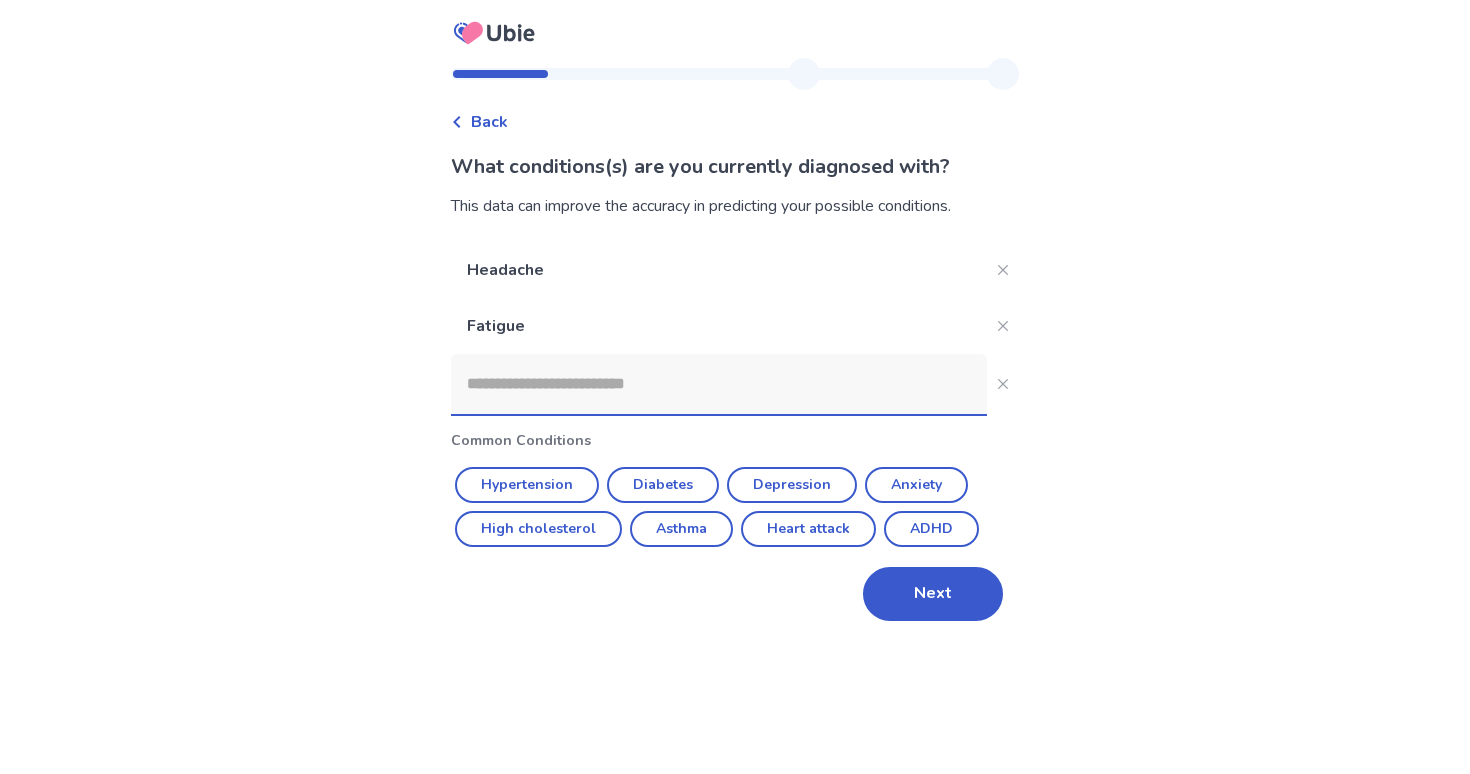 click at bounding box center (719, 384) 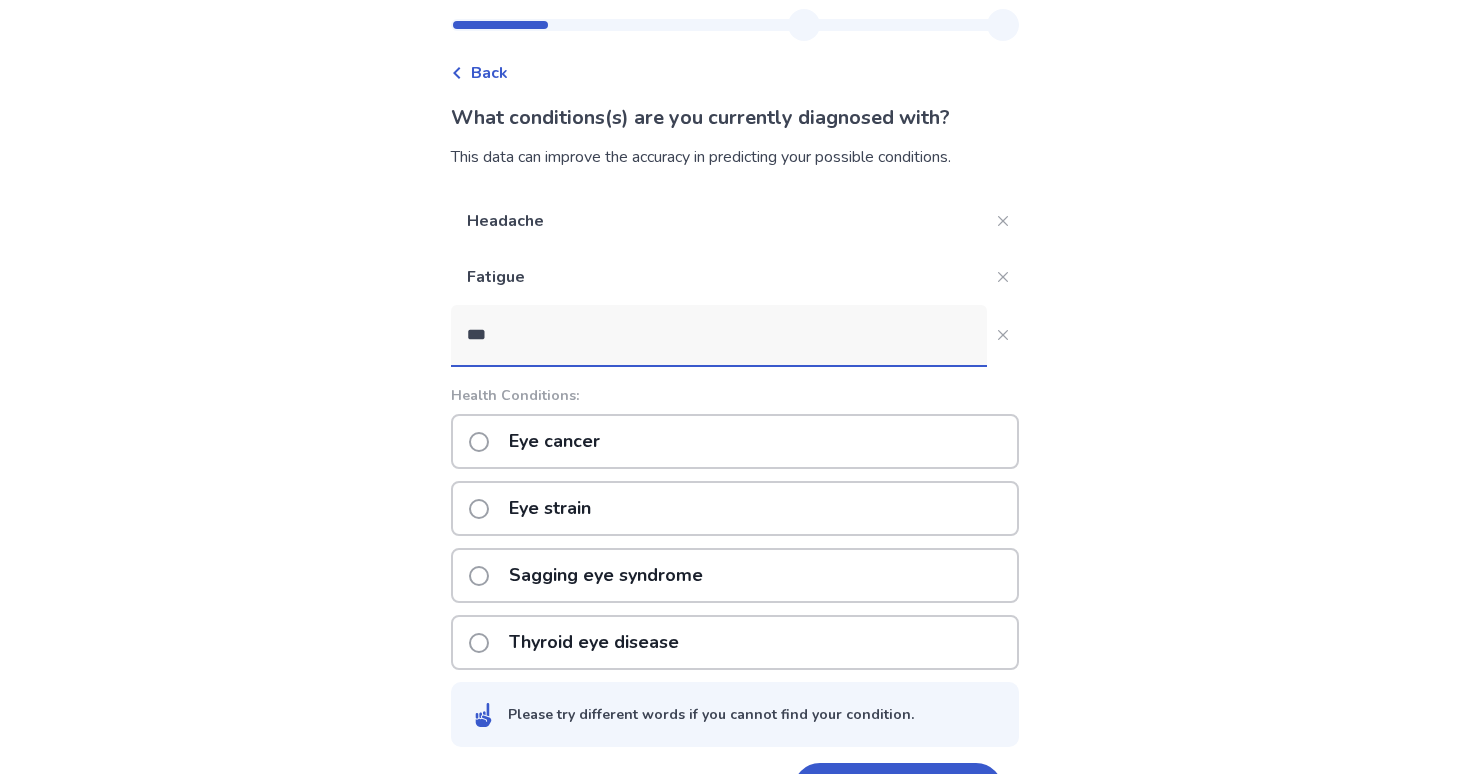 scroll, scrollTop: 51, scrollLeft: 0, axis: vertical 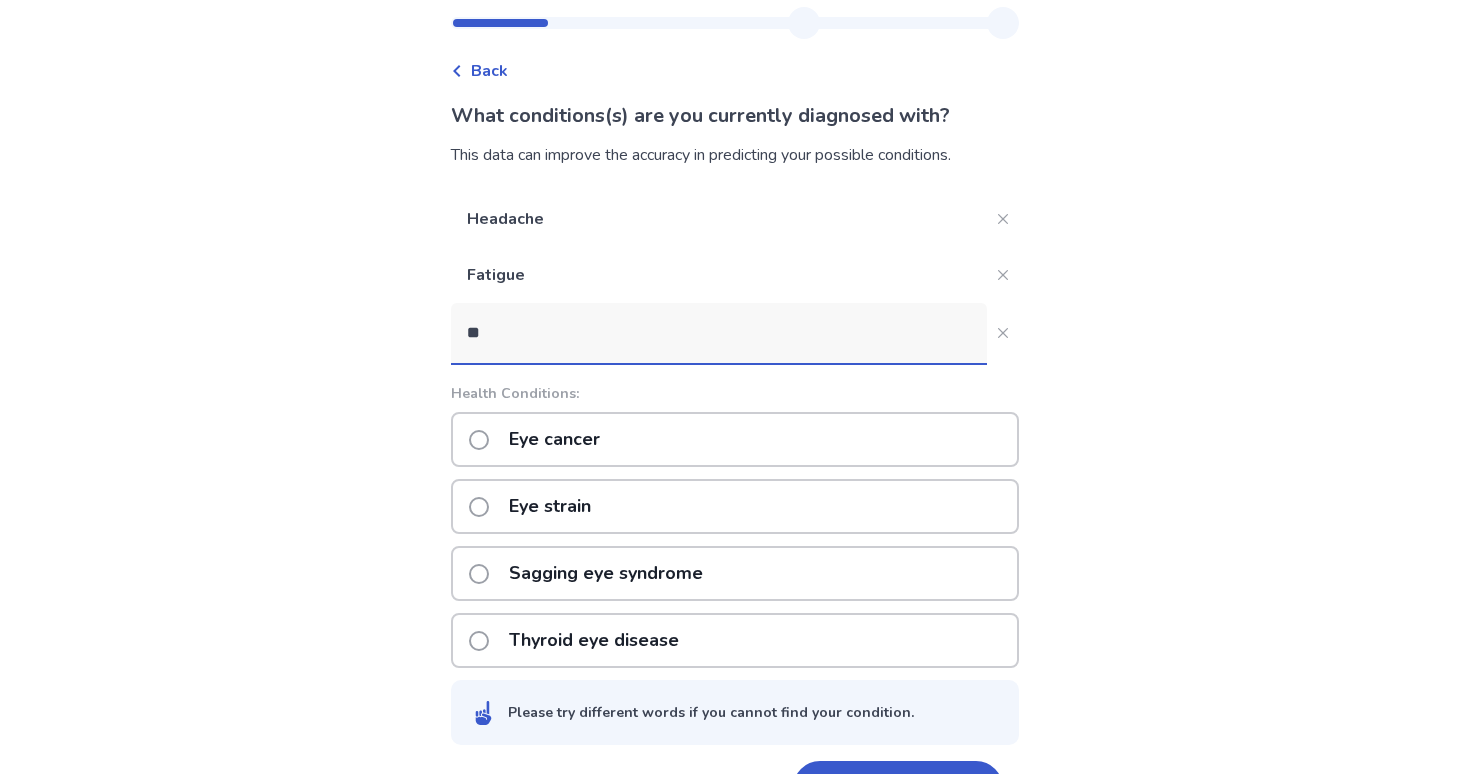 type on "*" 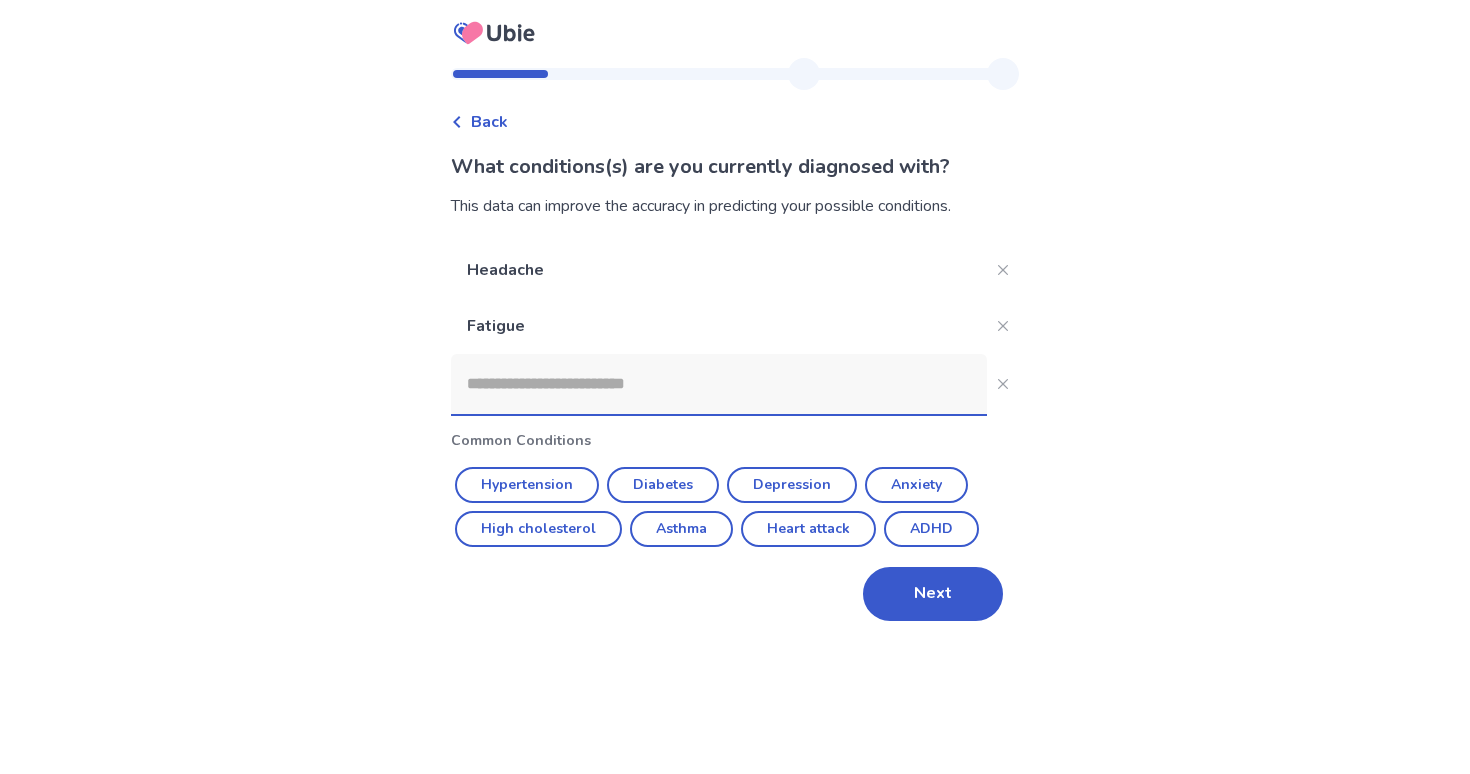 scroll, scrollTop: 0, scrollLeft: 0, axis: both 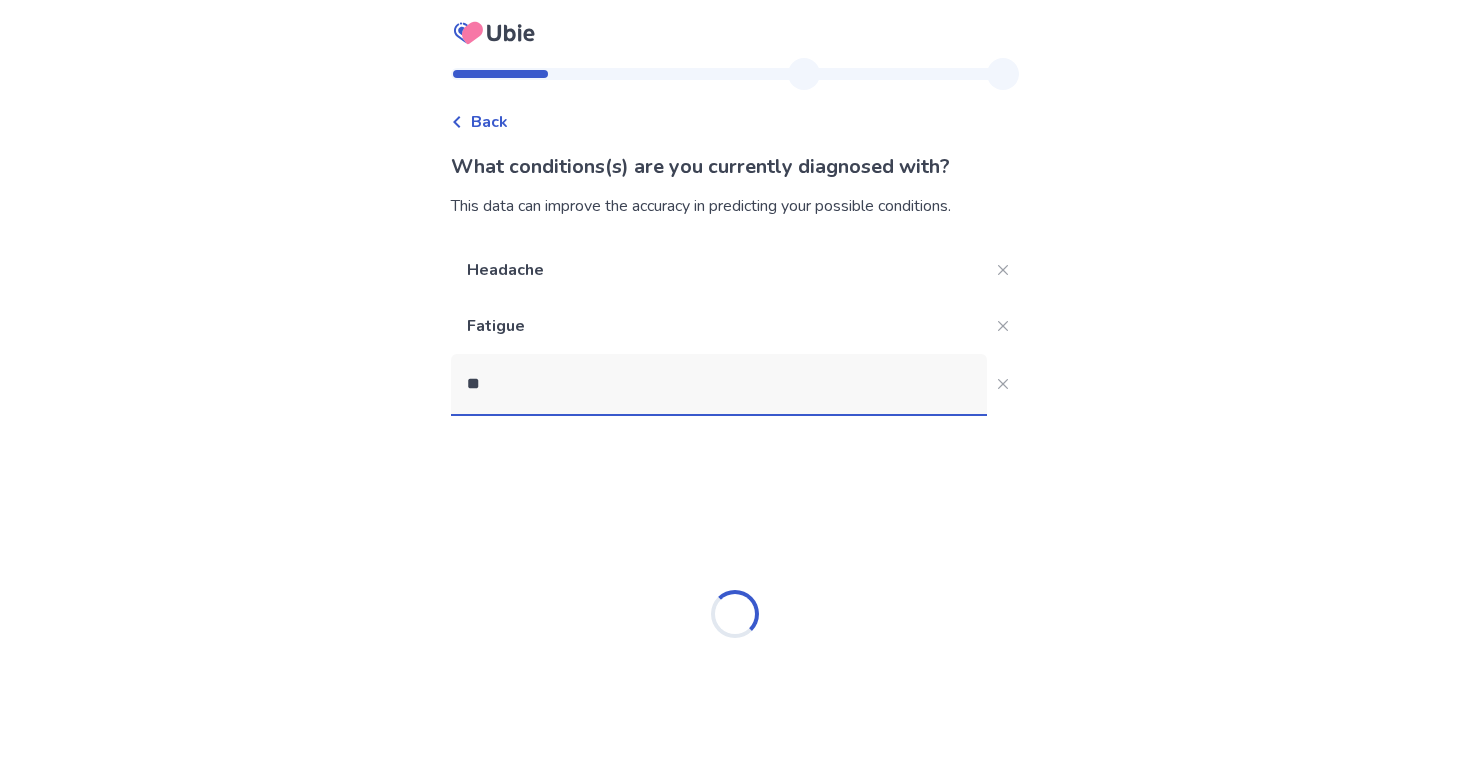type on "*" 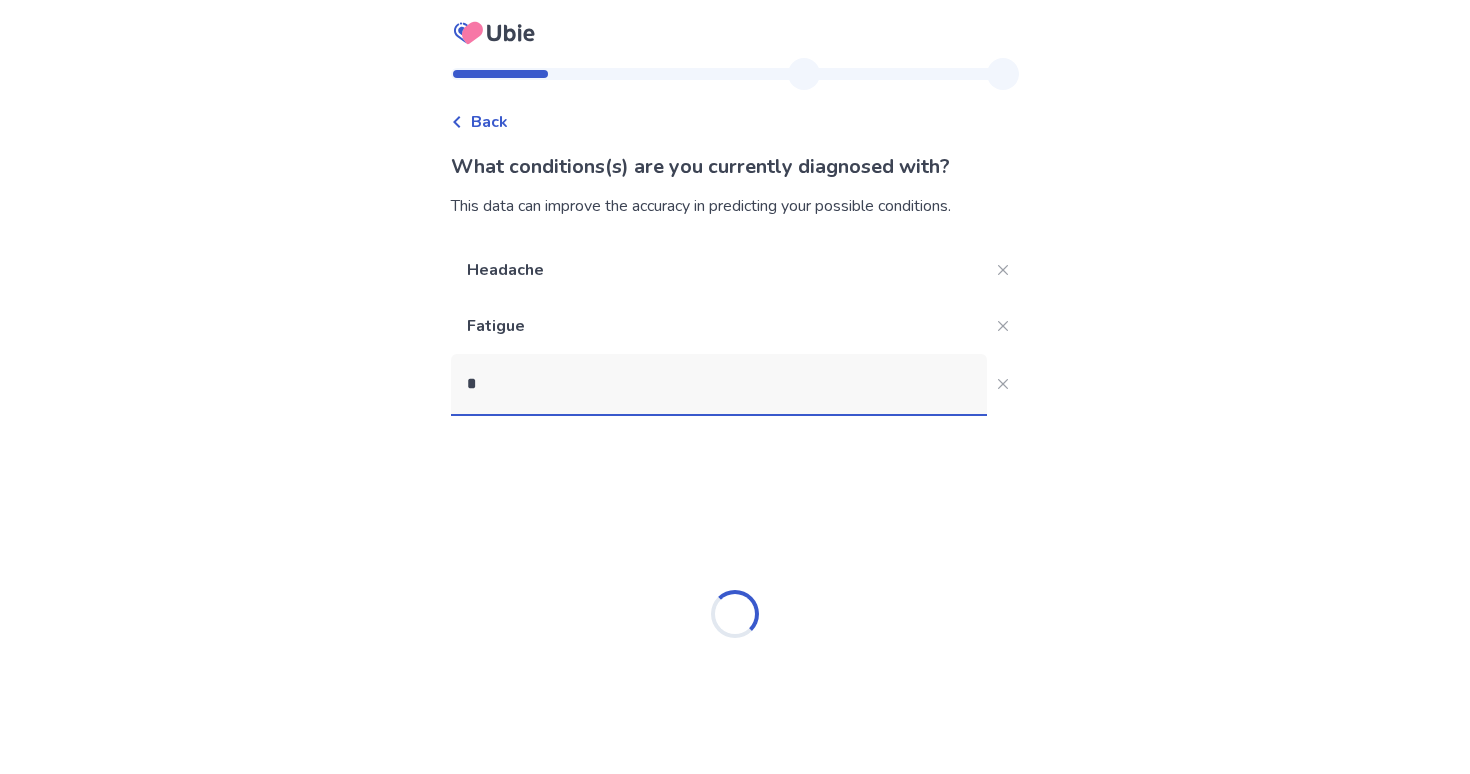 type 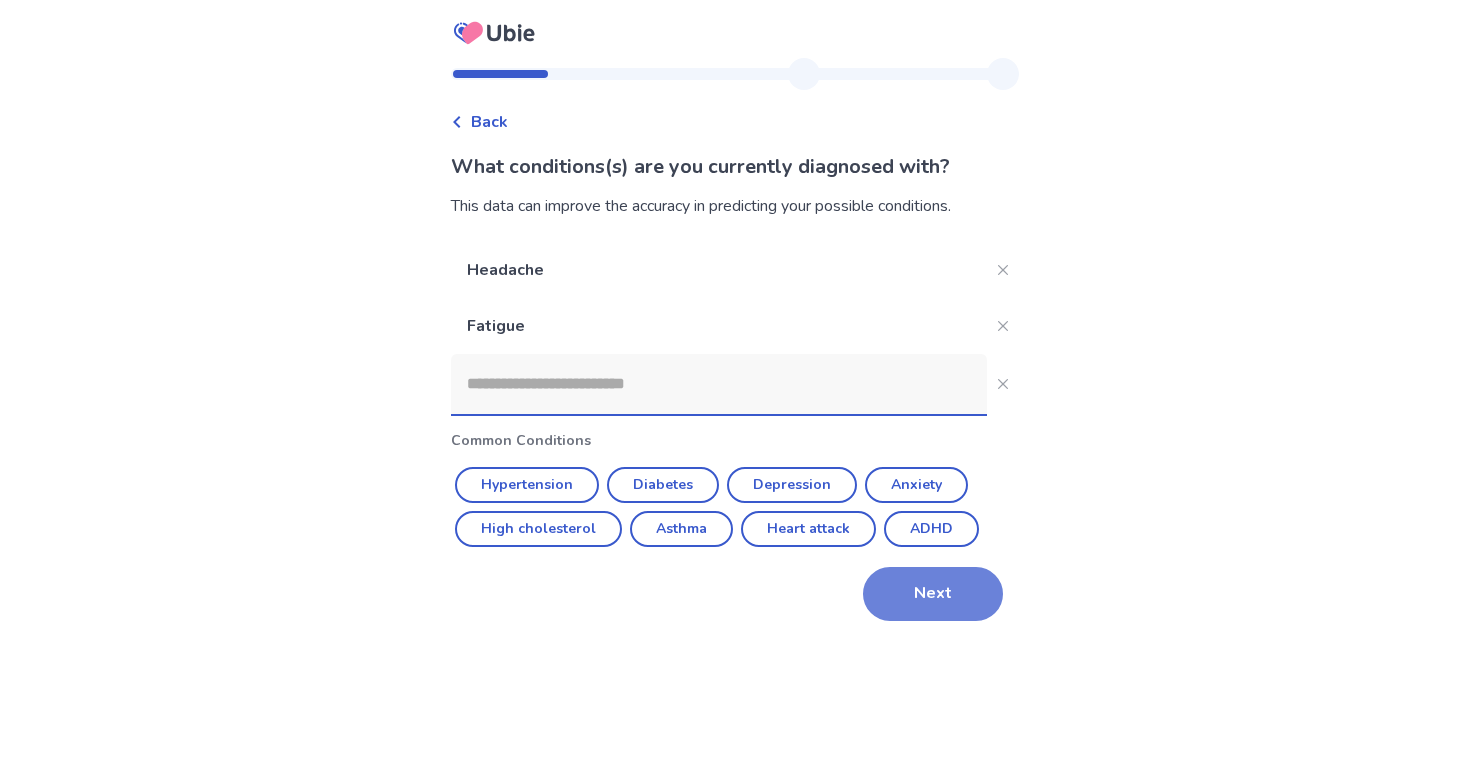 click on "Next" at bounding box center (933, 594) 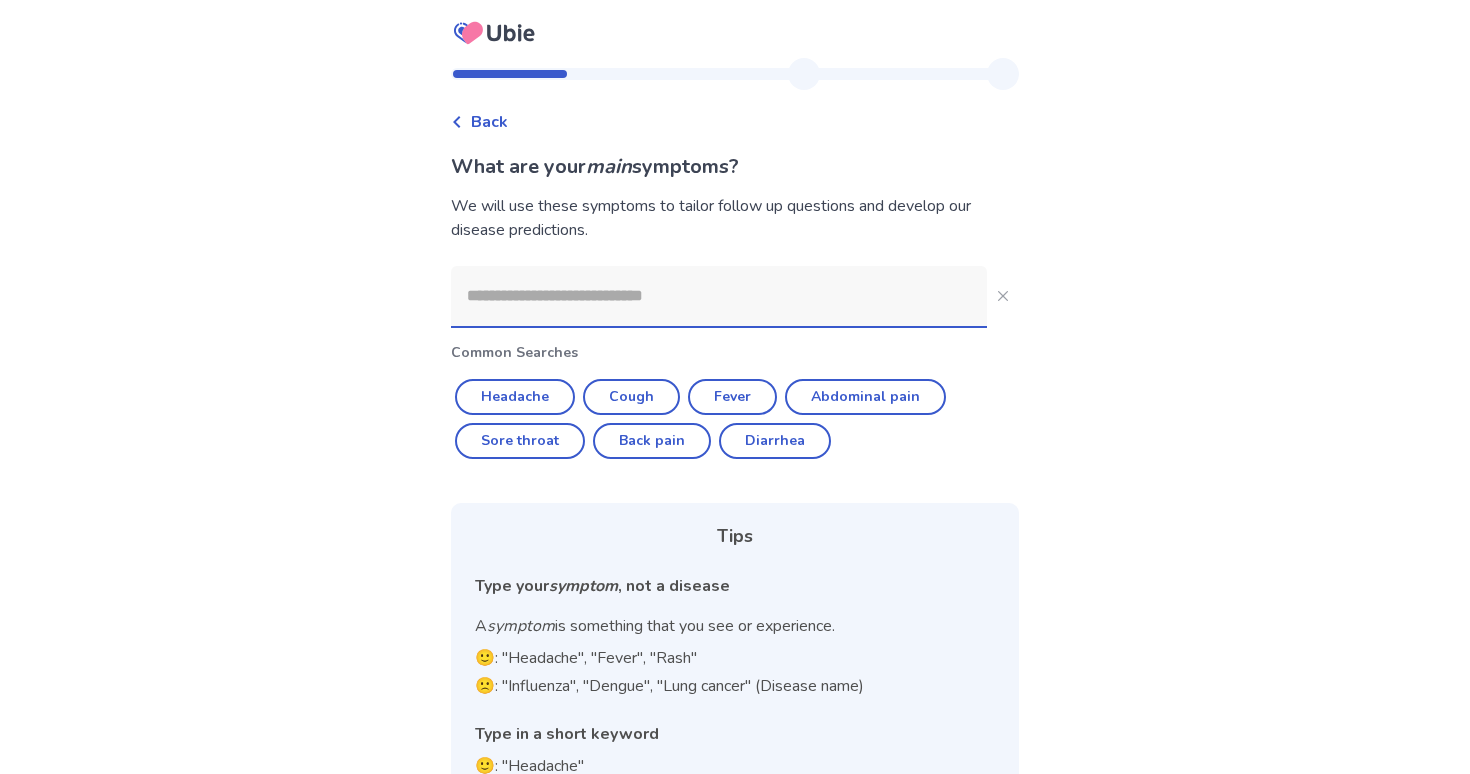 click on "Back" at bounding box center [489, 122] 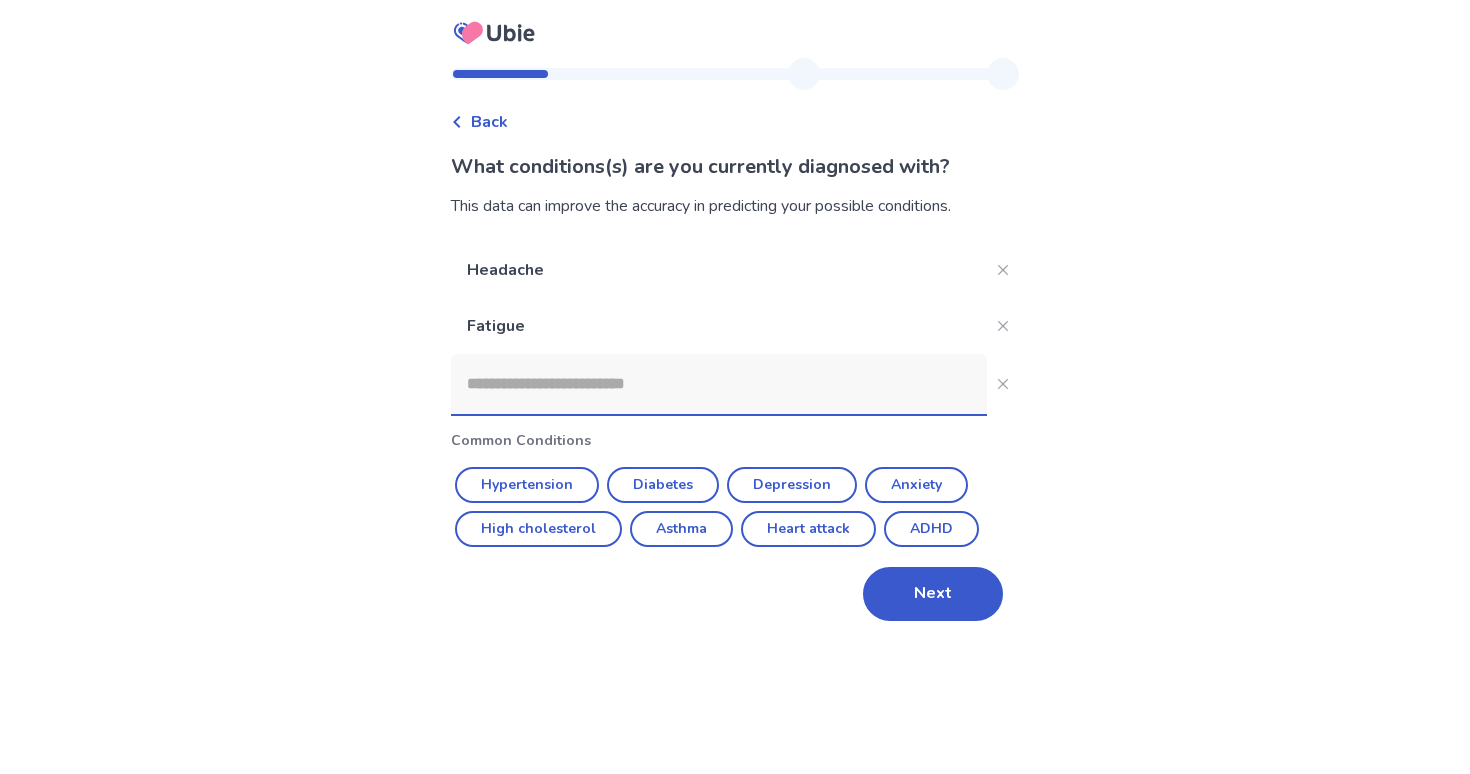click on "Headache" at bounding box center [735, 270] 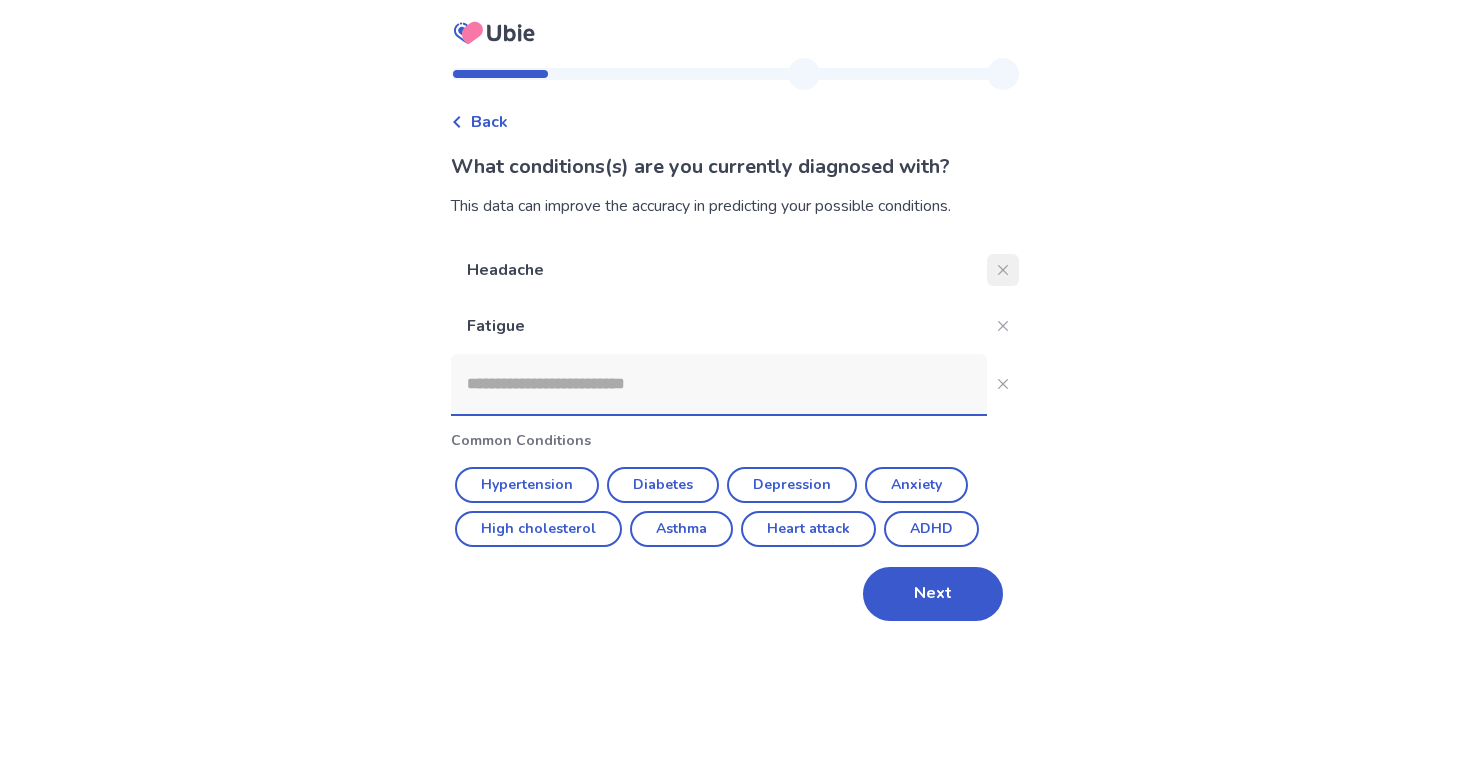 click at bounding box center (1003, 270) 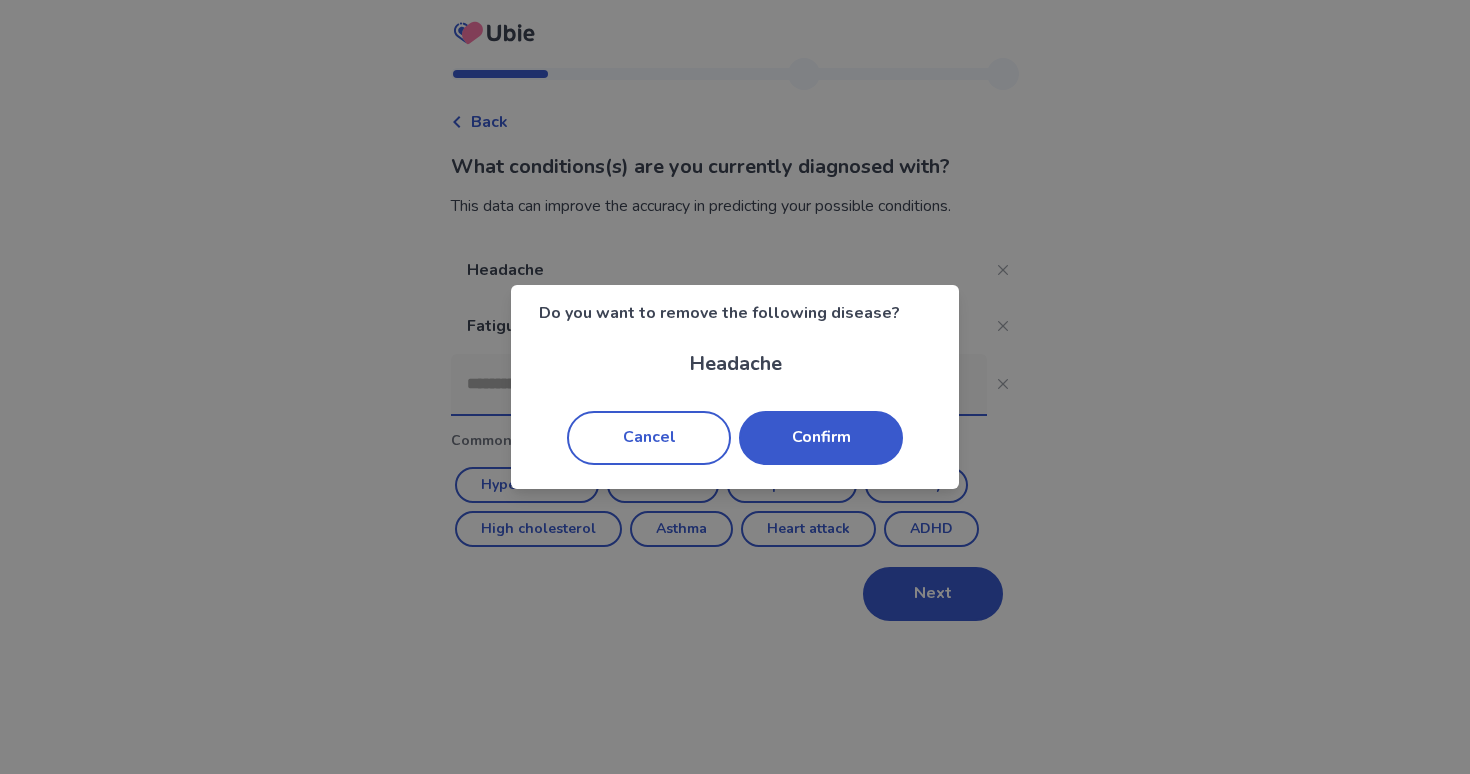 click on "Cancel Confirm" at bounding box center (735, 438) 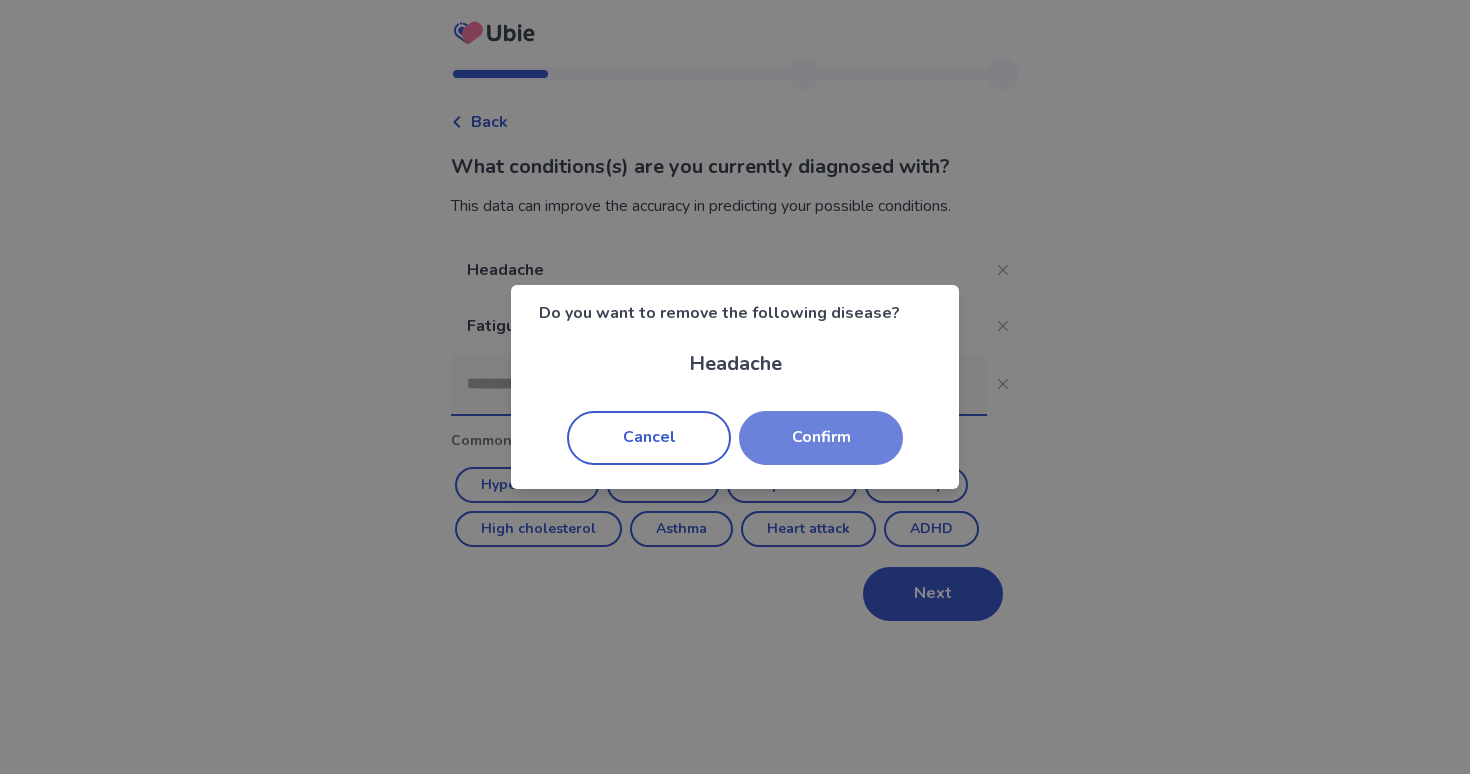 click on "Confirm" at bounding box center [821, 438] 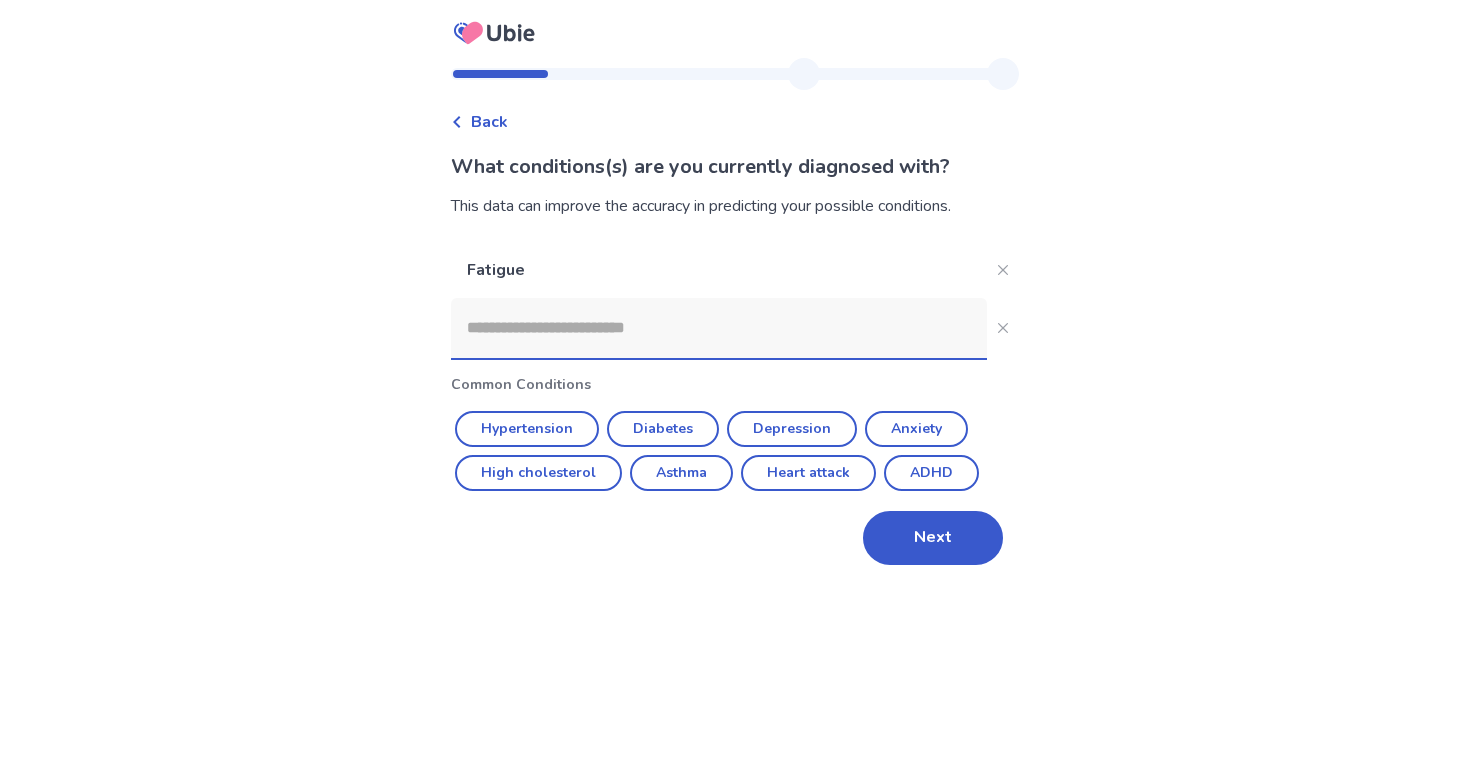 click on "Fatigue" at bounding box center (735, 270) 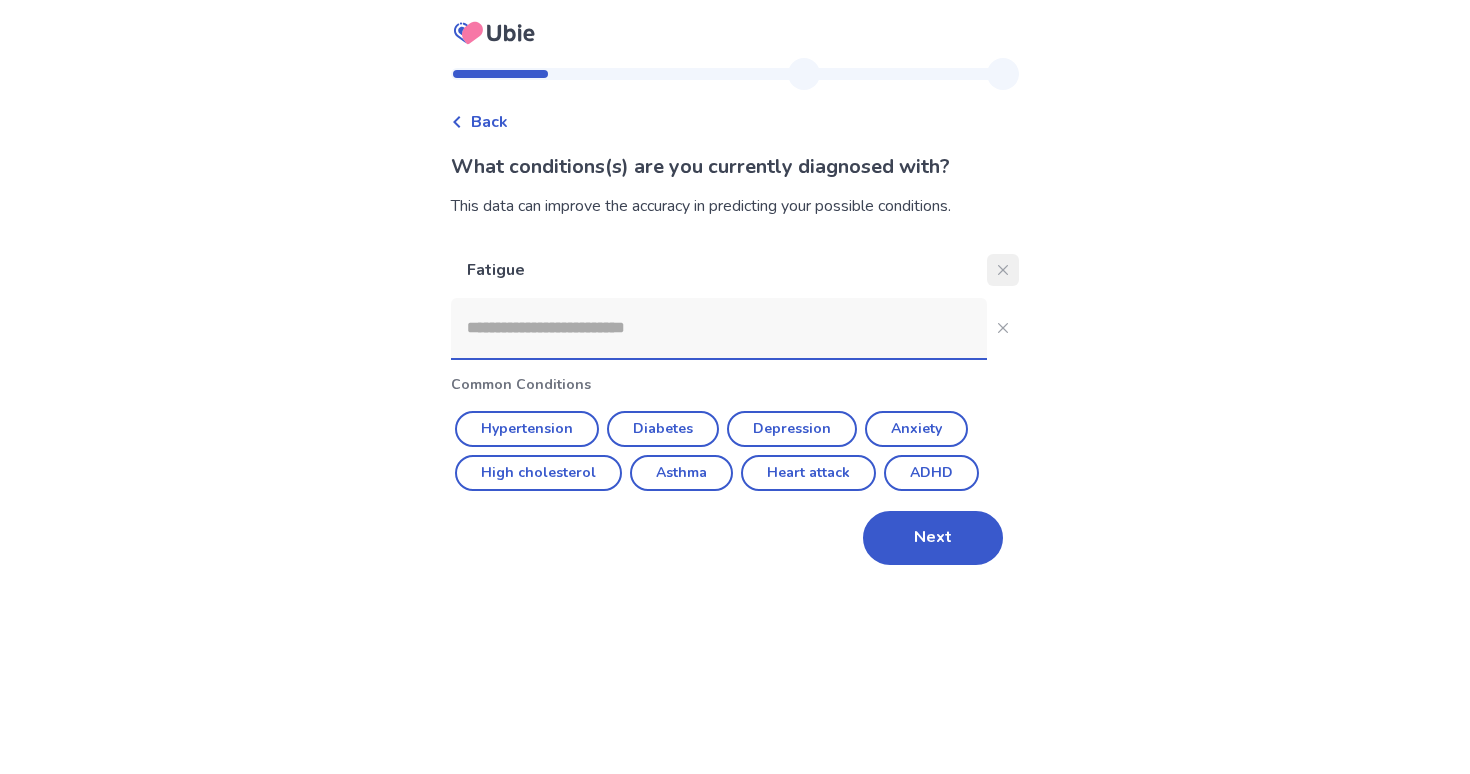 click 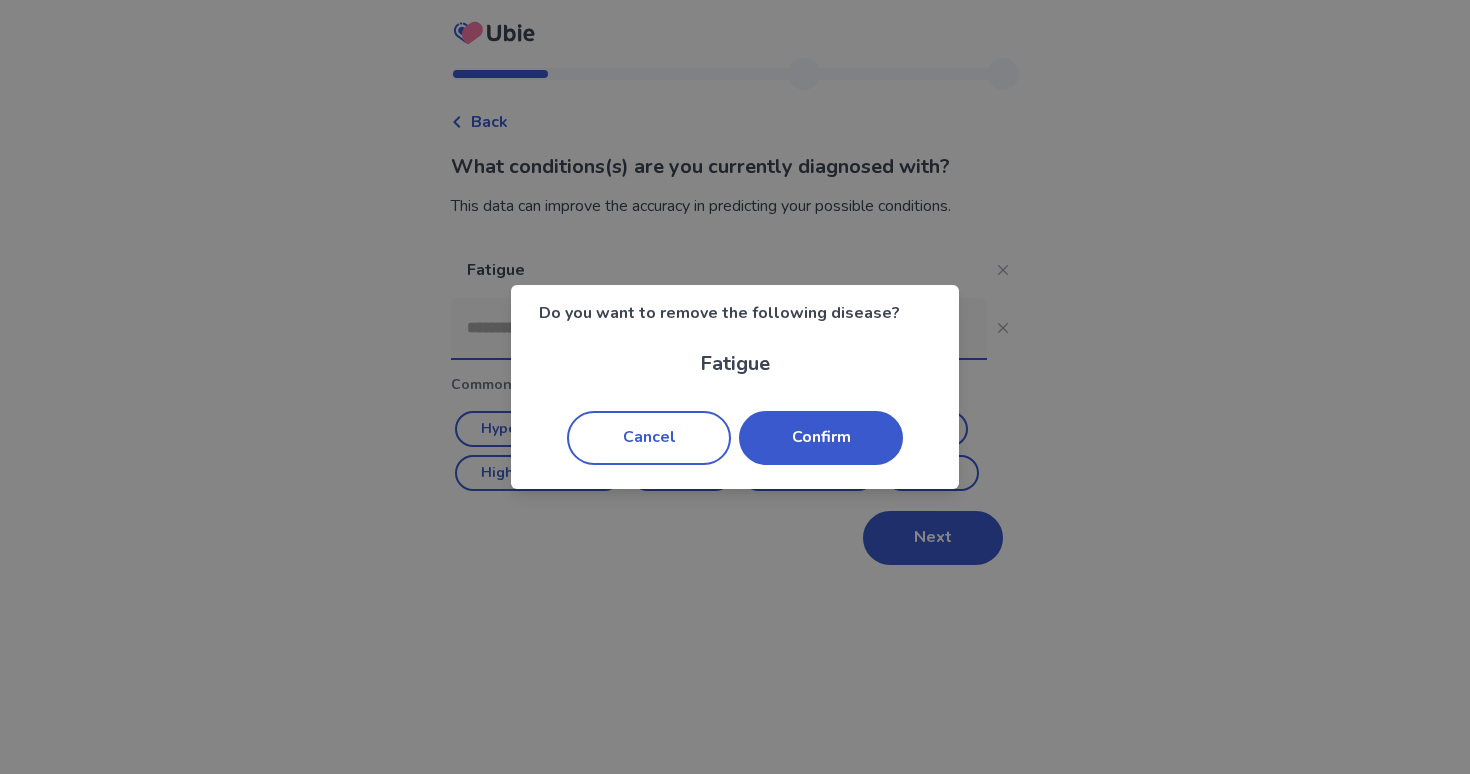 click on "Cancel Confirm" at bounding box center [735, 438] 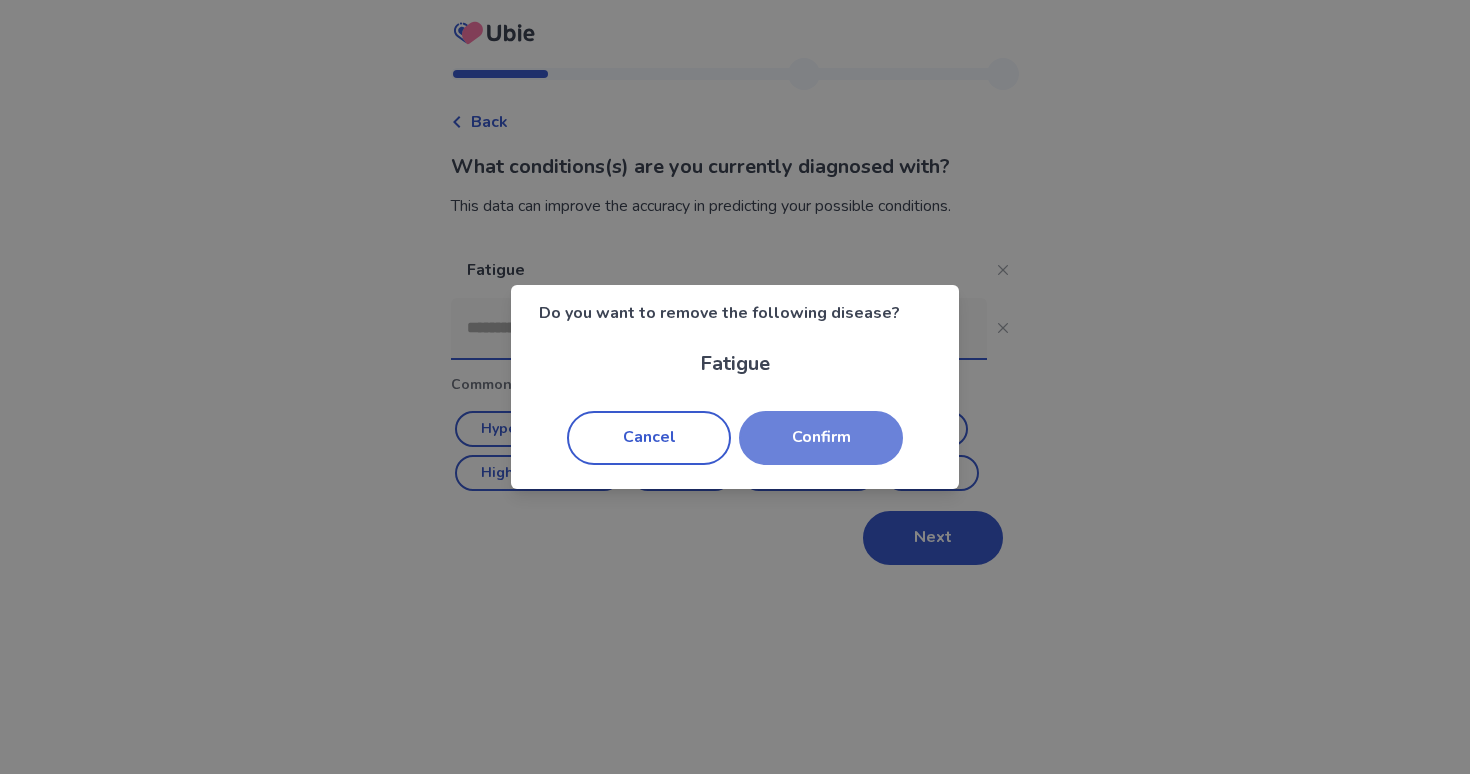 click on "Confirm" at bounding box center [821, 438] 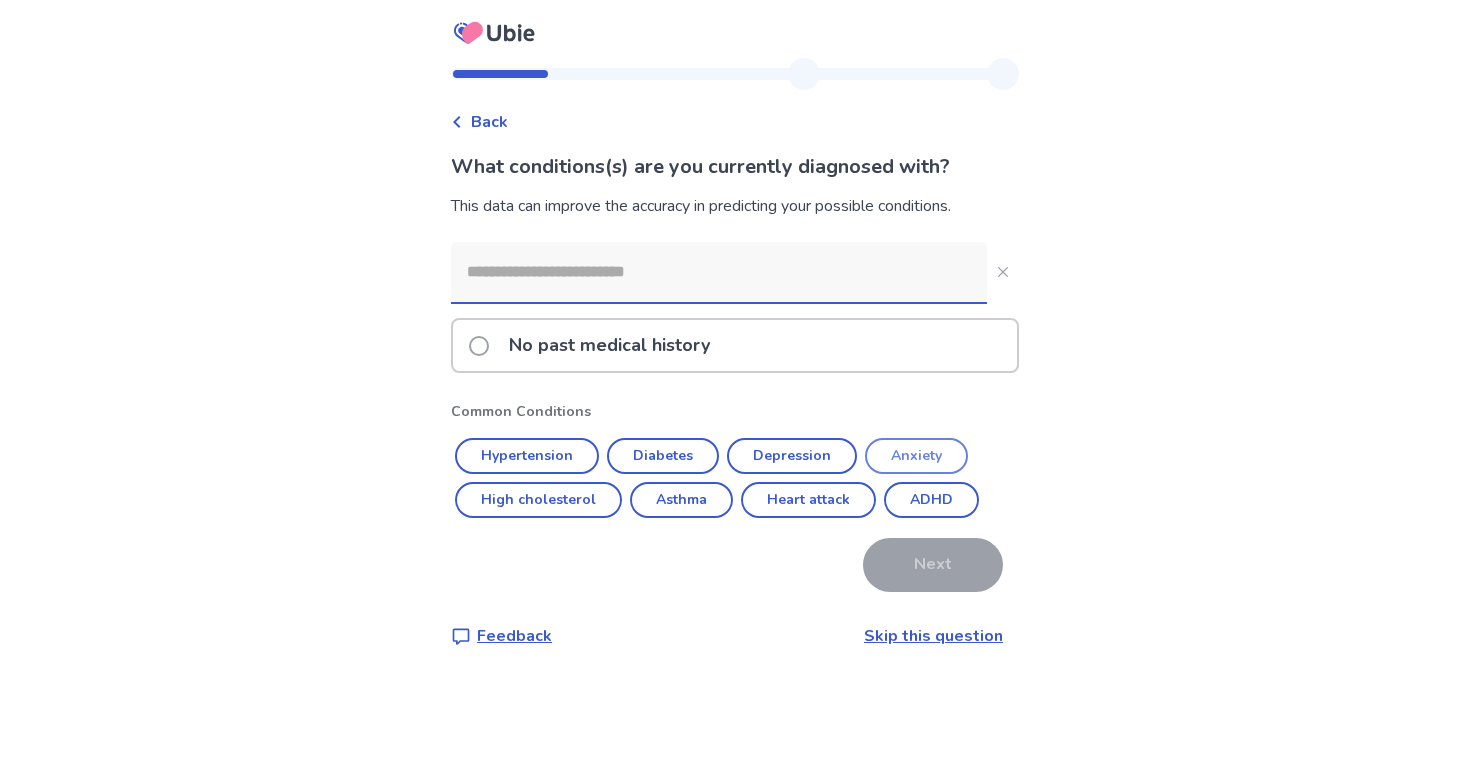 click on "Anxiety" at bounding box center [916, 456] 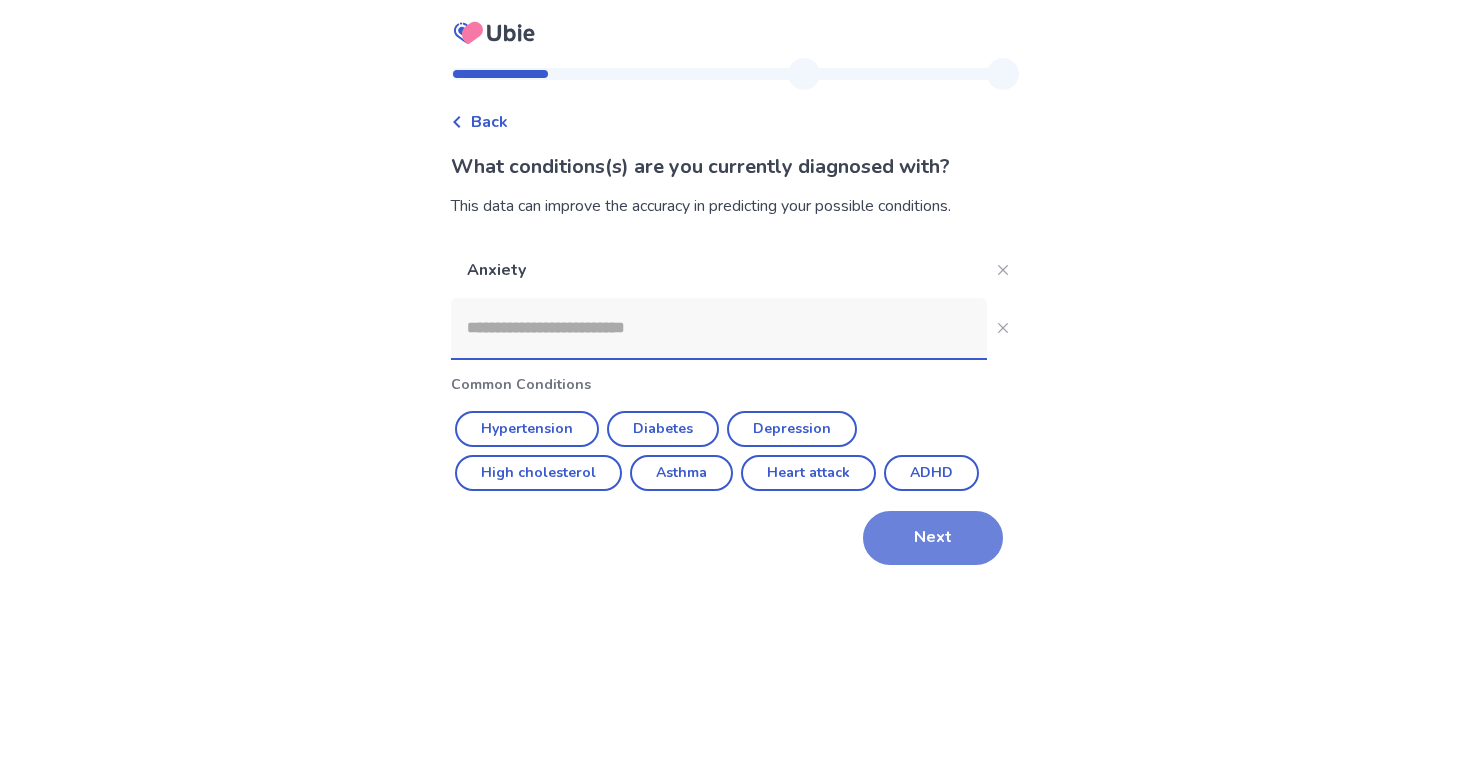 click on "Next" at bounding box center [933, 538] 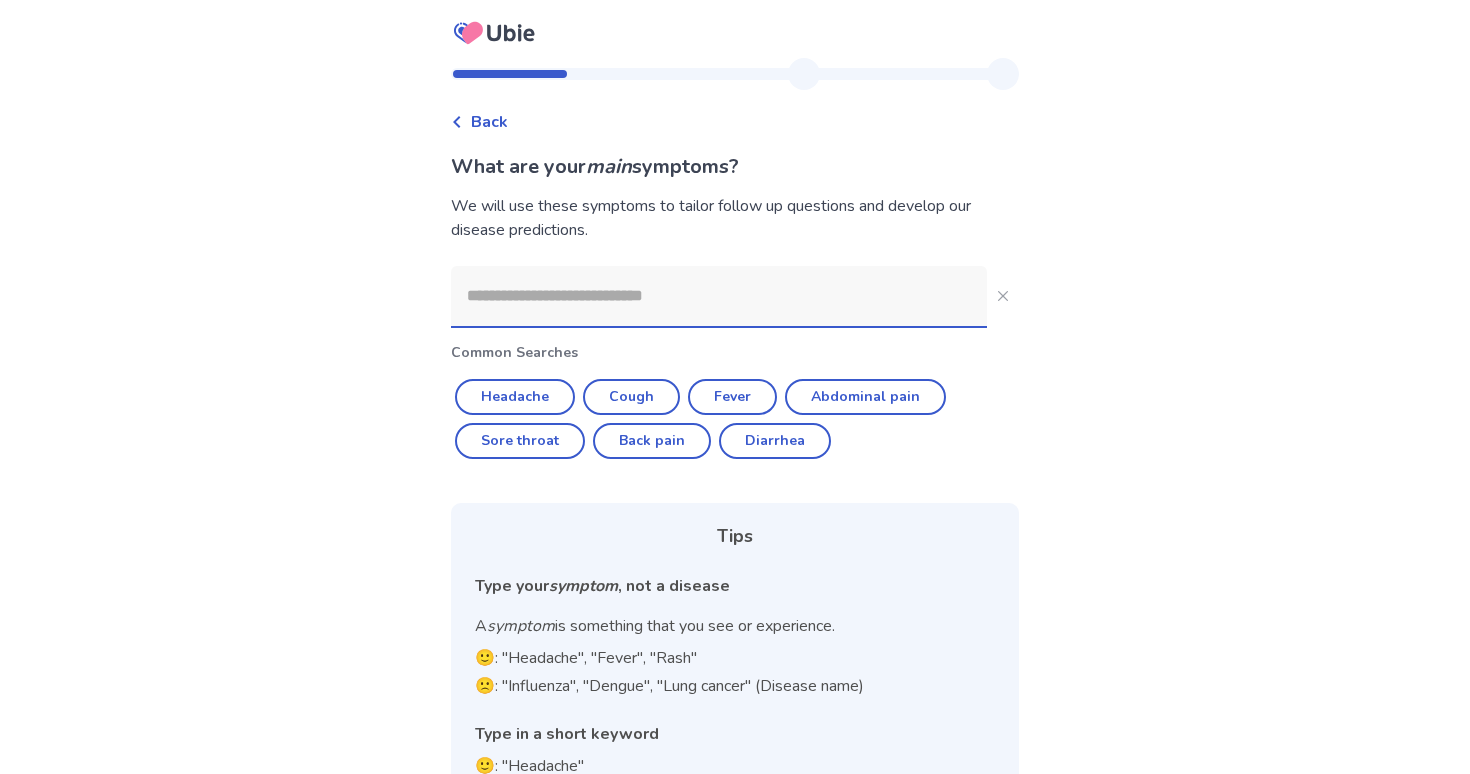 click 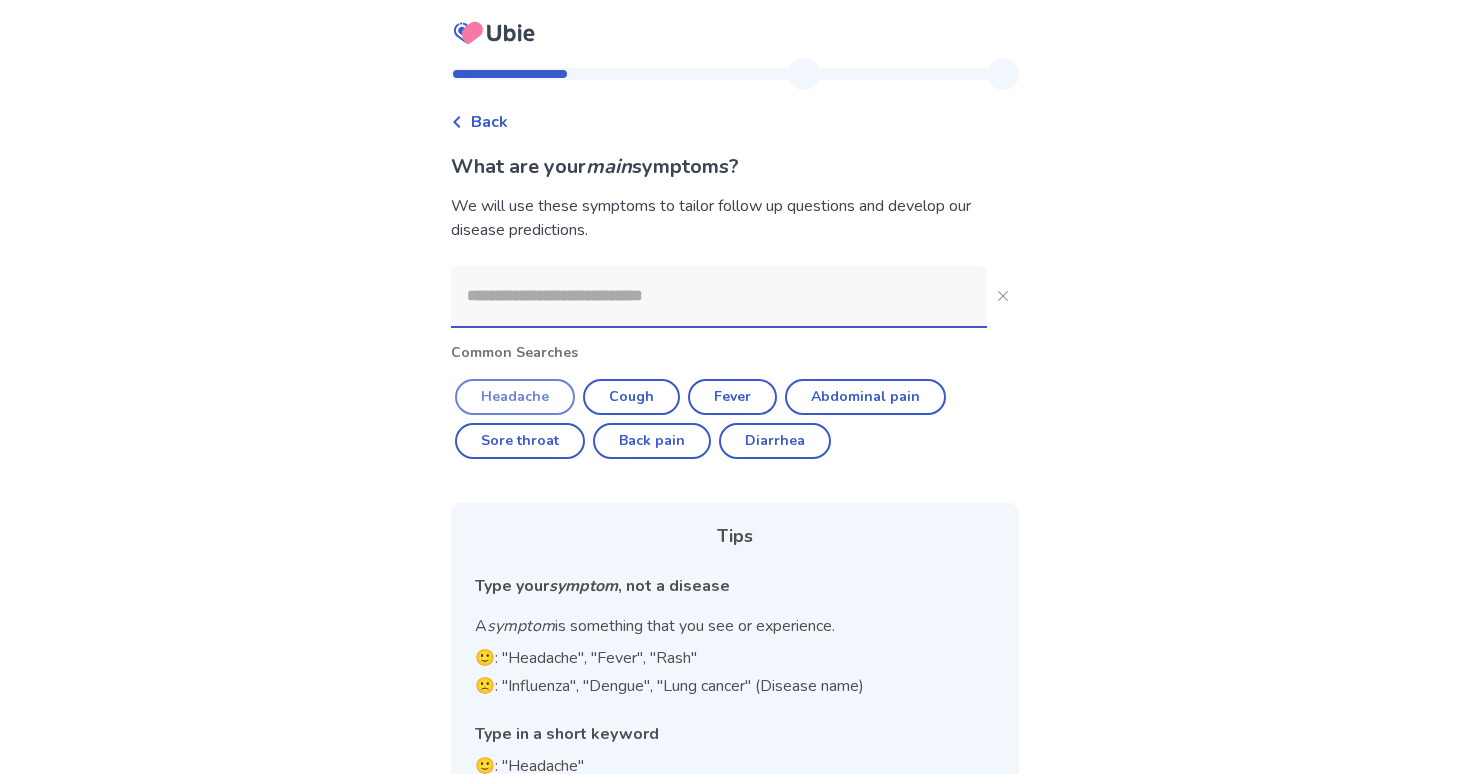 click on "Headache" 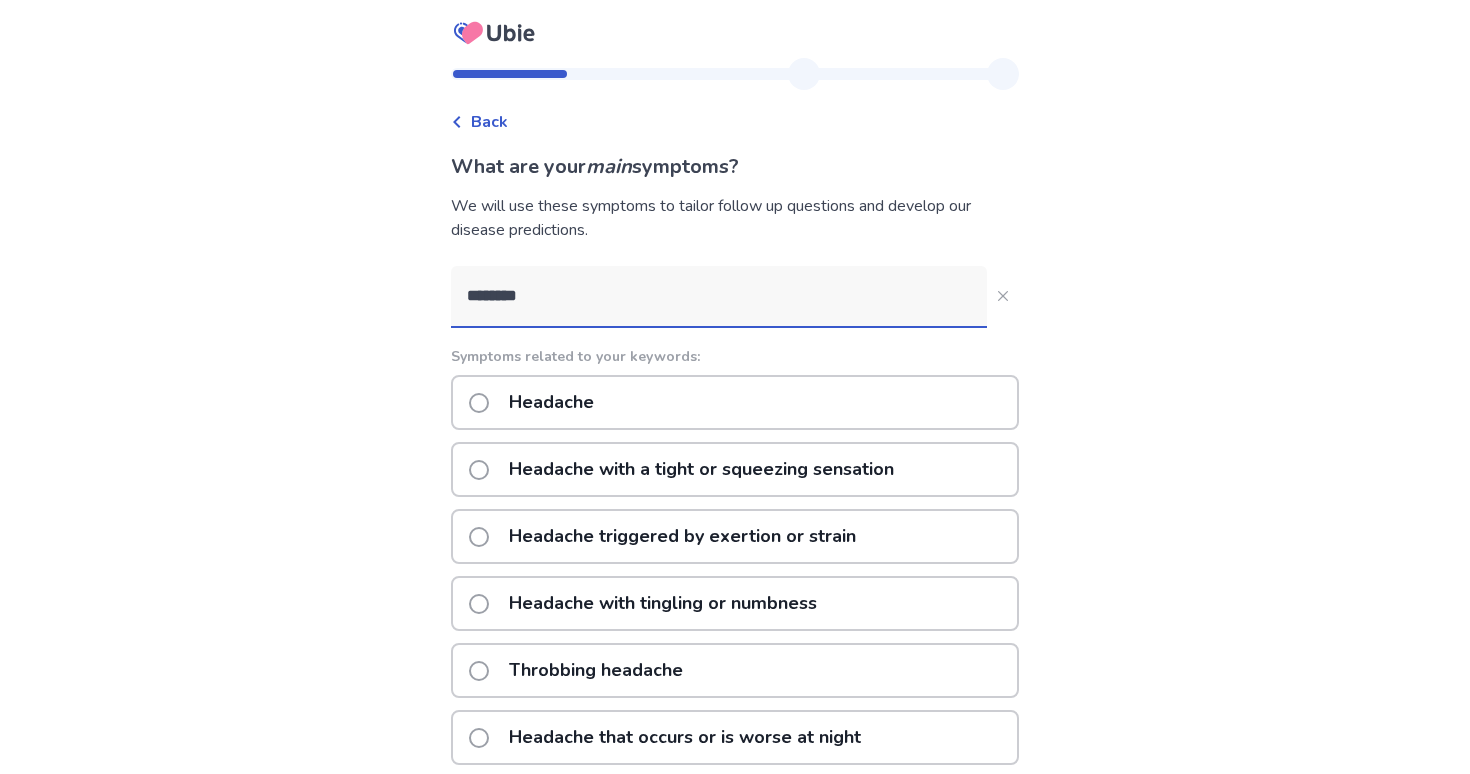 click on "********" 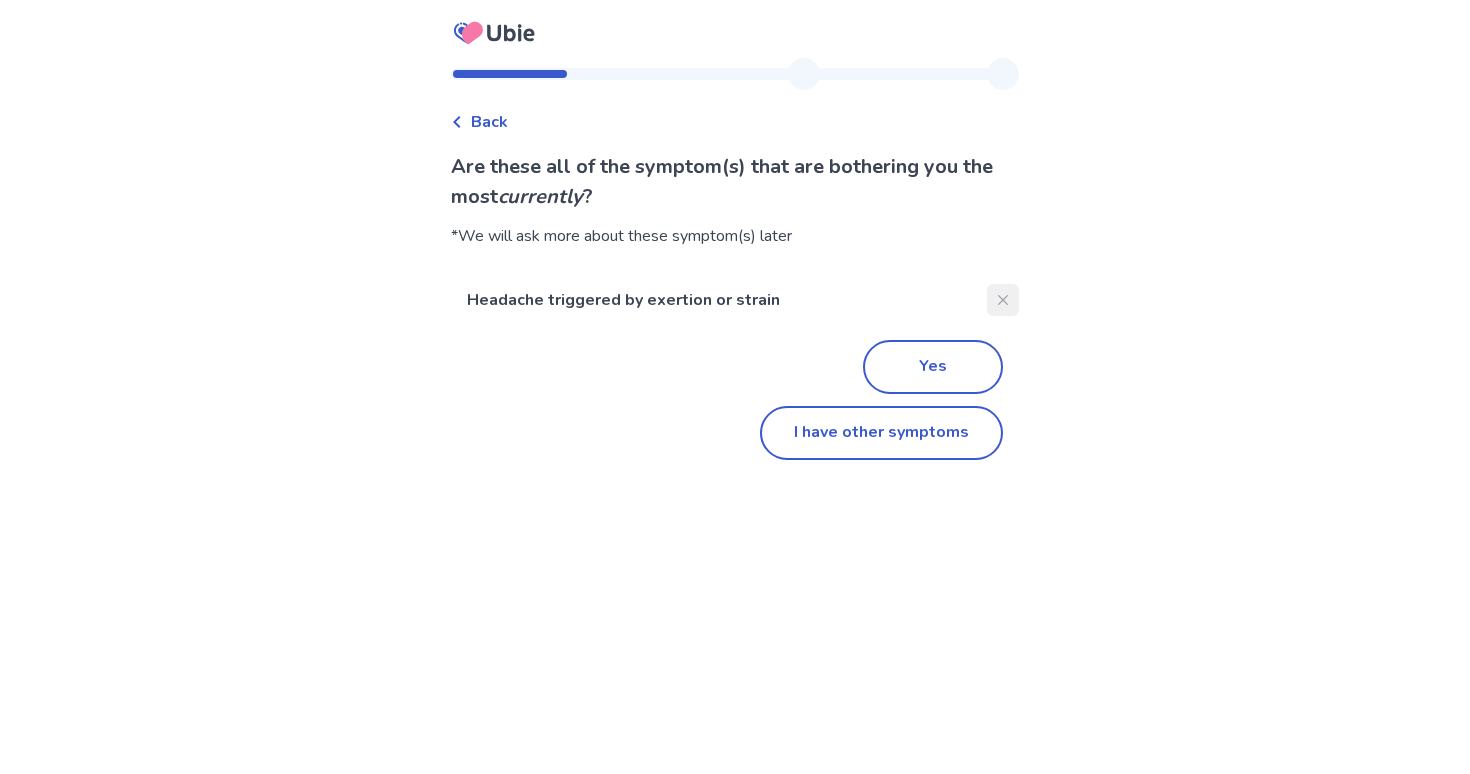click 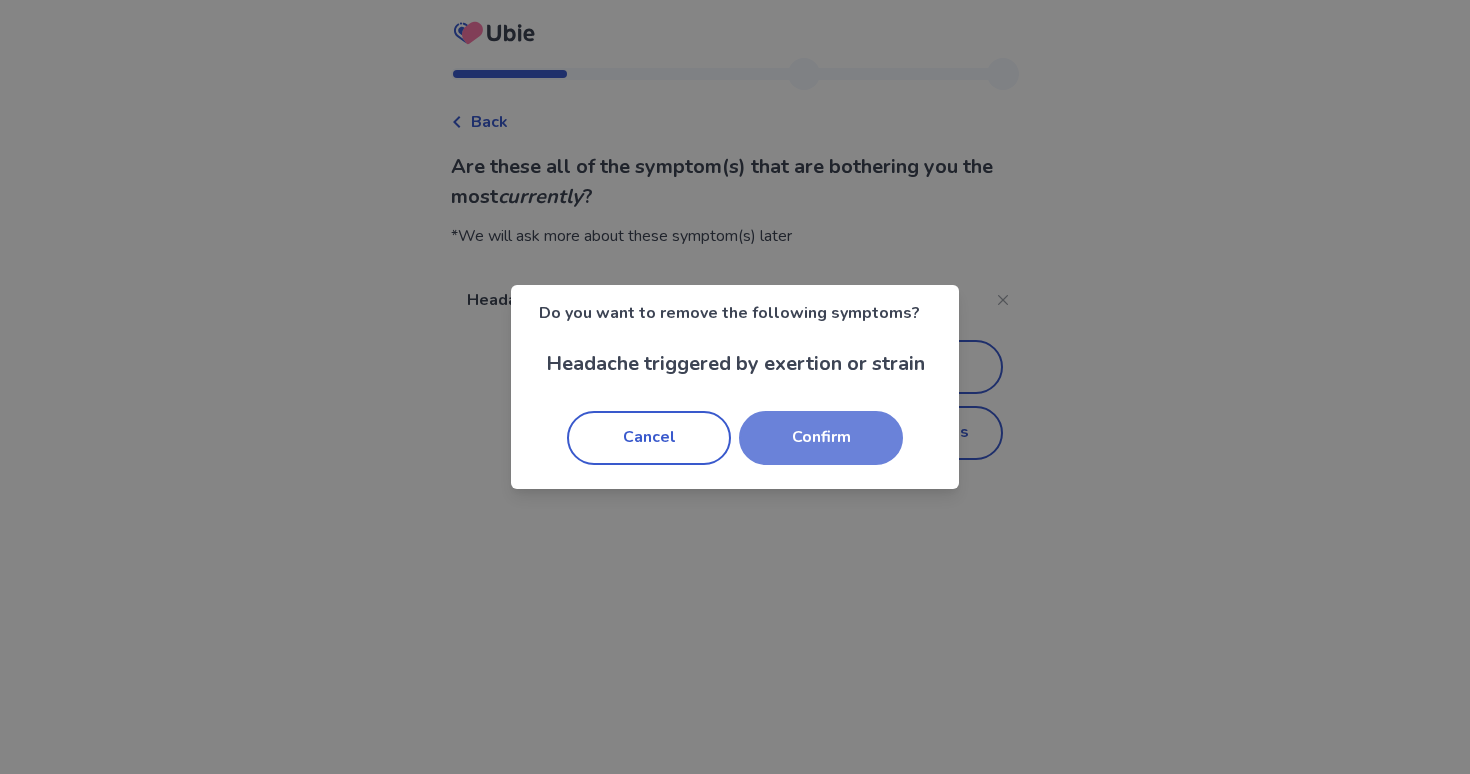 click on "Confirm" at bounding box center (821, 438) 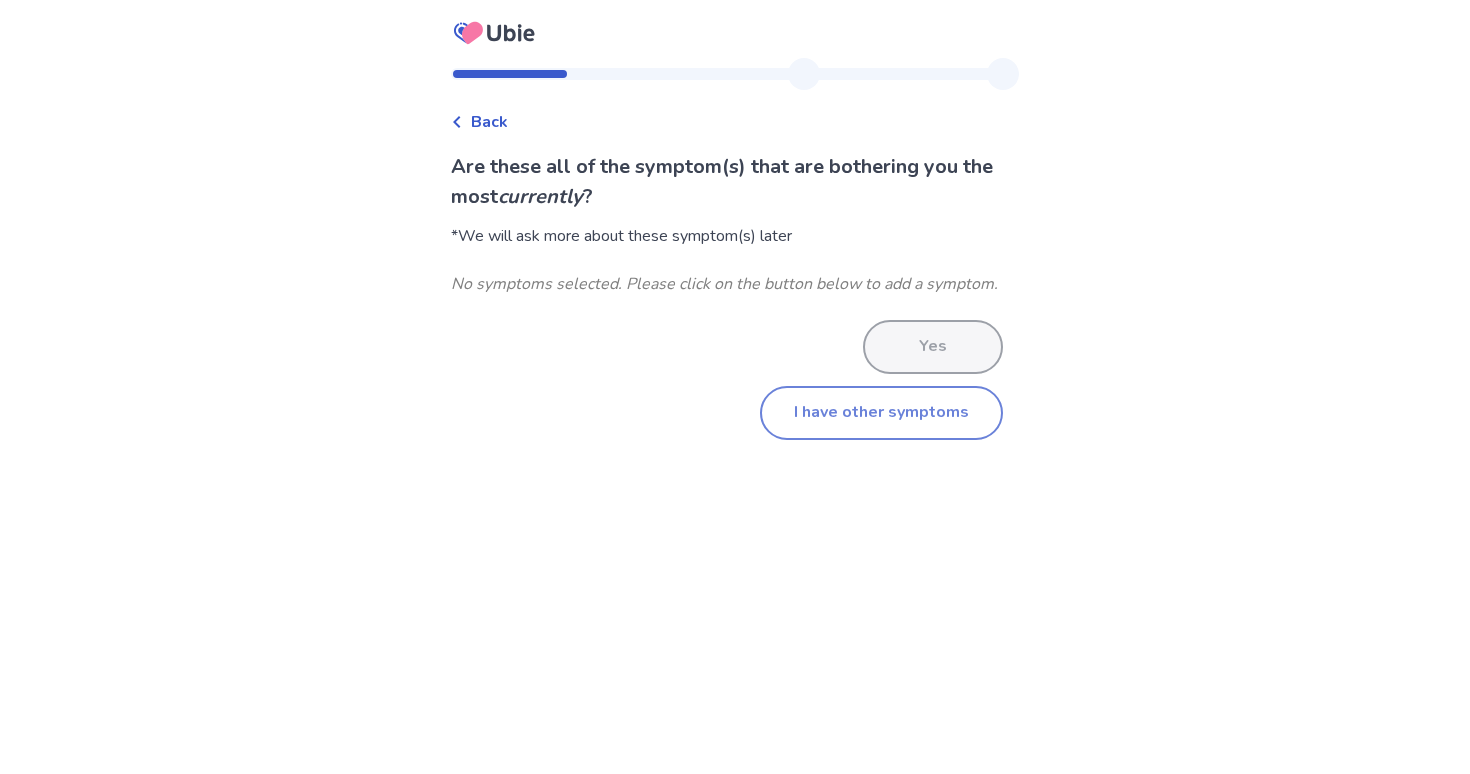 click on "I have other symptoms" 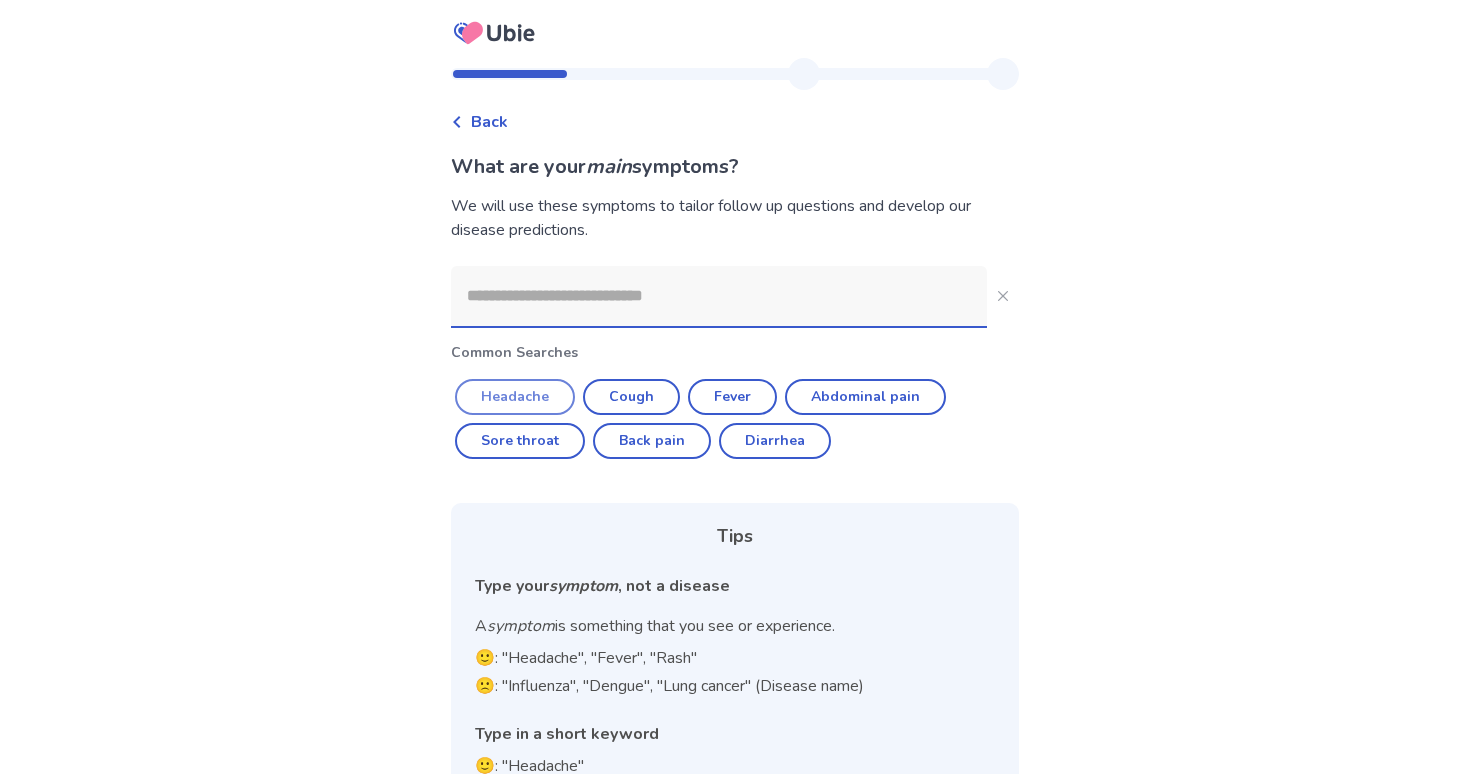 click on "Headache" 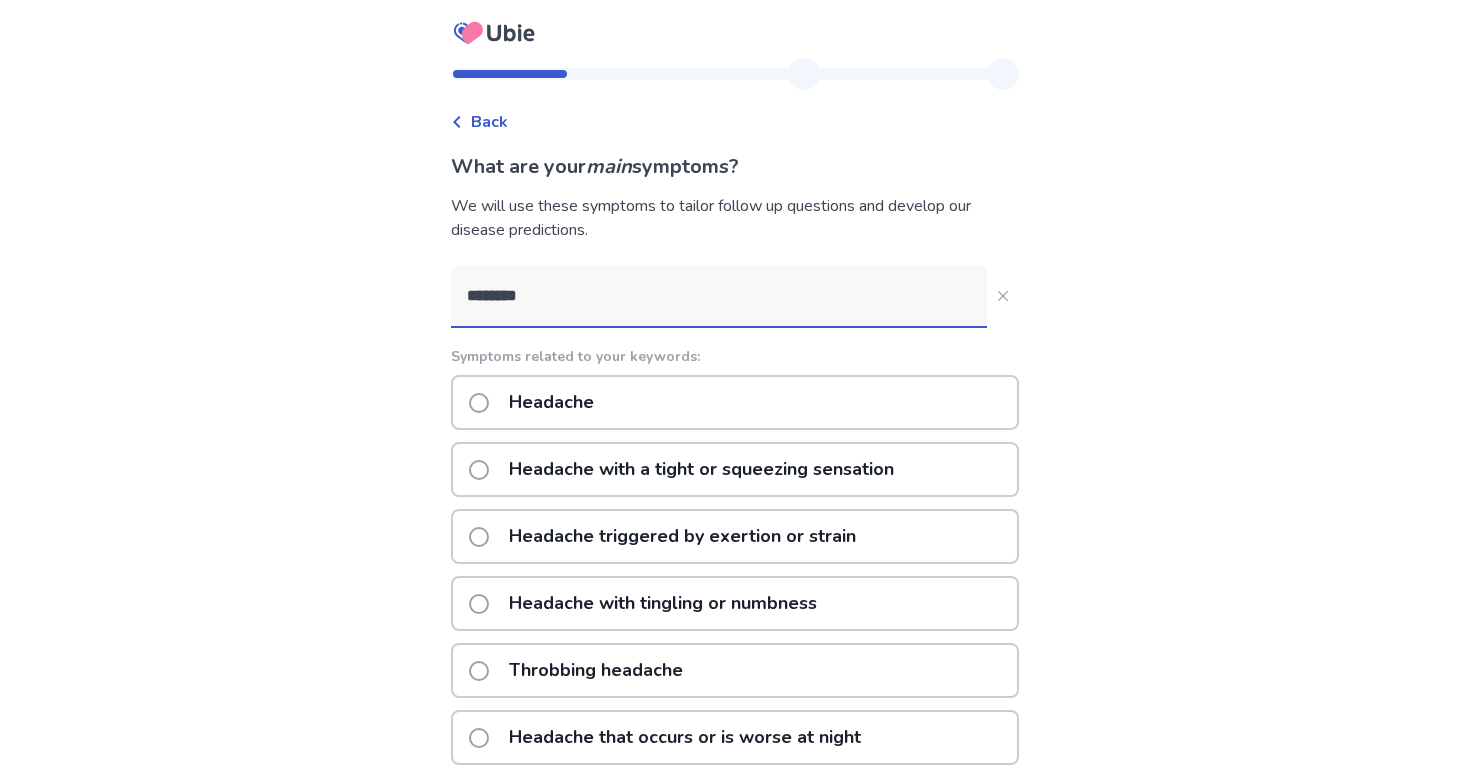 click on "********" 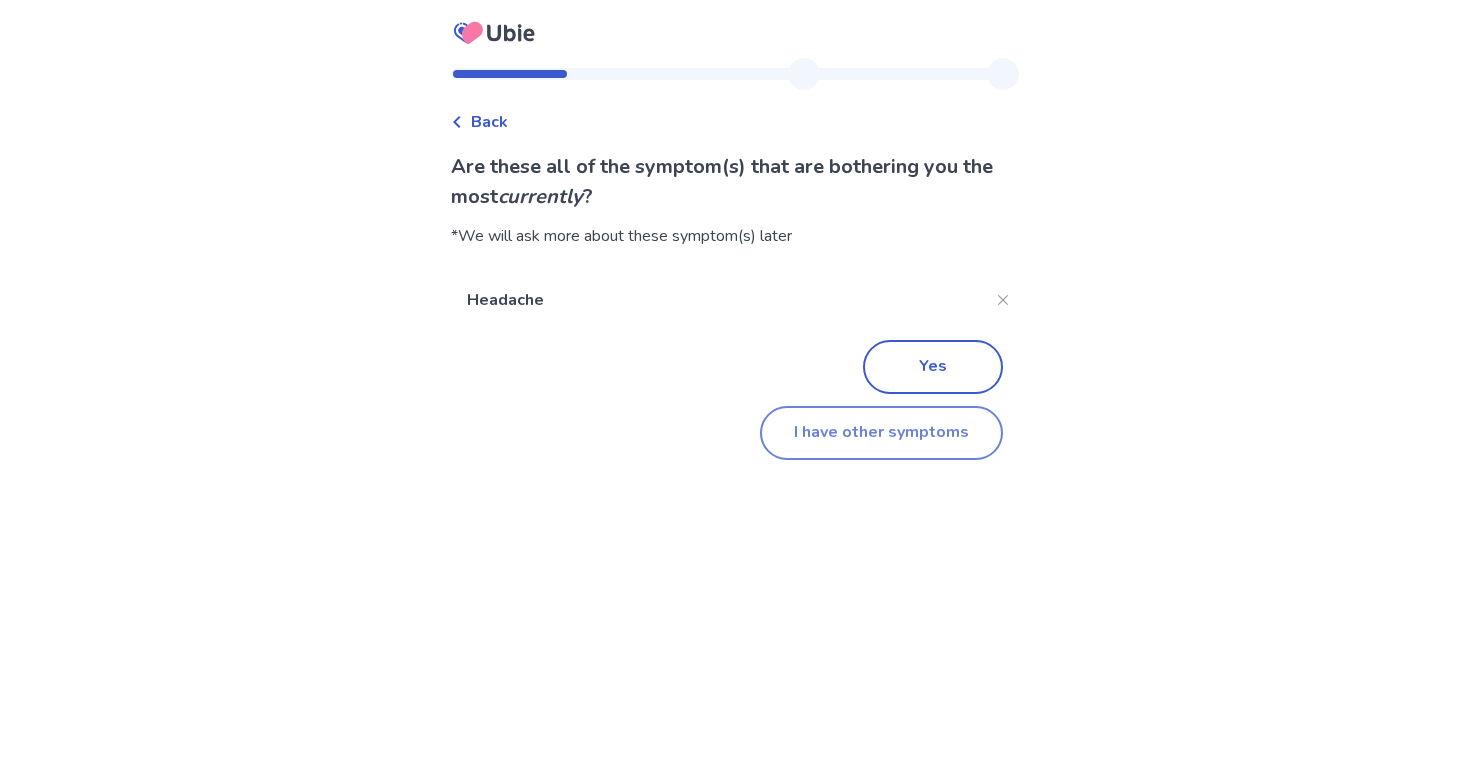 click on "I have other symptoms" 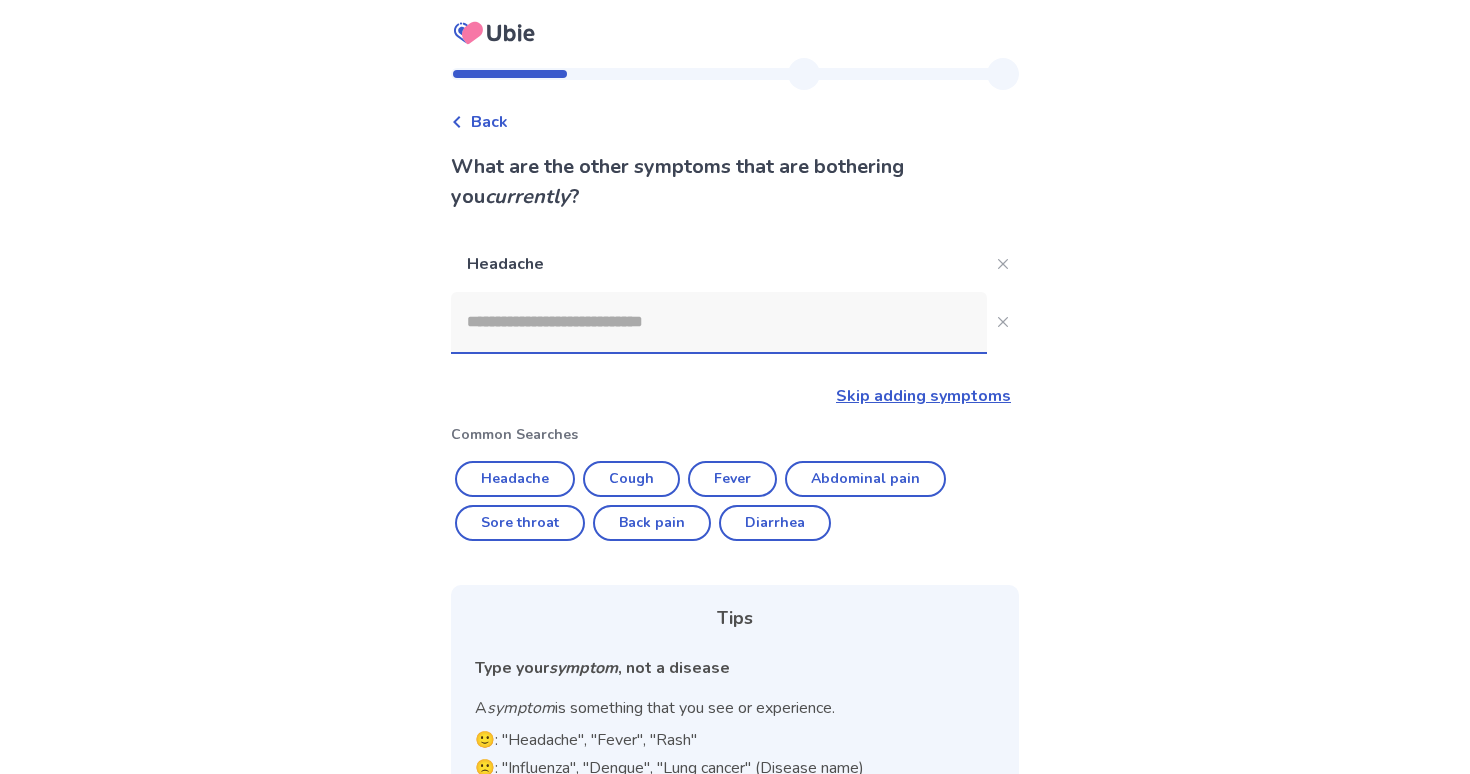 click 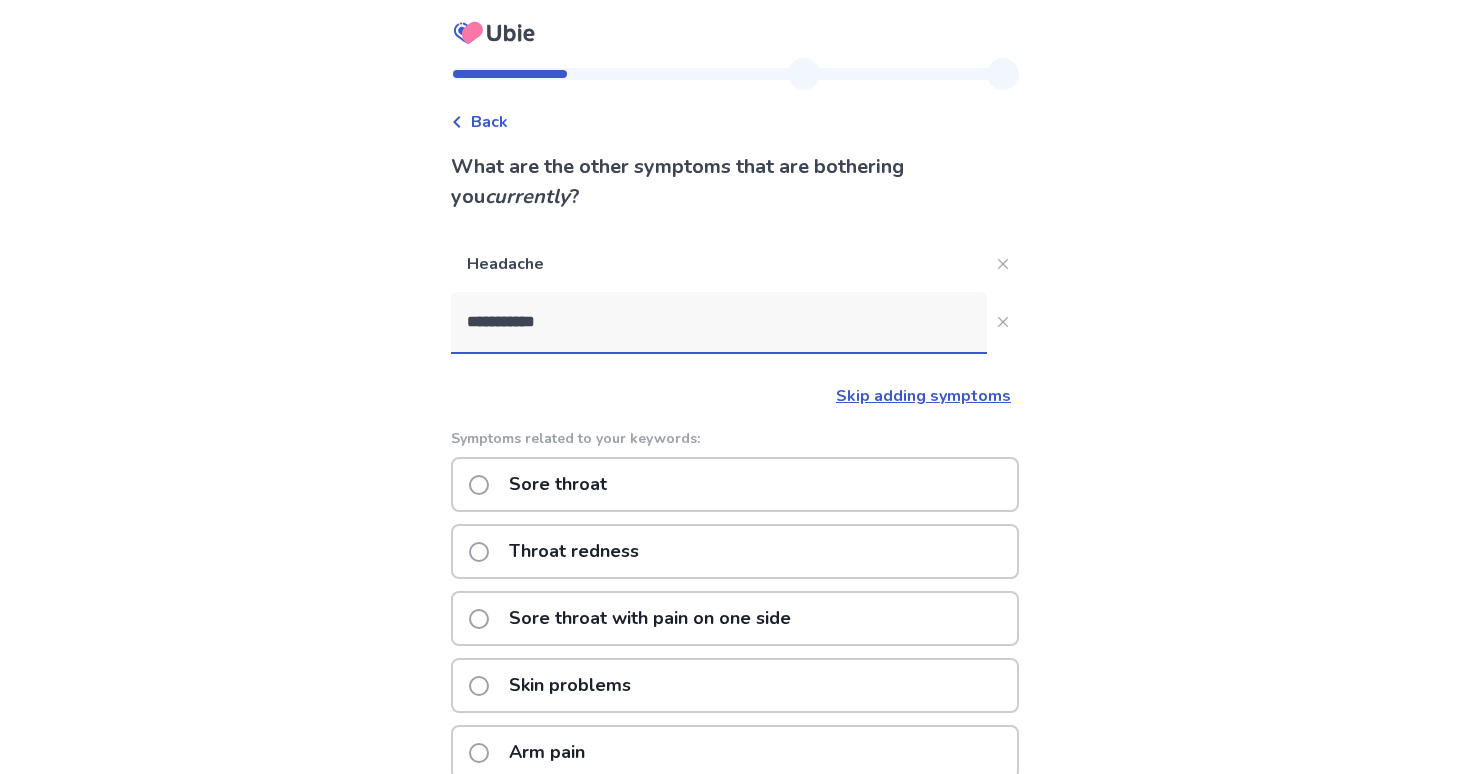 type on "**********" 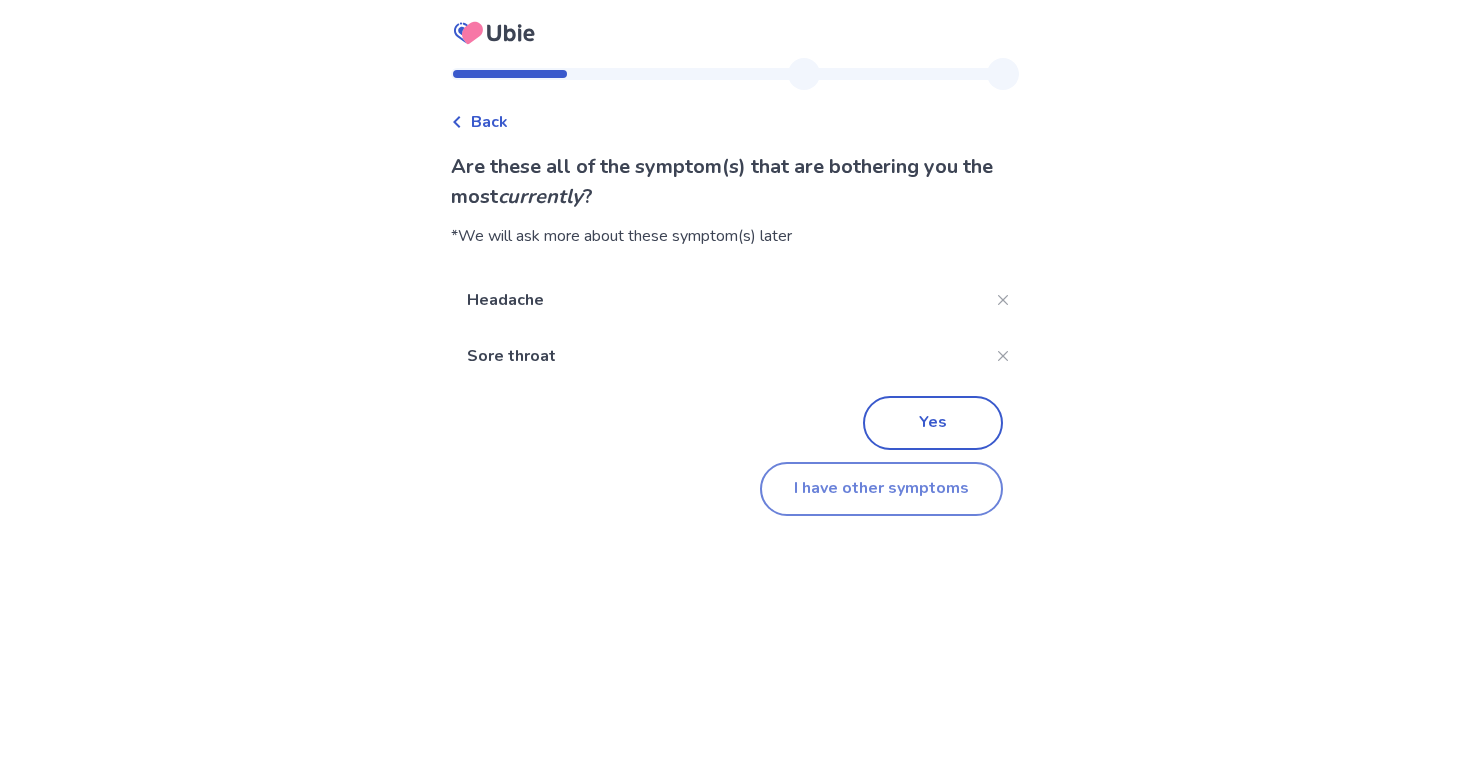 click on "I have other symptoms" 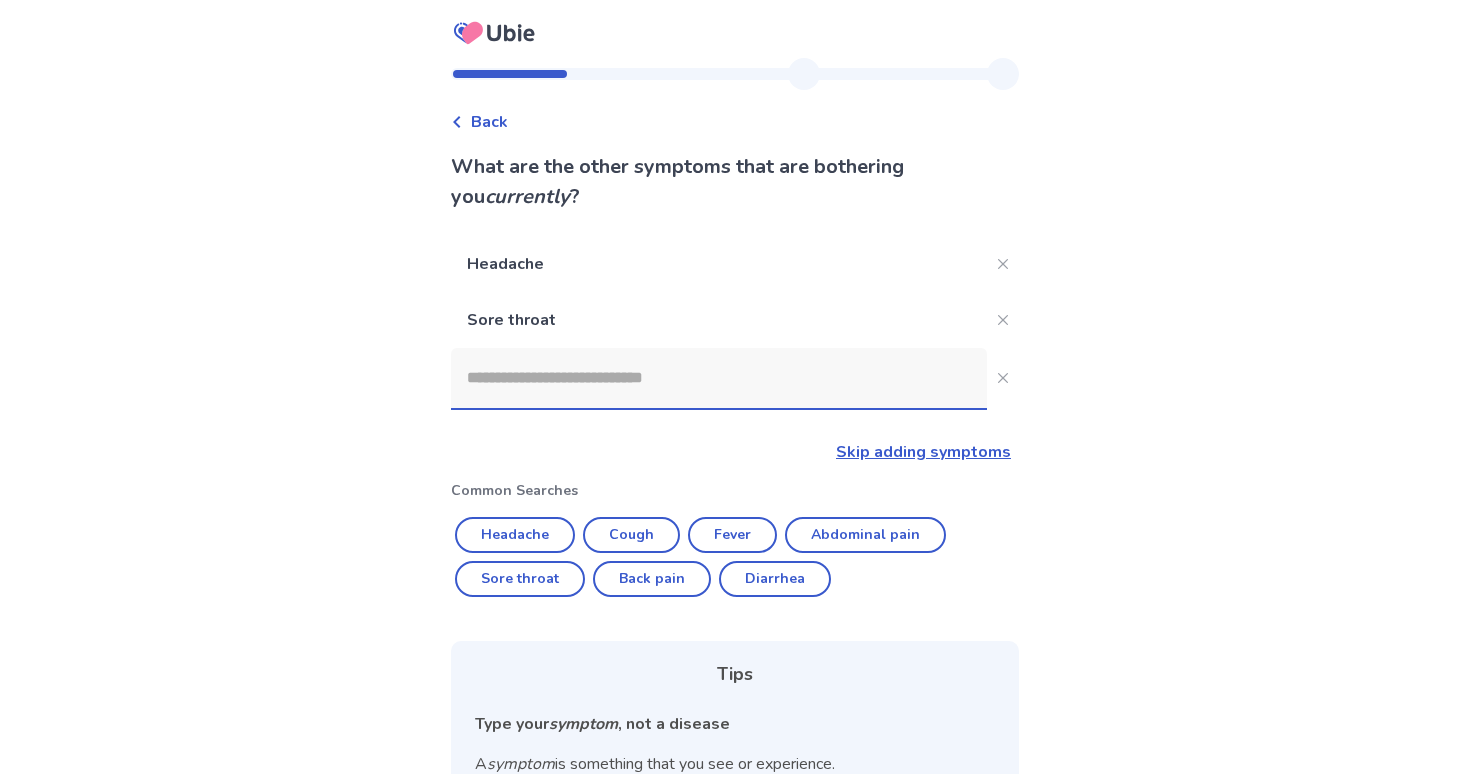 click 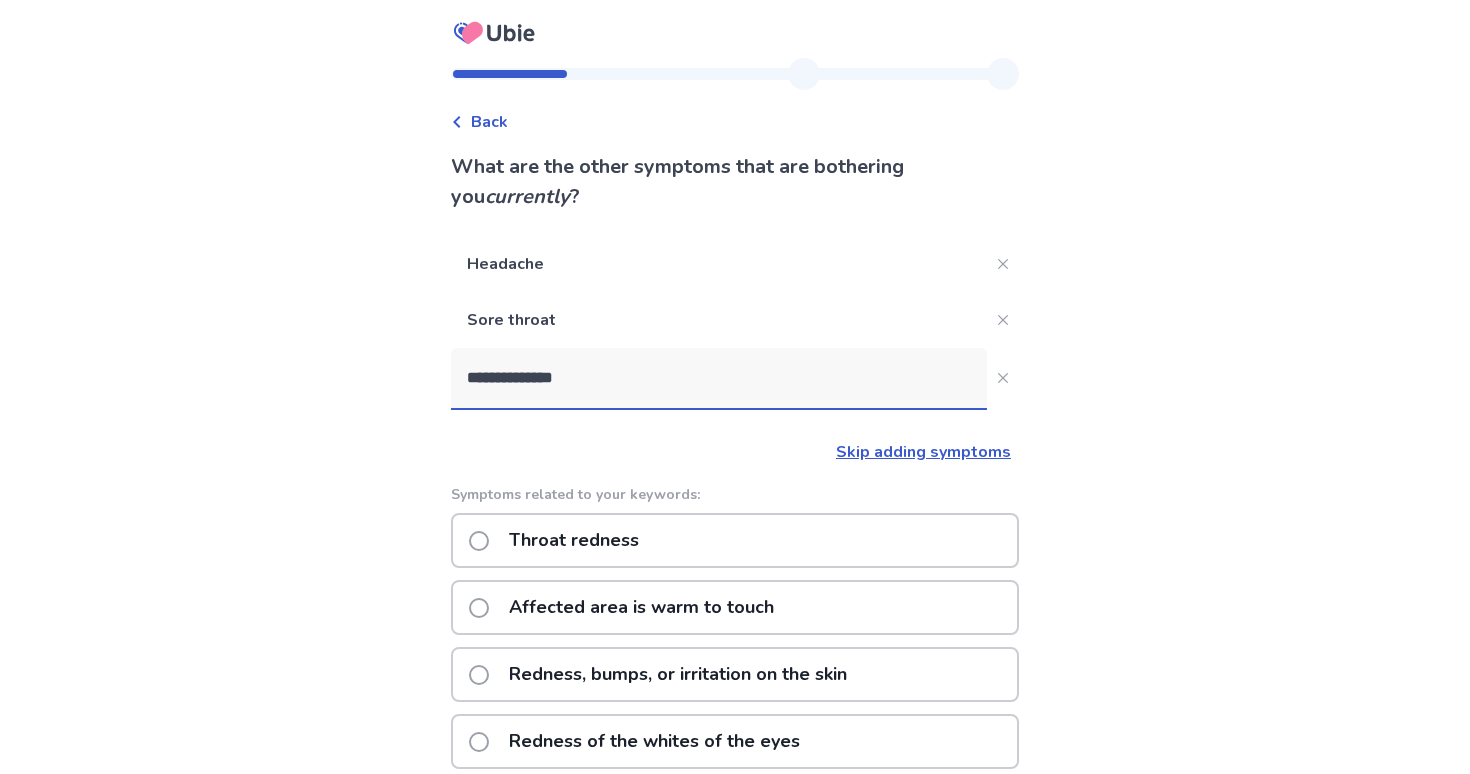 type on "**********" 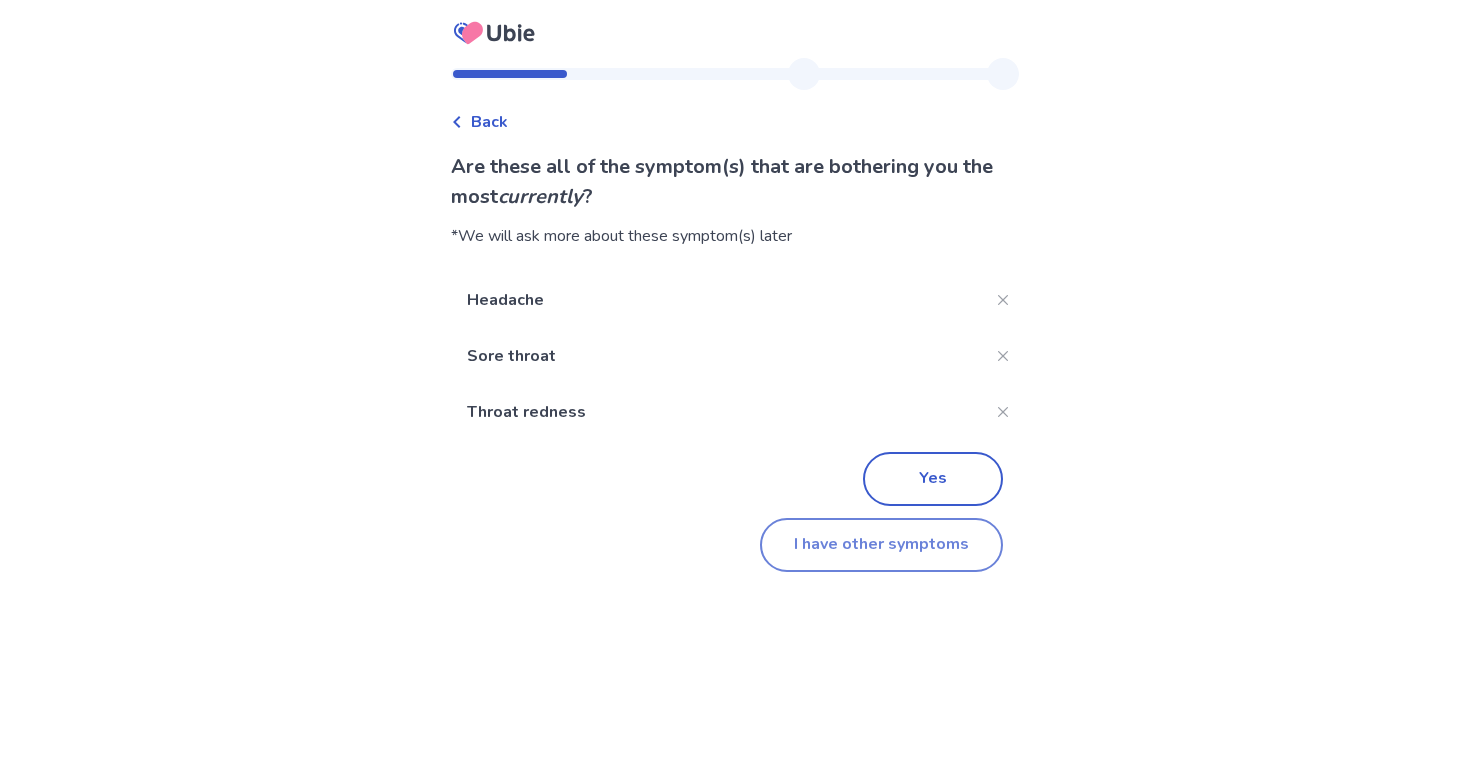 click on "I have other symptoms" 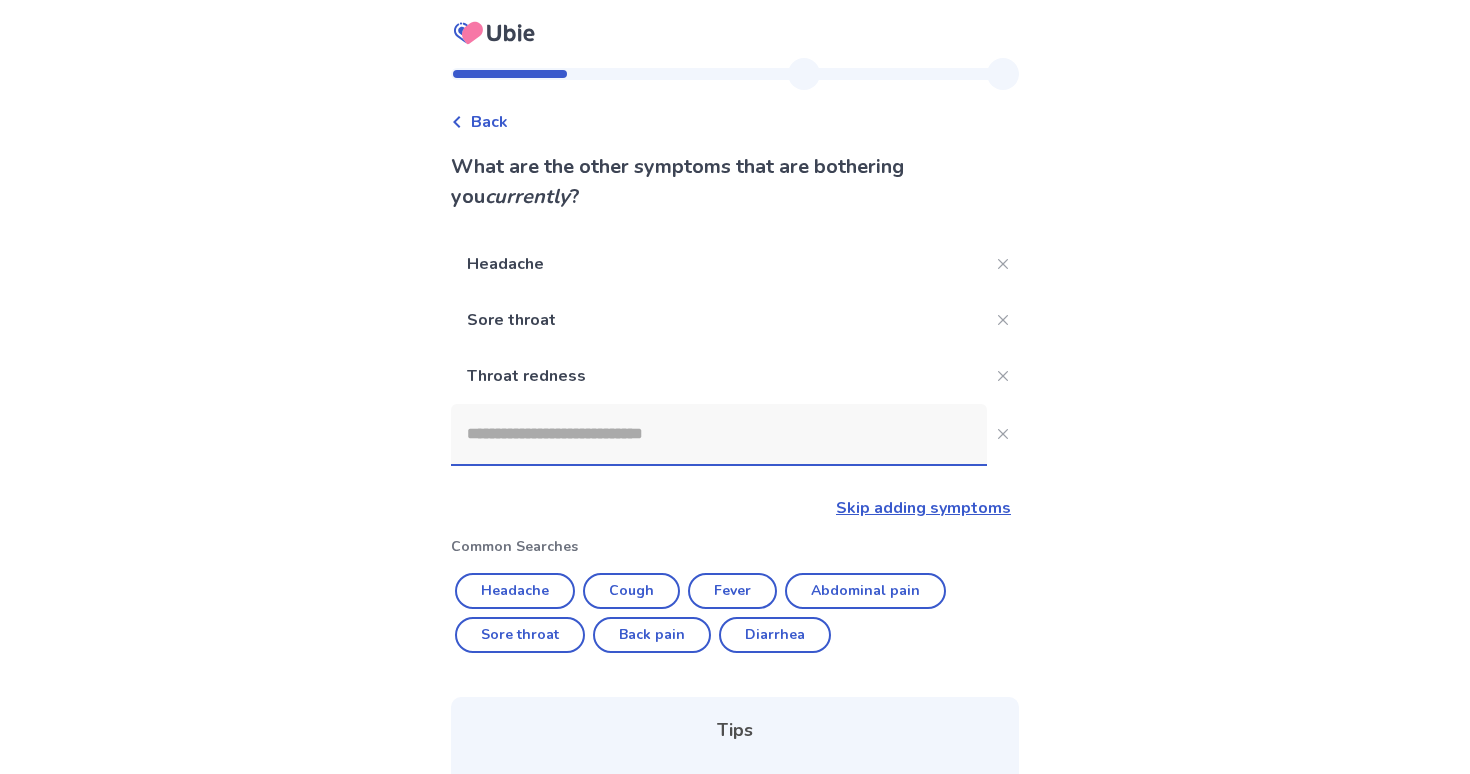 click 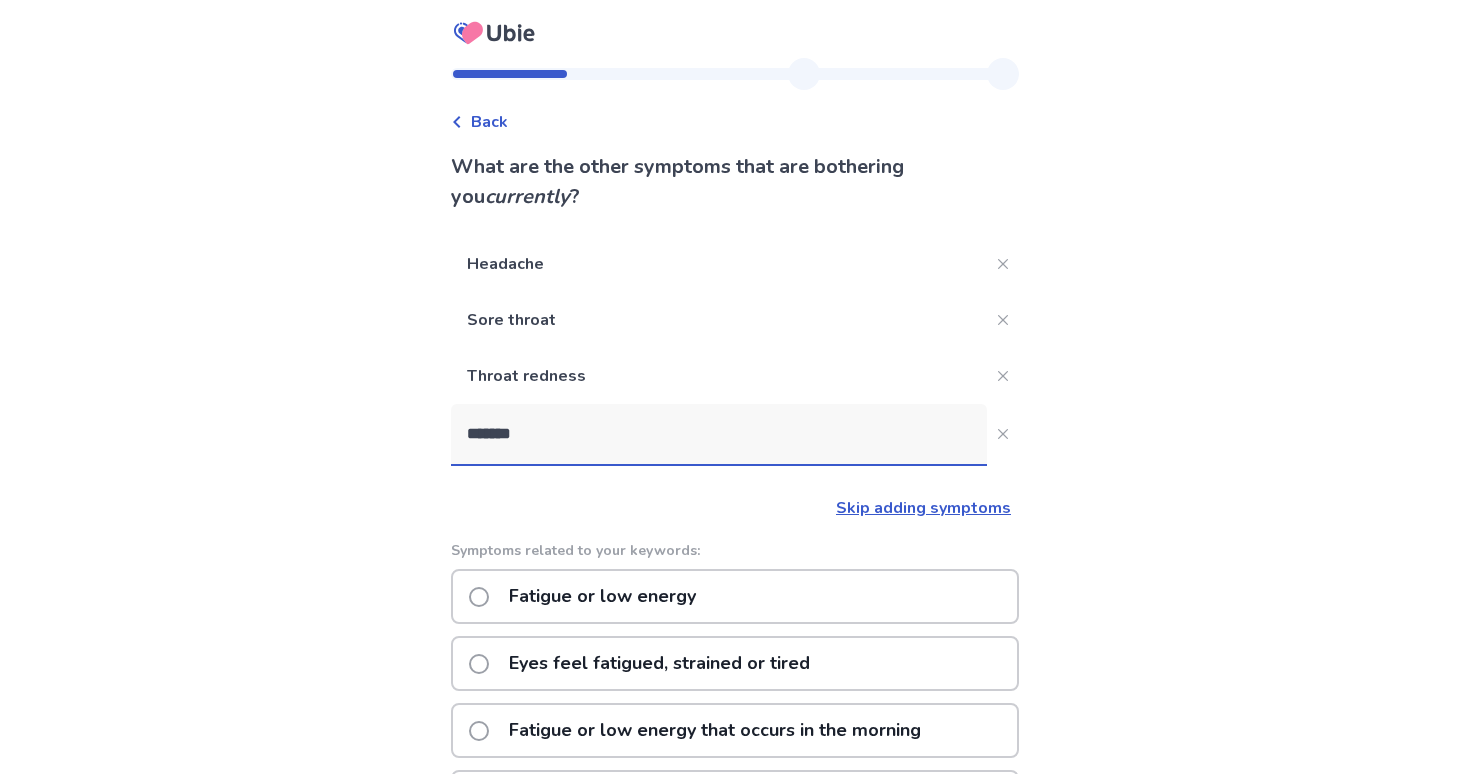 type on "*******" 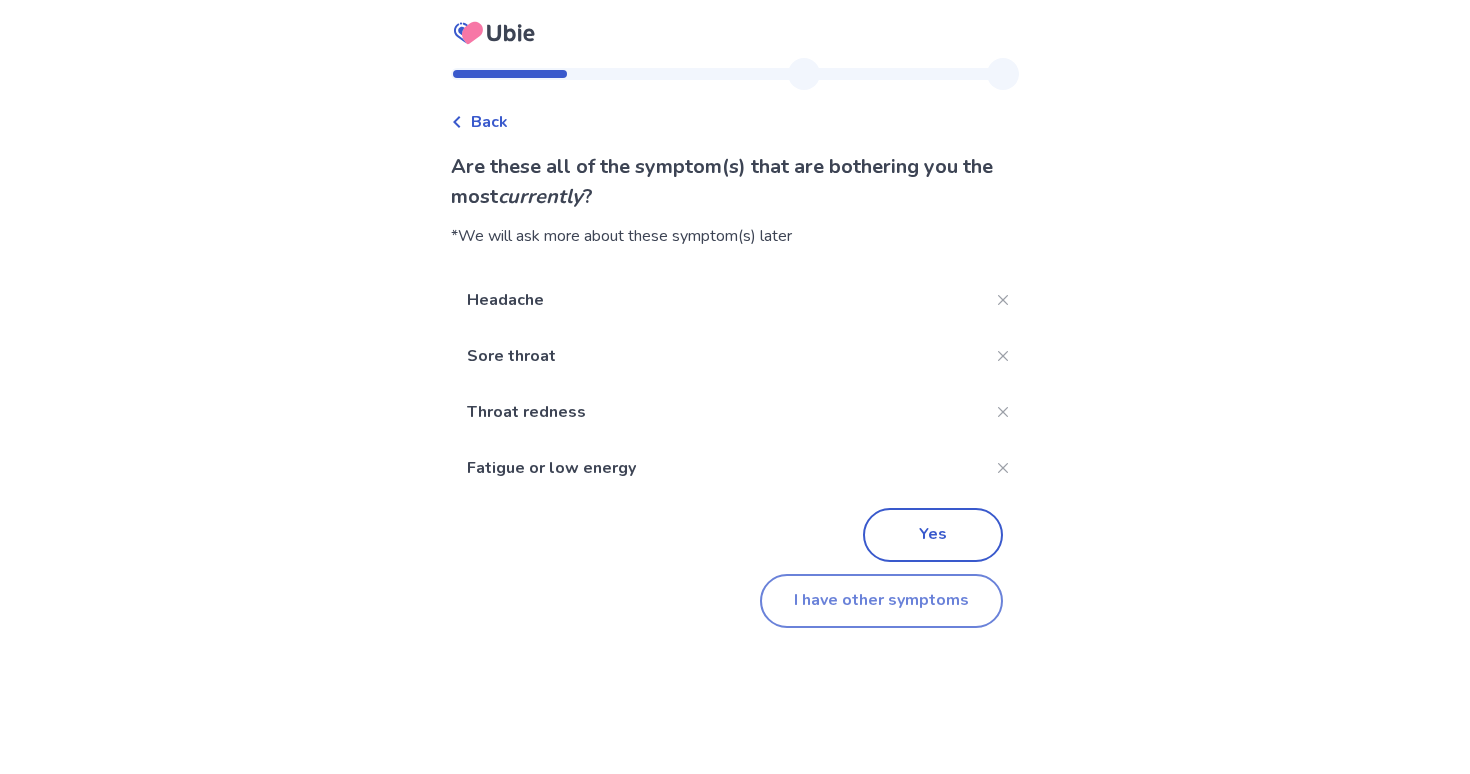 click on "I have other symptoms" 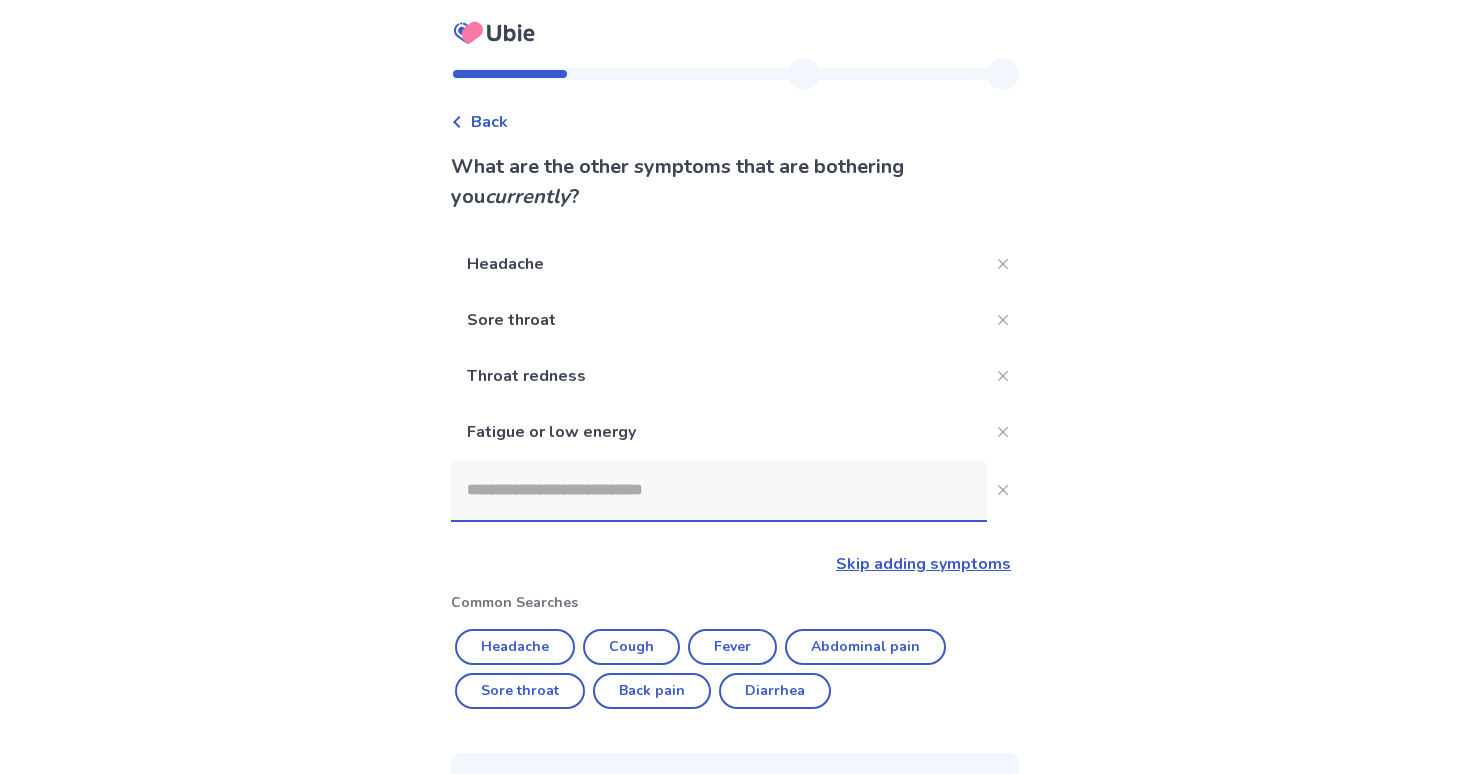 click 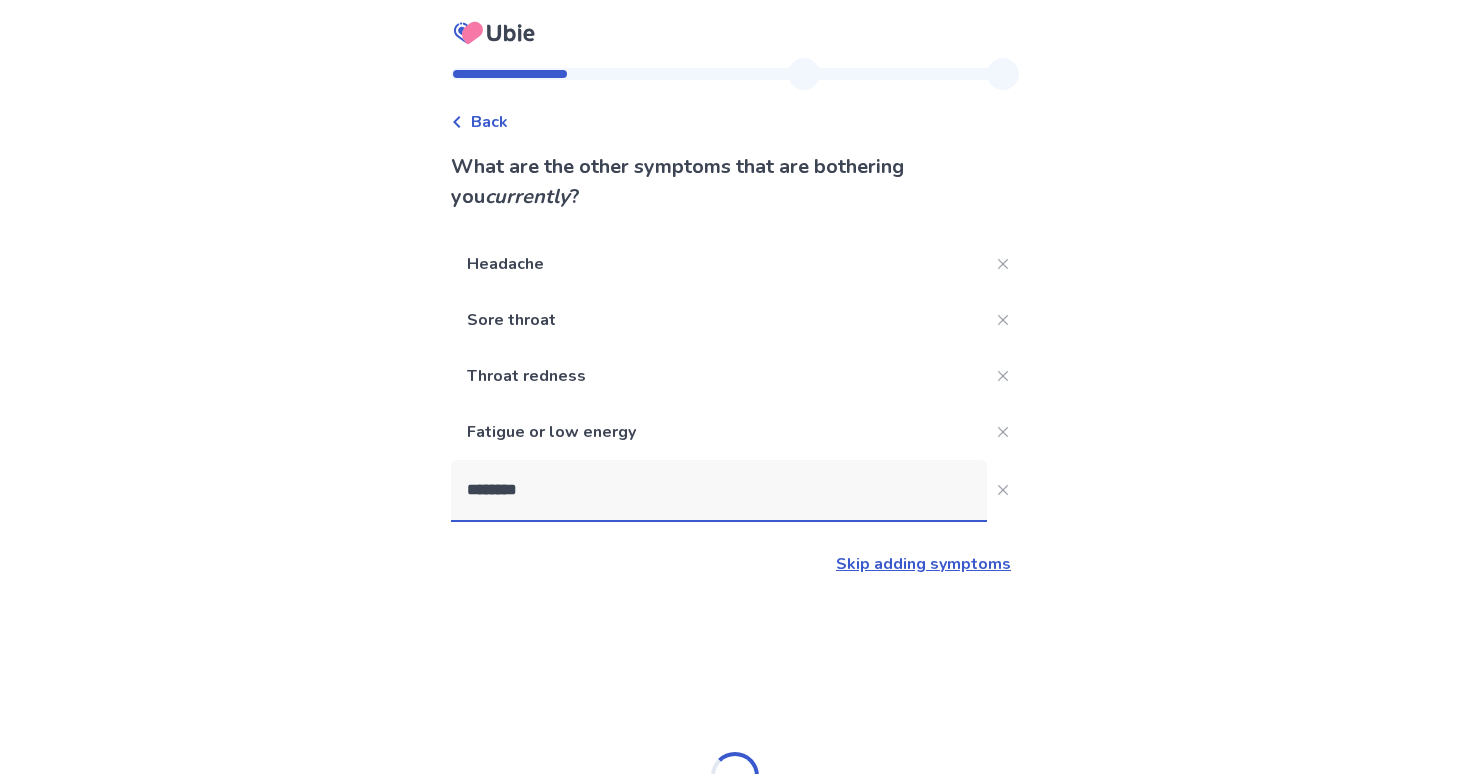 type on "*********" 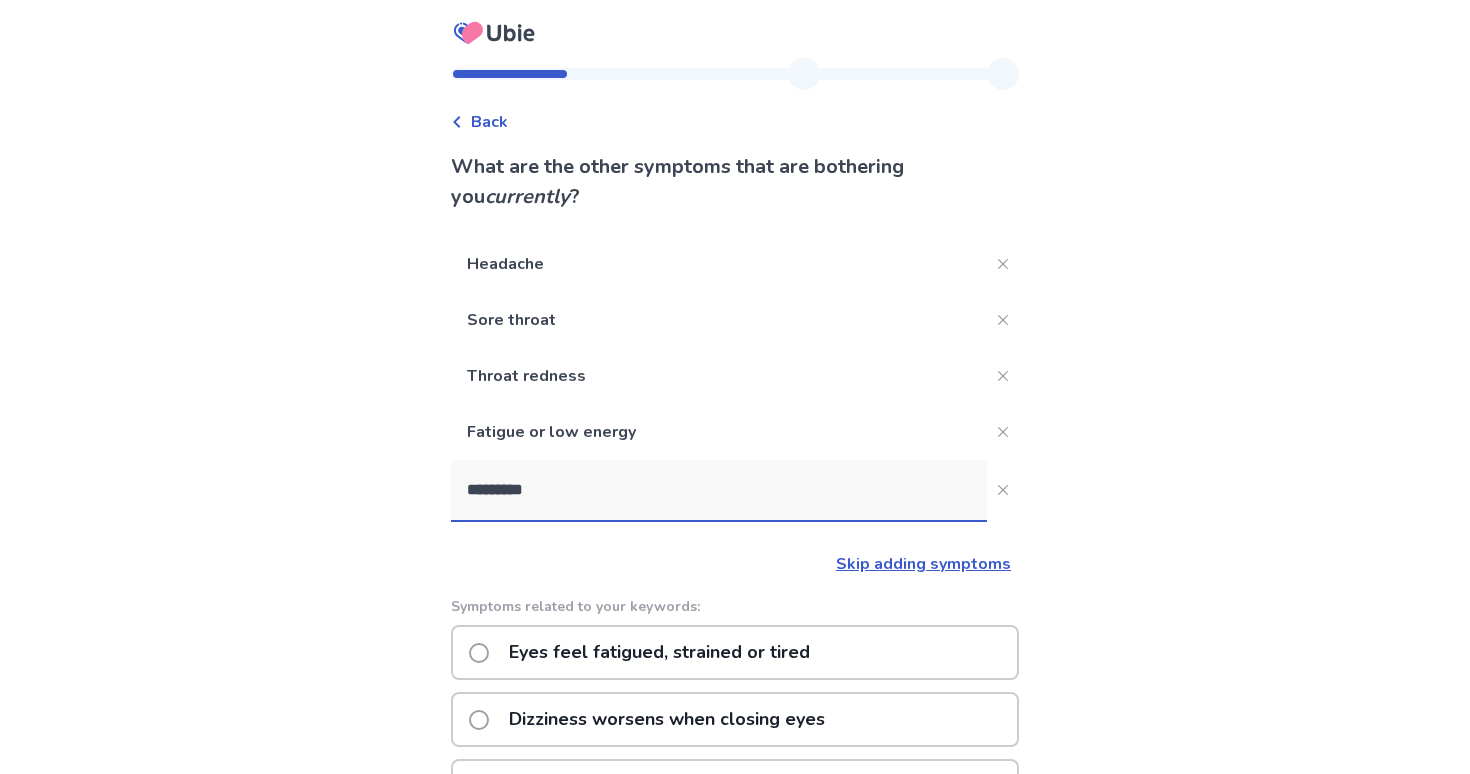 click on "Eyes feel fatigued, strained or tired" 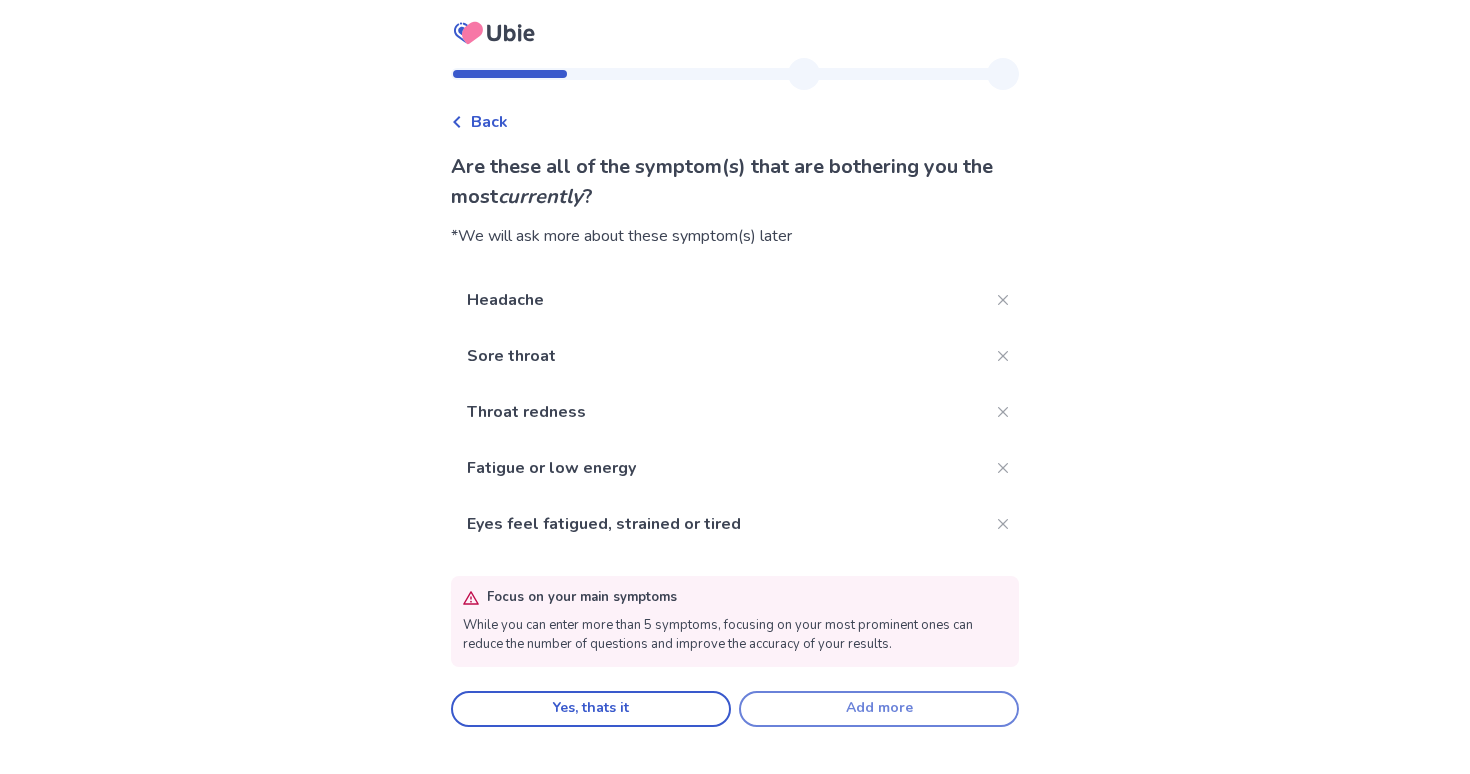 click on "Add more" 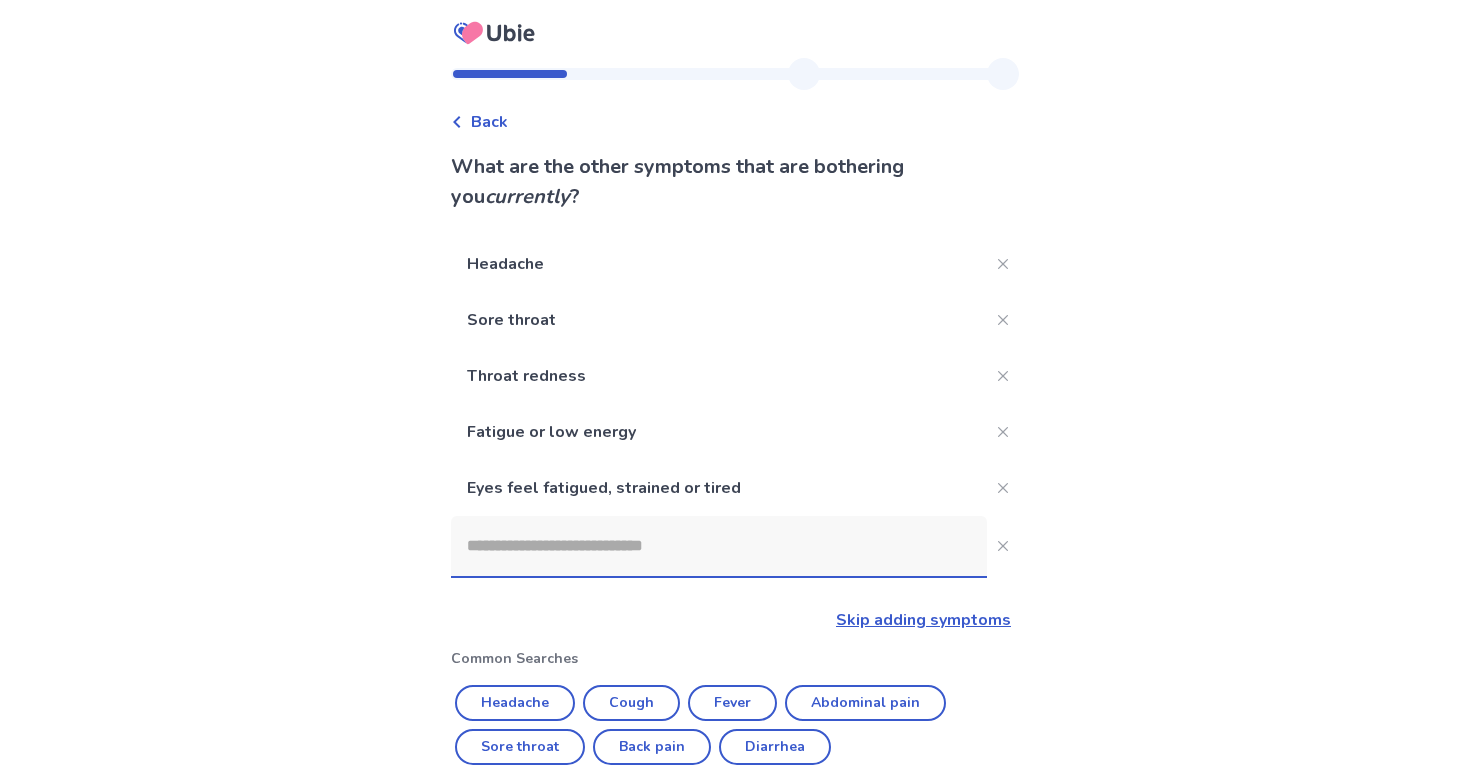 click 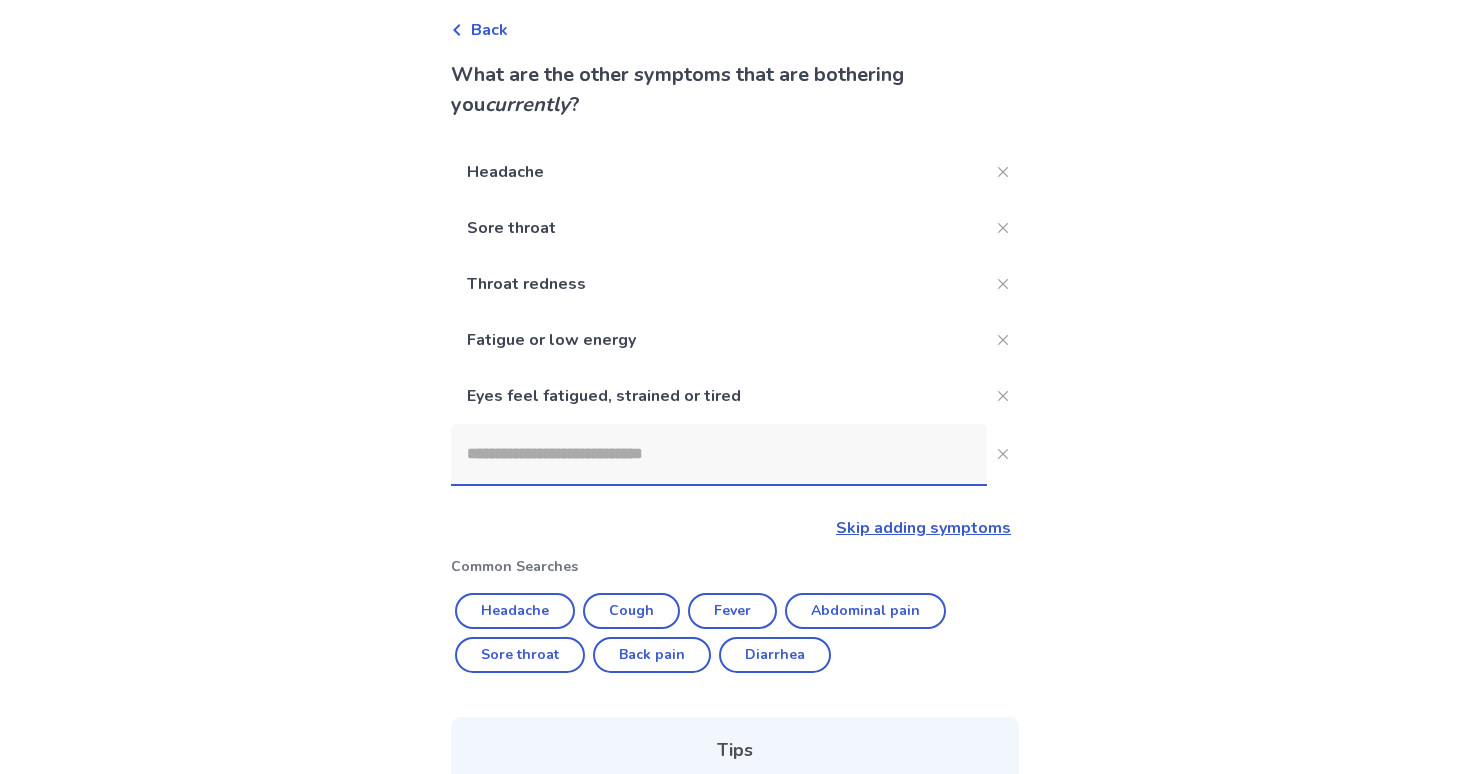 scroll, scrollTop: 222, scrollLeft: 0, axis: vertical 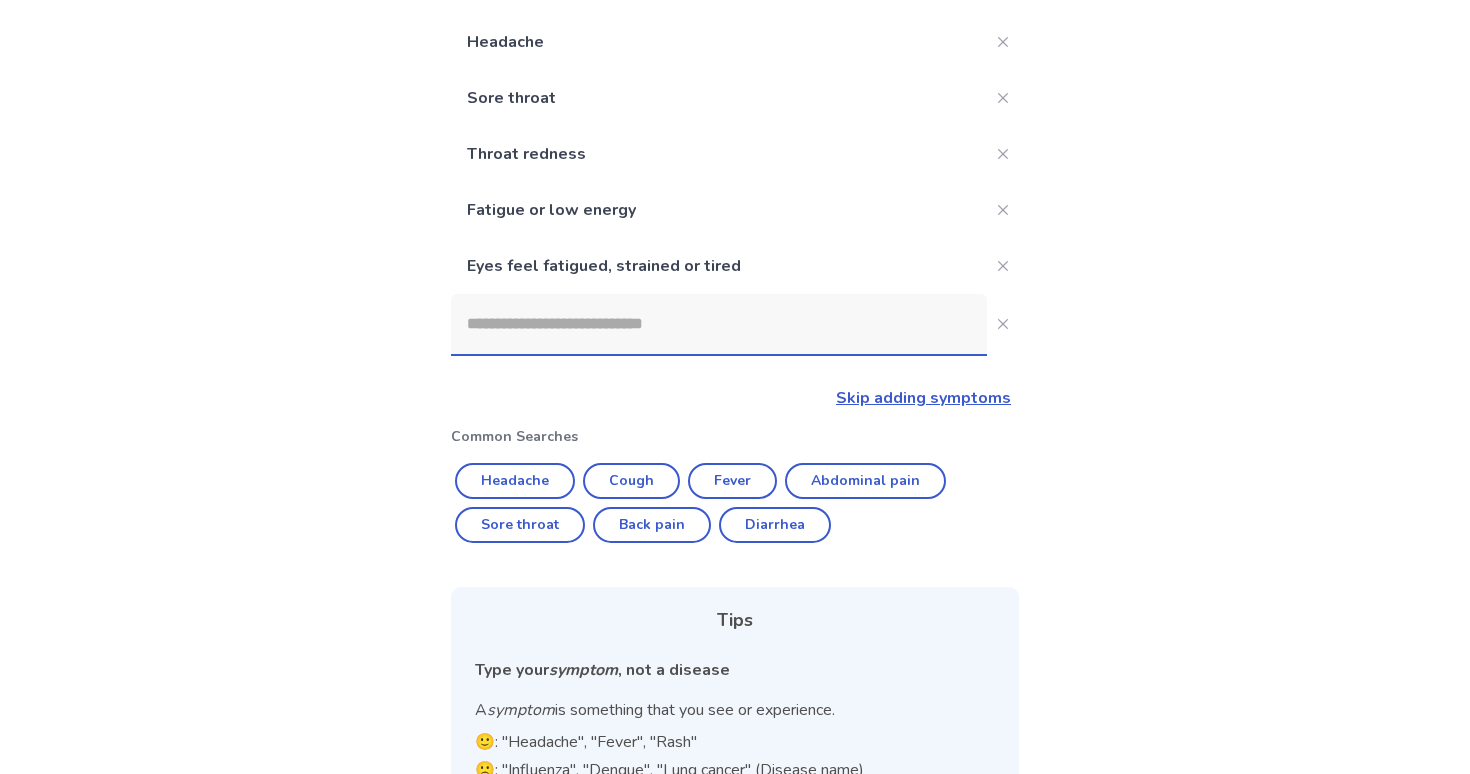 click on "Skip adding symptoms" 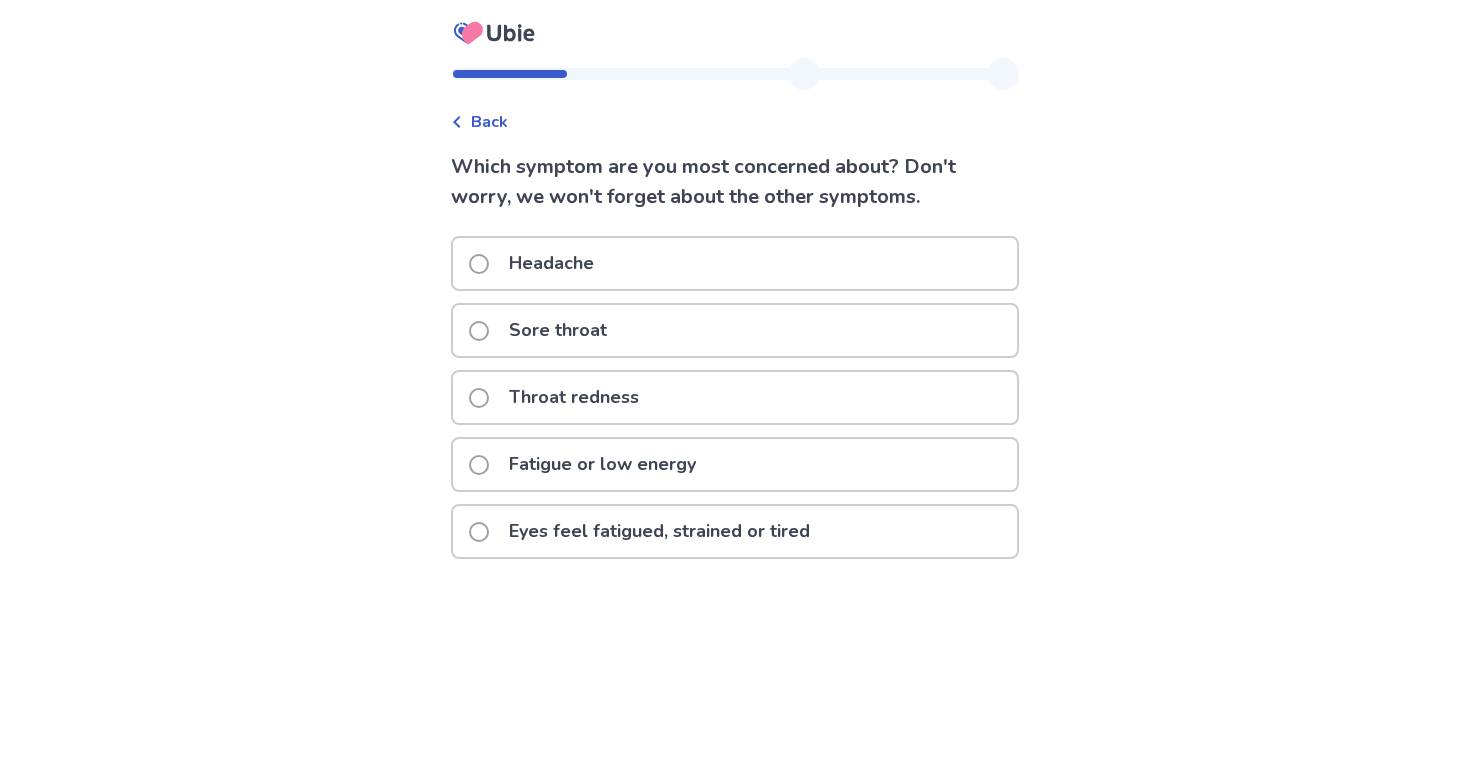 click on "Fatigue or low energy" 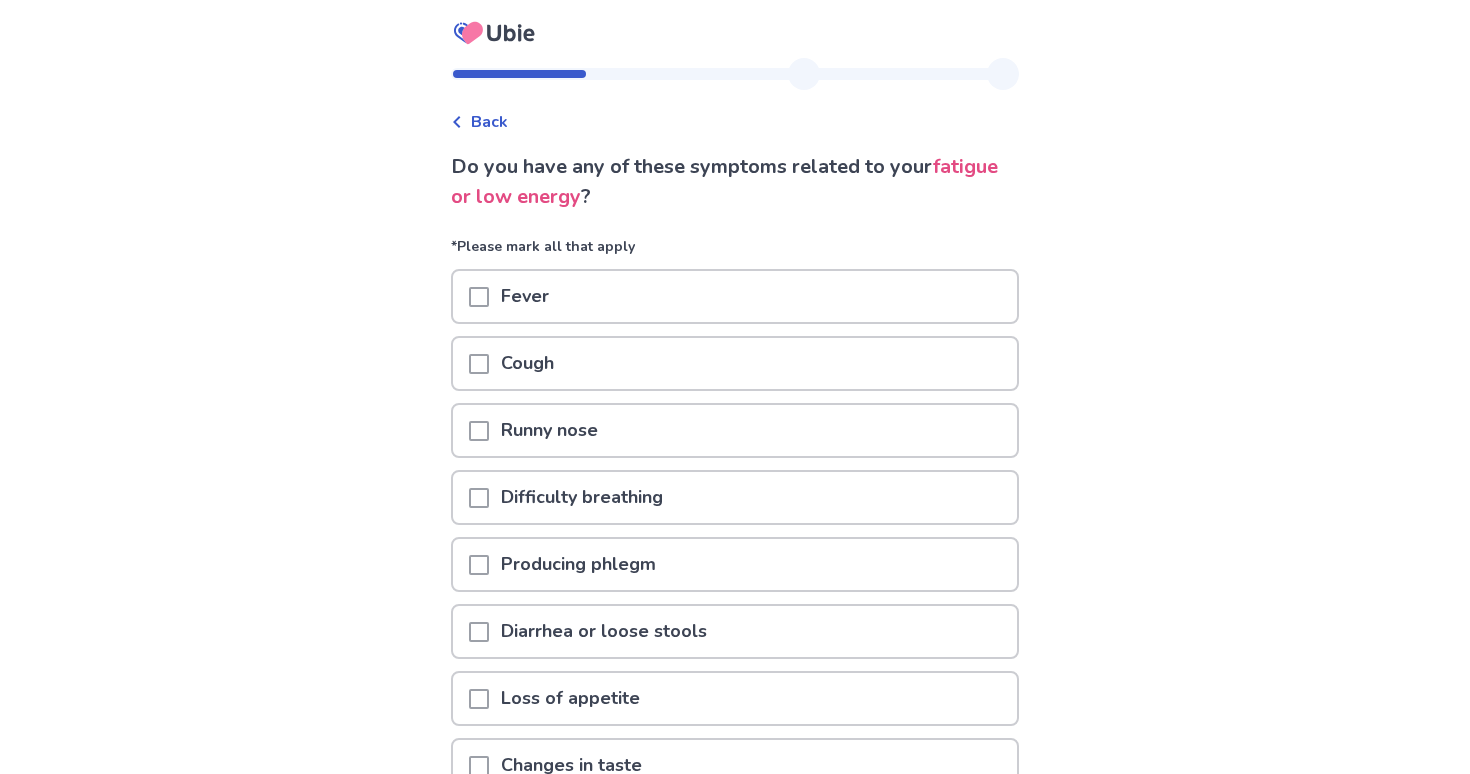 click on "Runny nose" at bounding box center [735, 430] 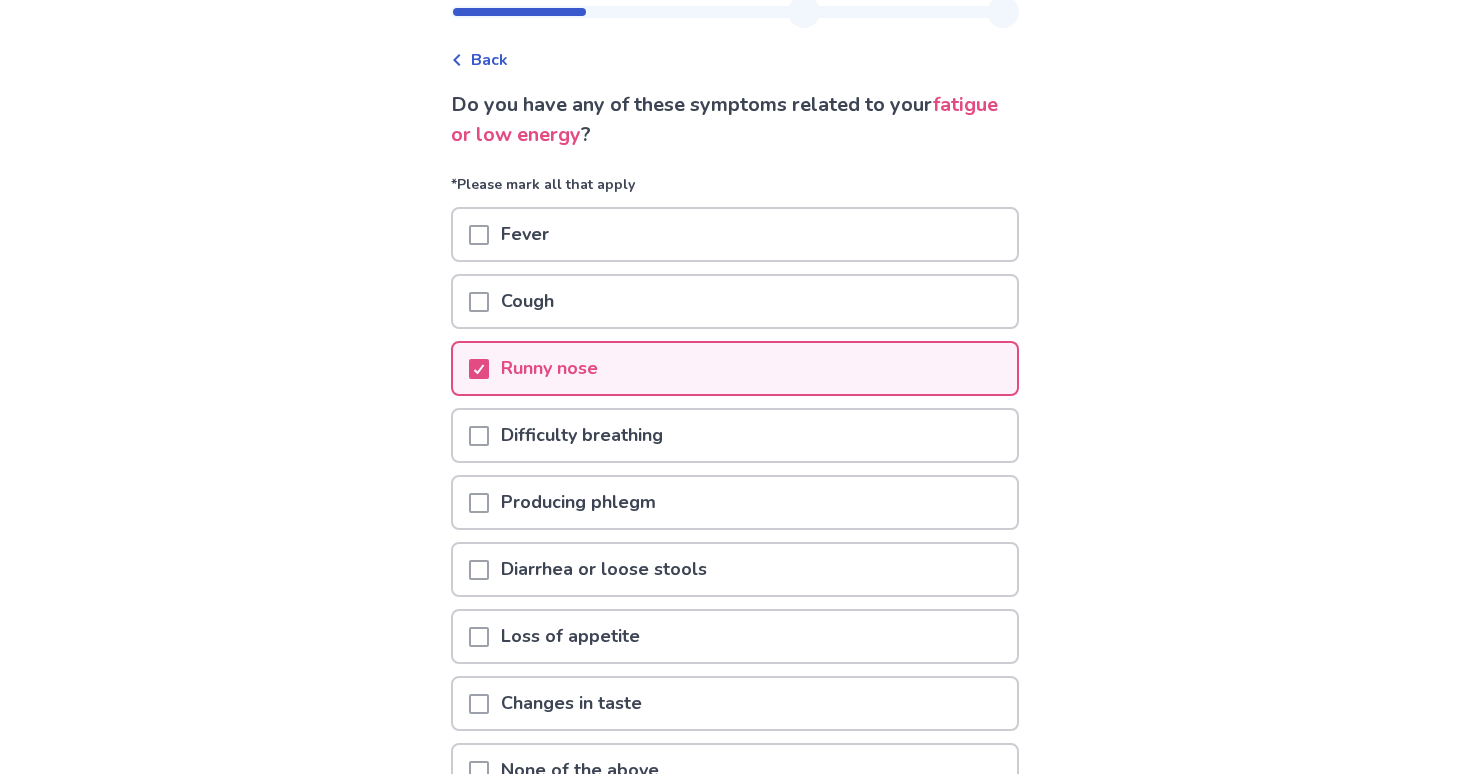 click on "Diarrhea or loose stools" at bounding box center [604, 569] 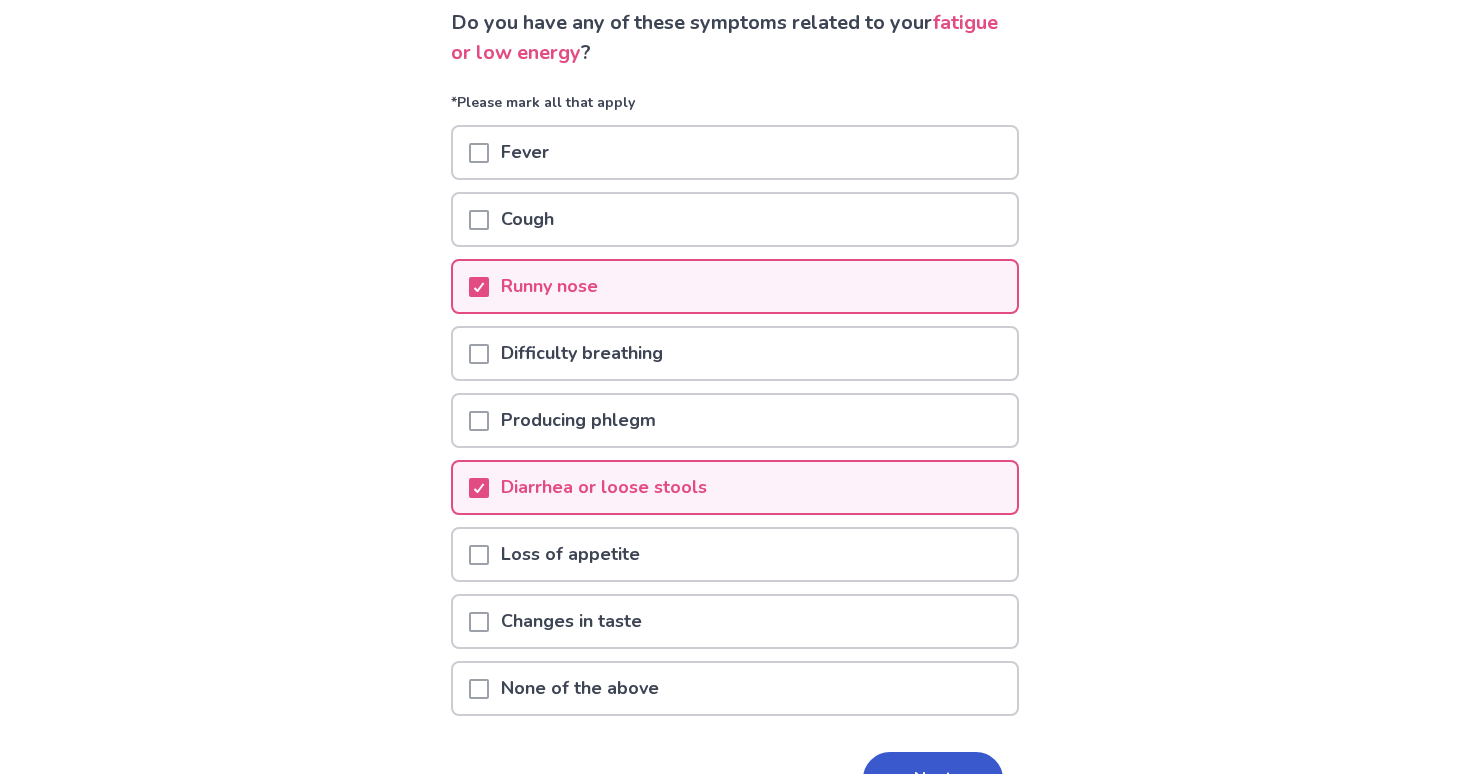 click on "Loss of appetite" at bounding box center (735, 554) 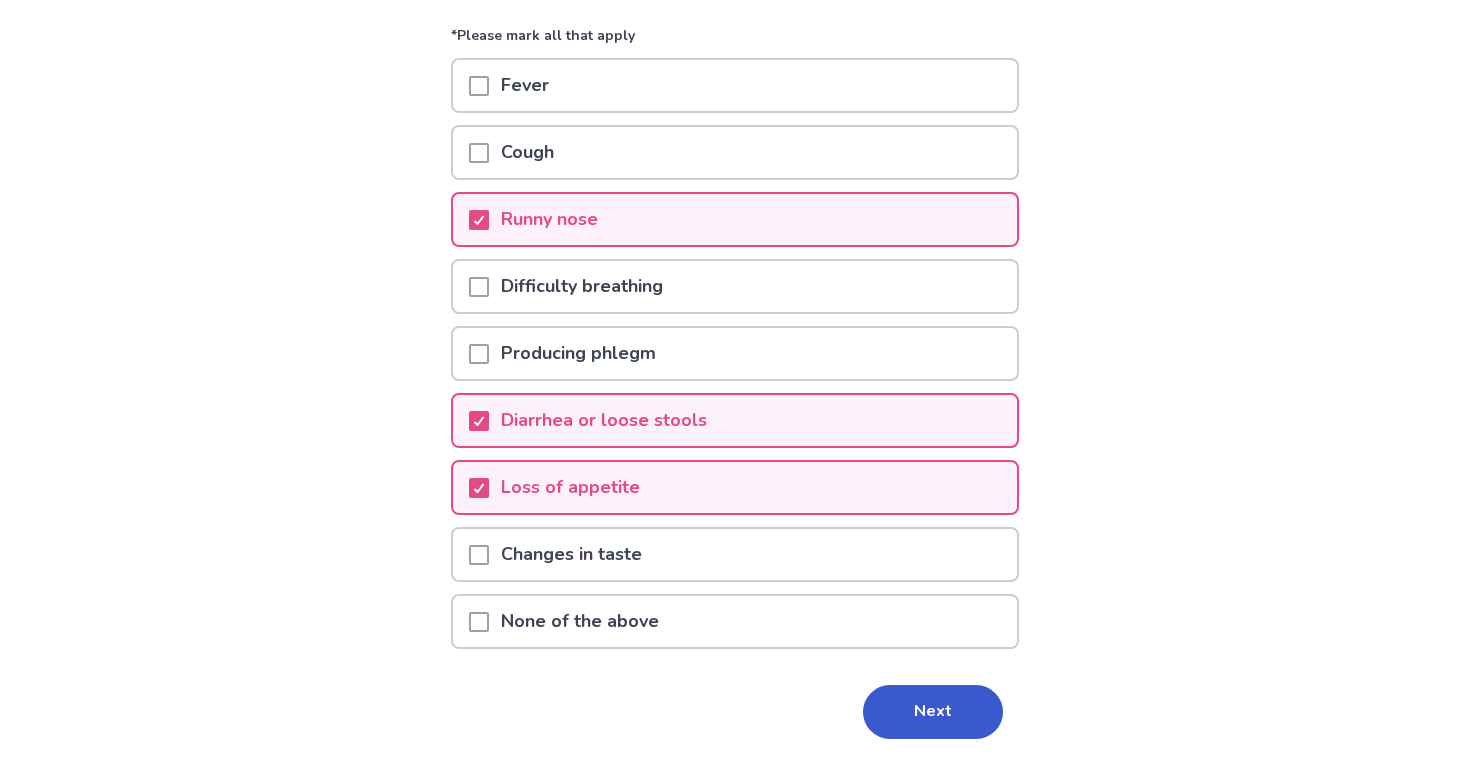 scroll, scrollTop: 264, scrollLeft: 0, axis: vertical 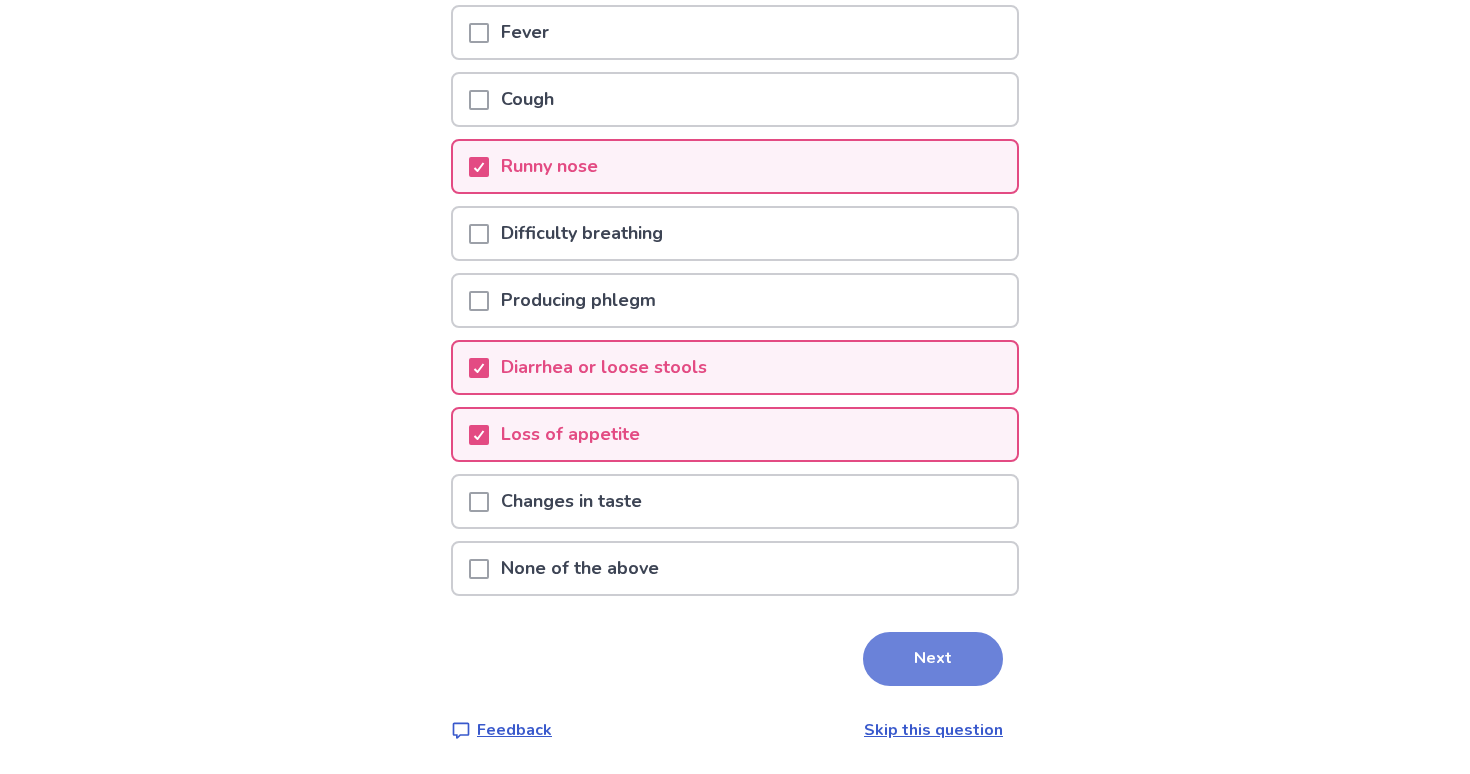 click on "Next" at bounding box center [933, 659] 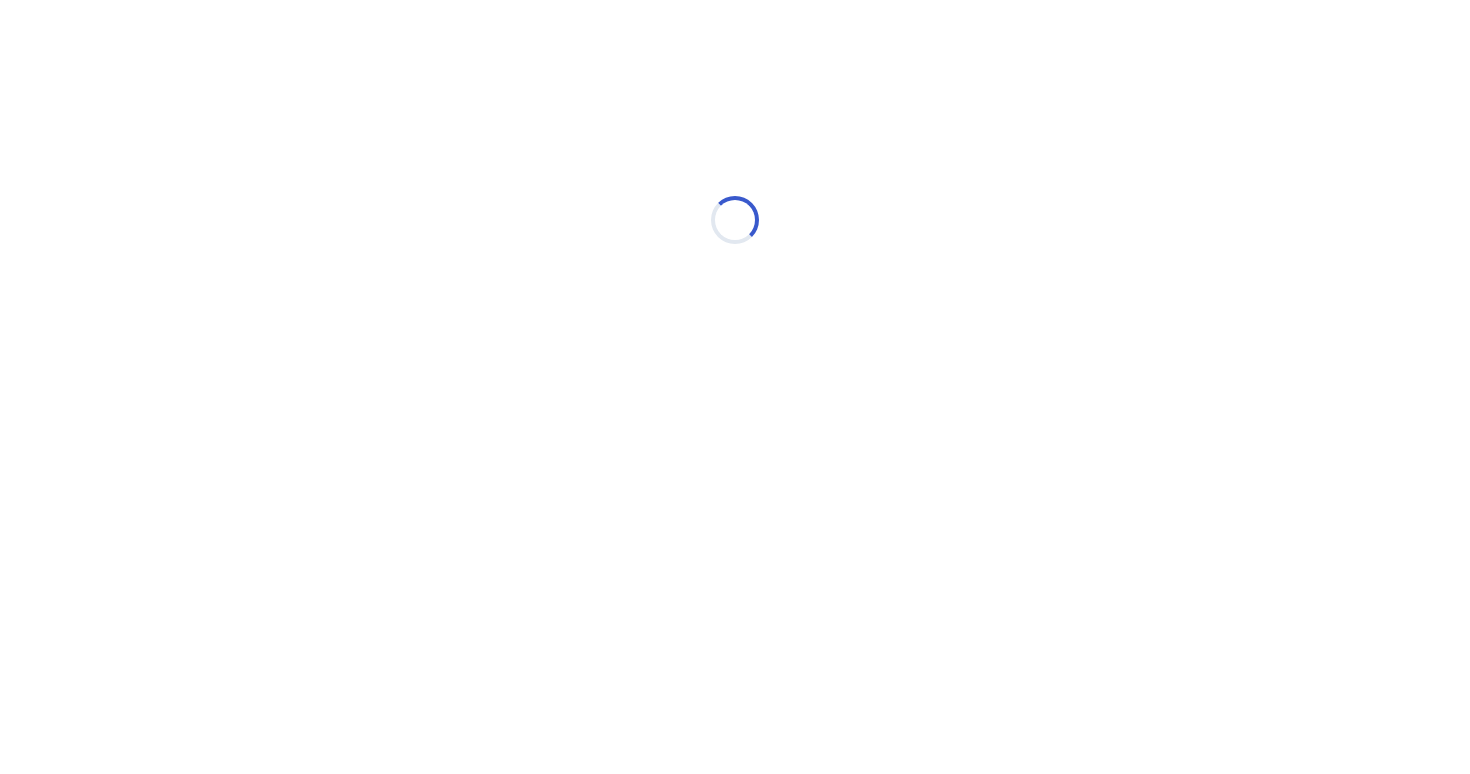 select on "*" 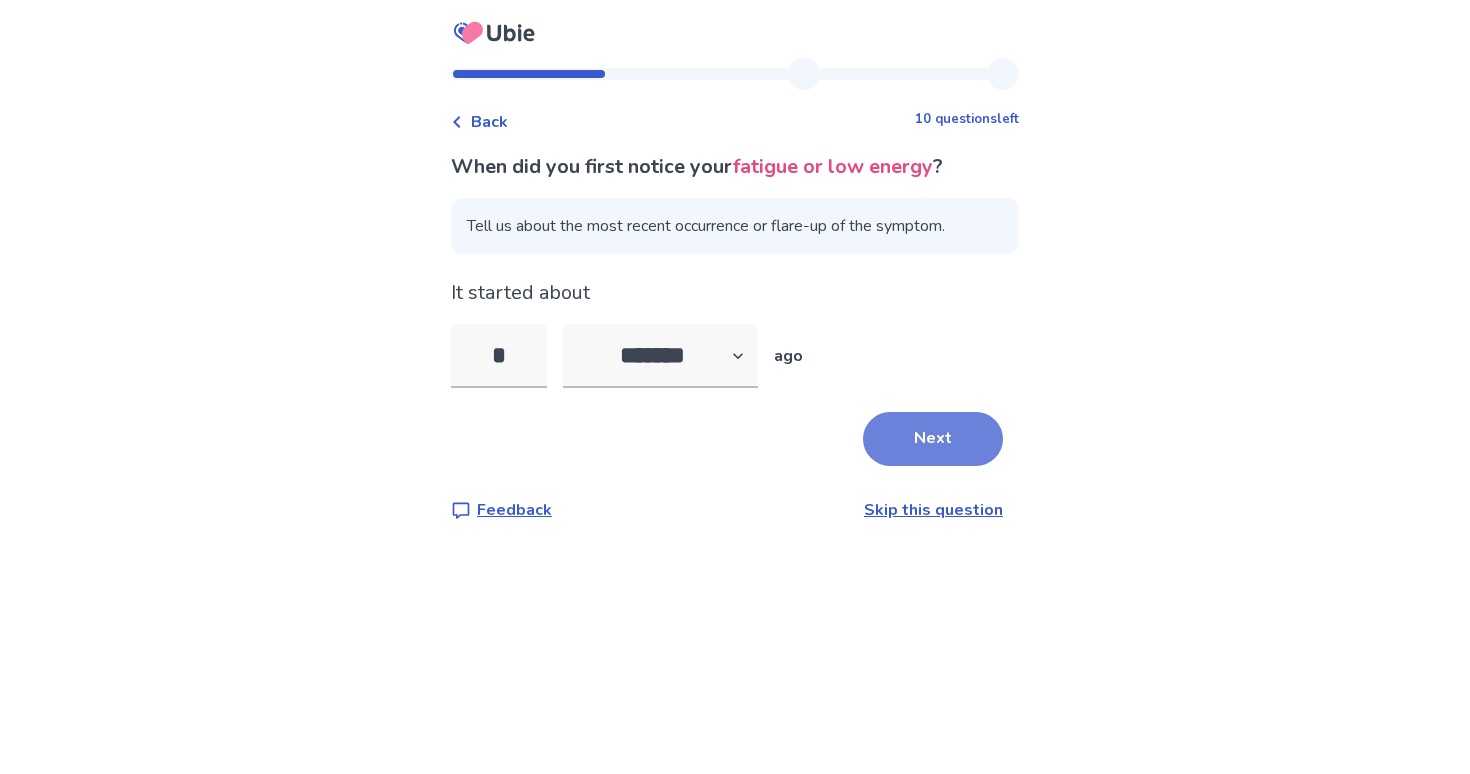 type on "*" 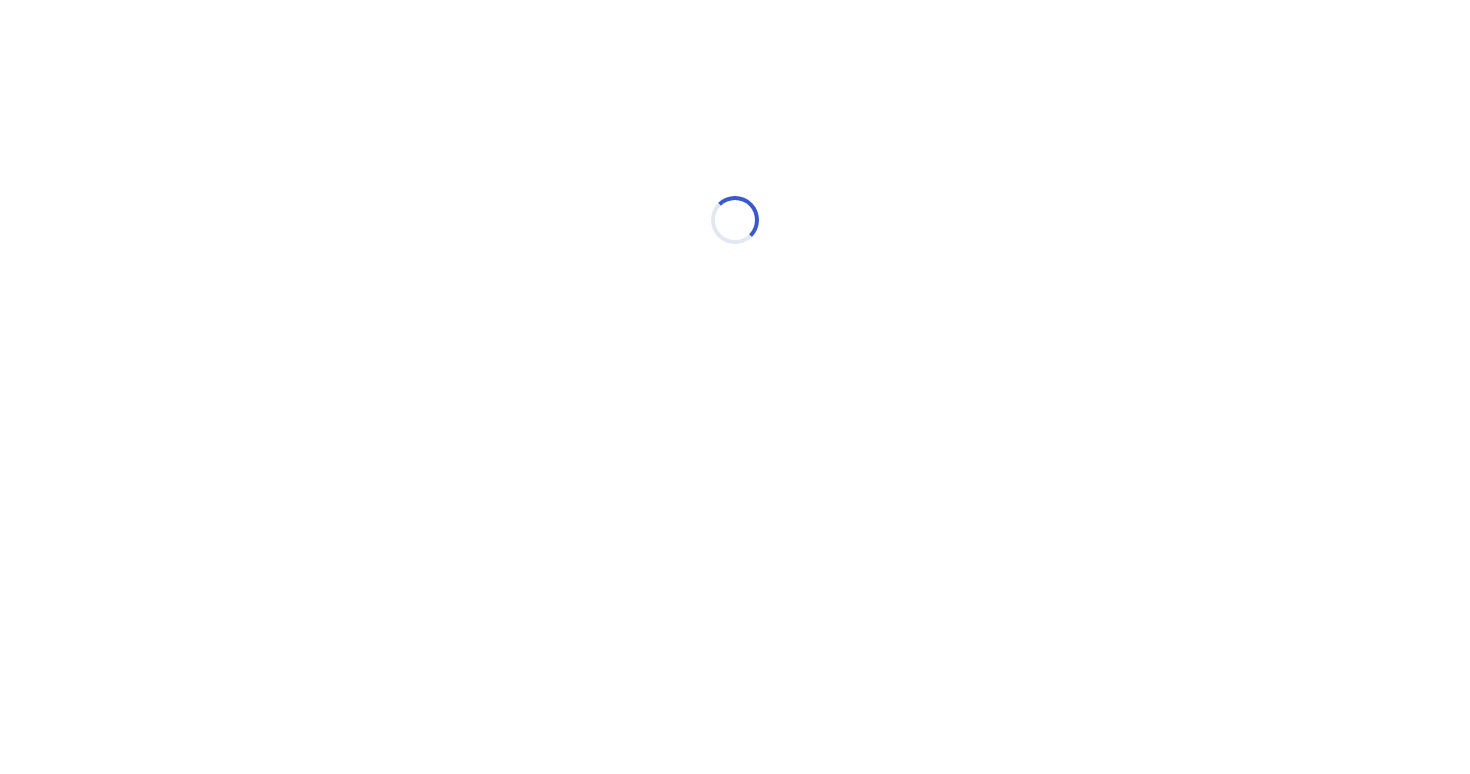 select on "*" 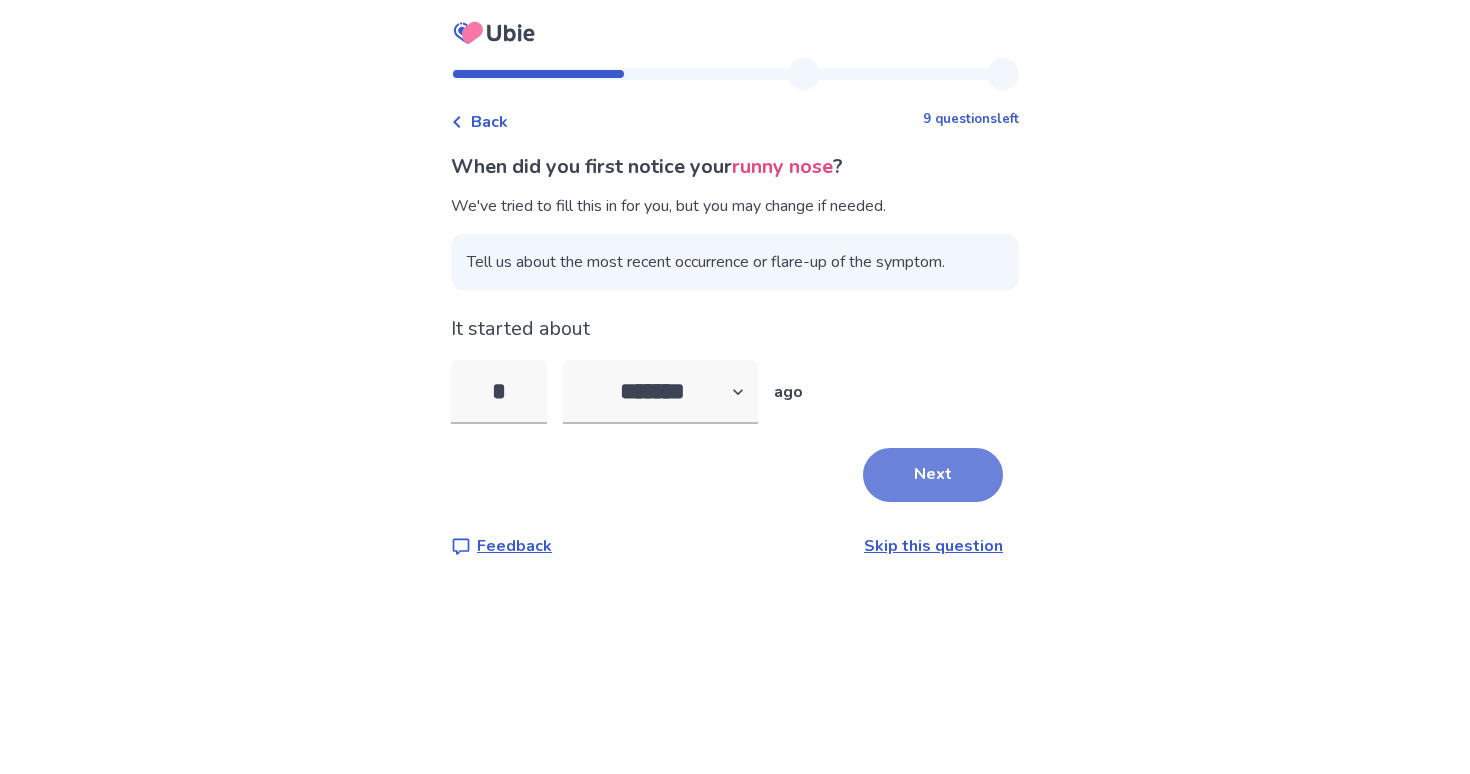 type on "*" 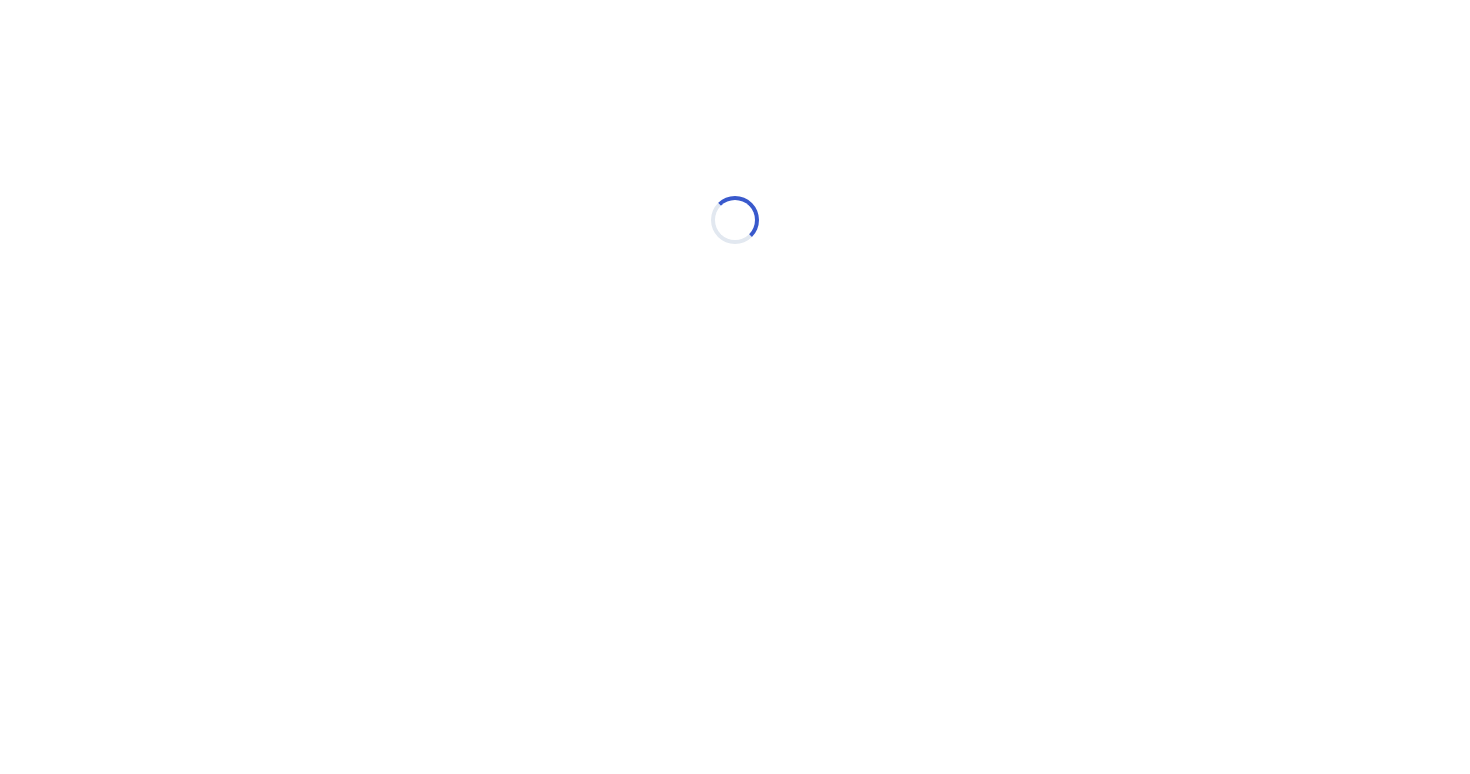 select on "*" 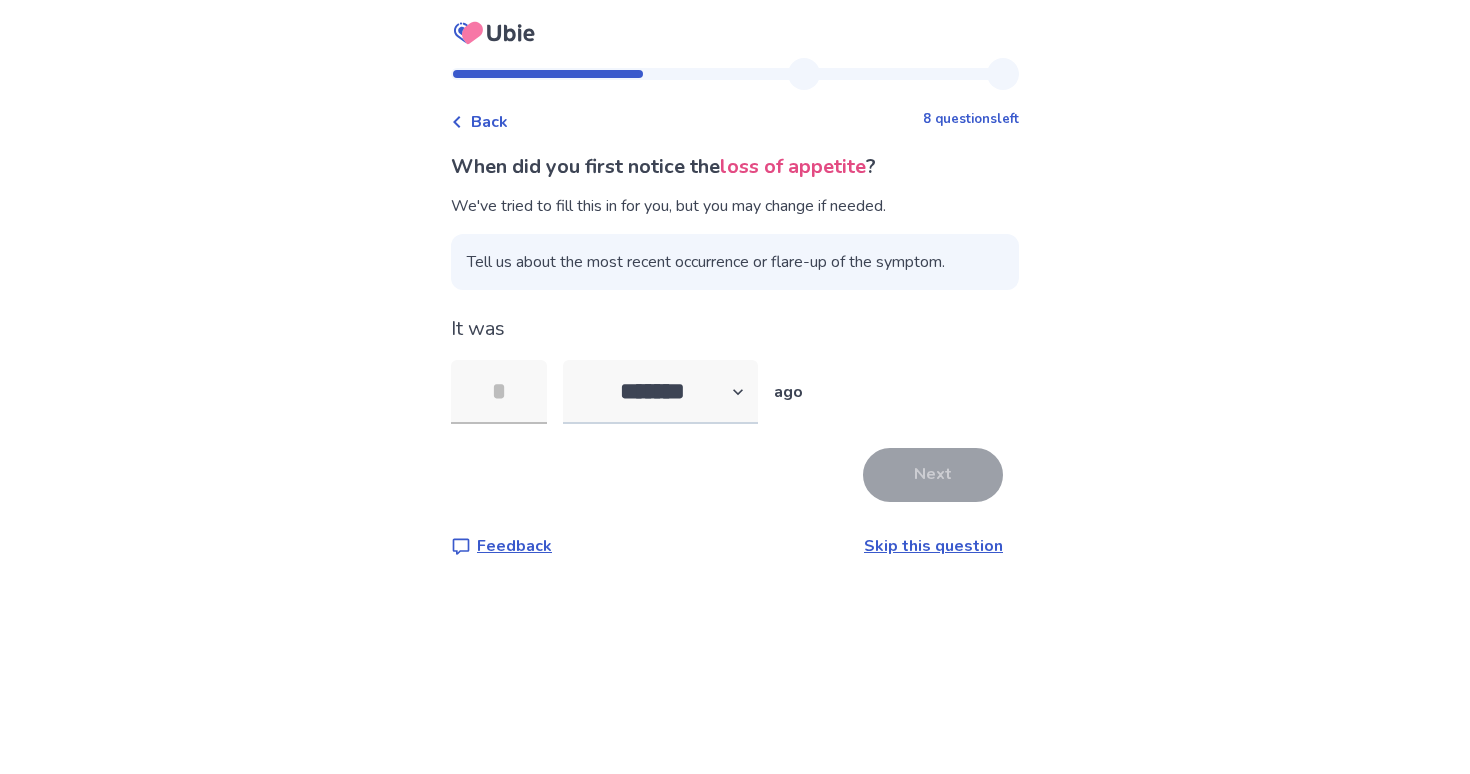 type 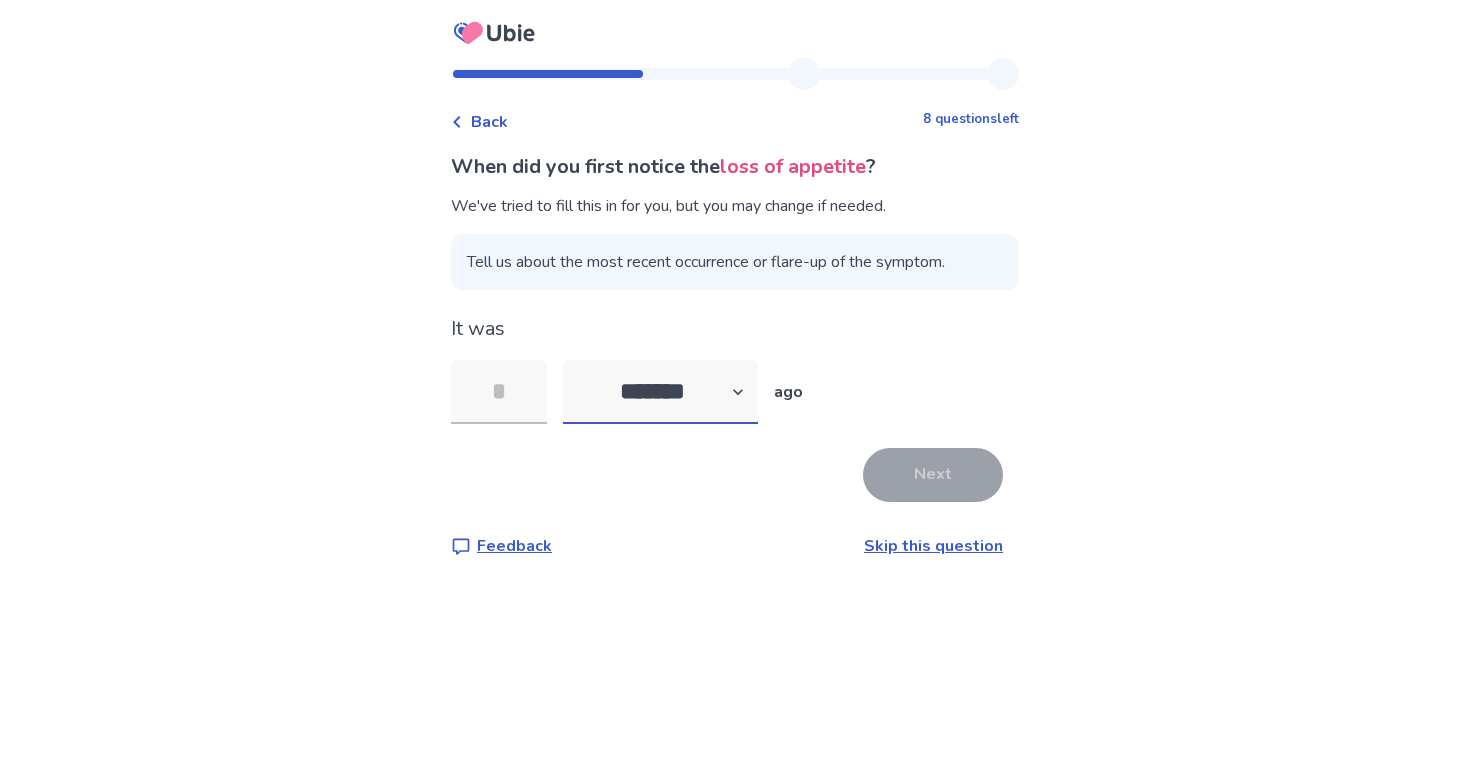click on "******* ****** ******* ******** *******" at bounding box center (660, 392) 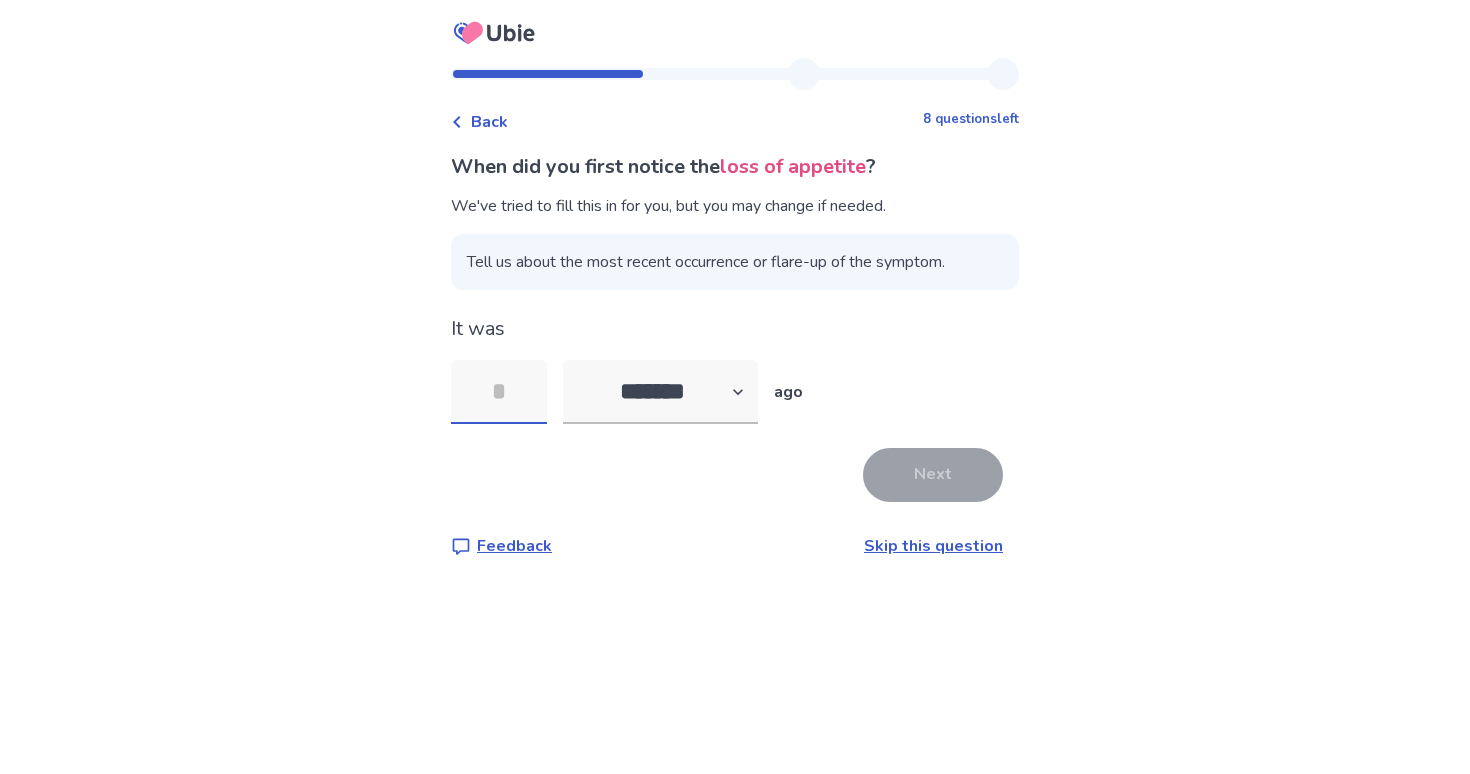 click at bounding box center [499, 392] 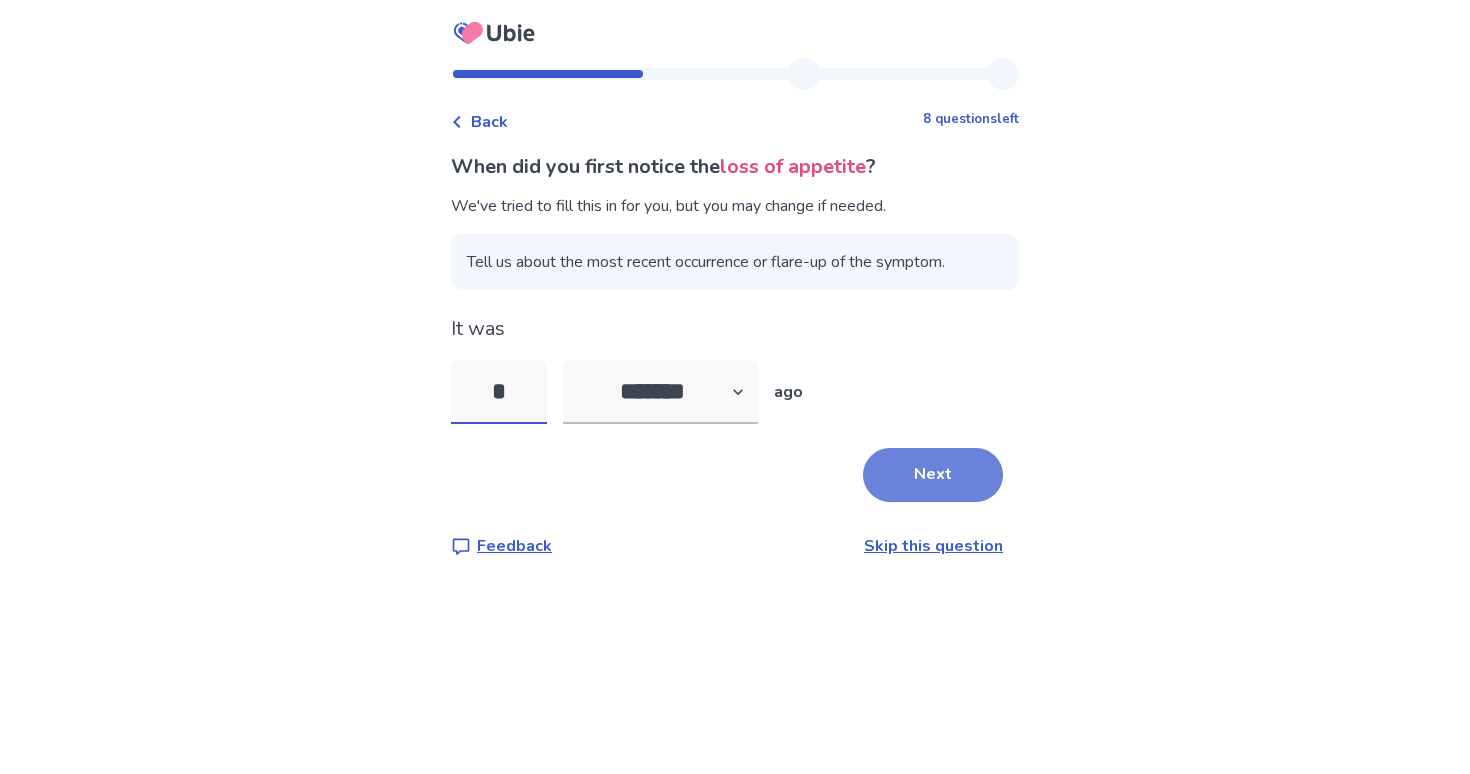 type on "*" 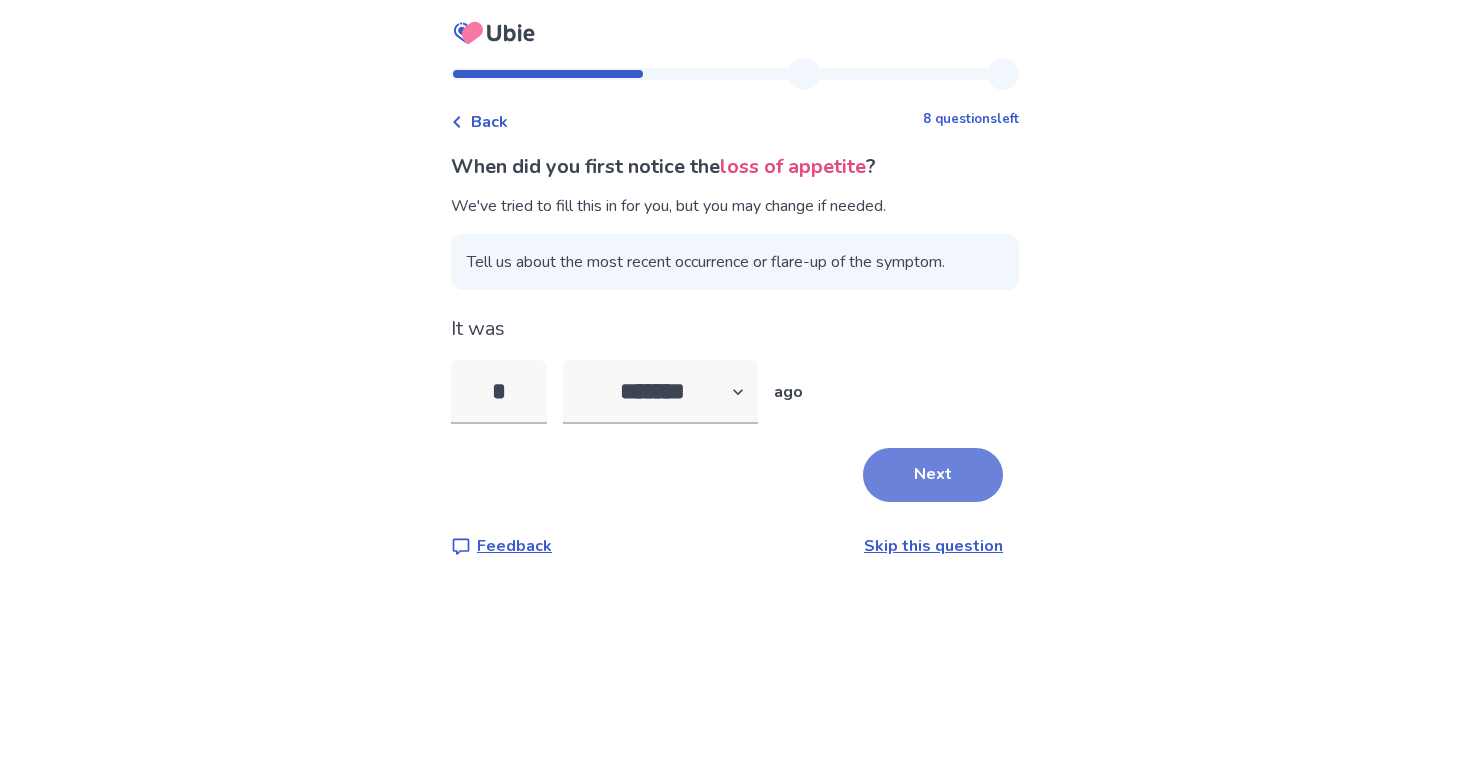 click on "Next" at bounding box center [933, 475] 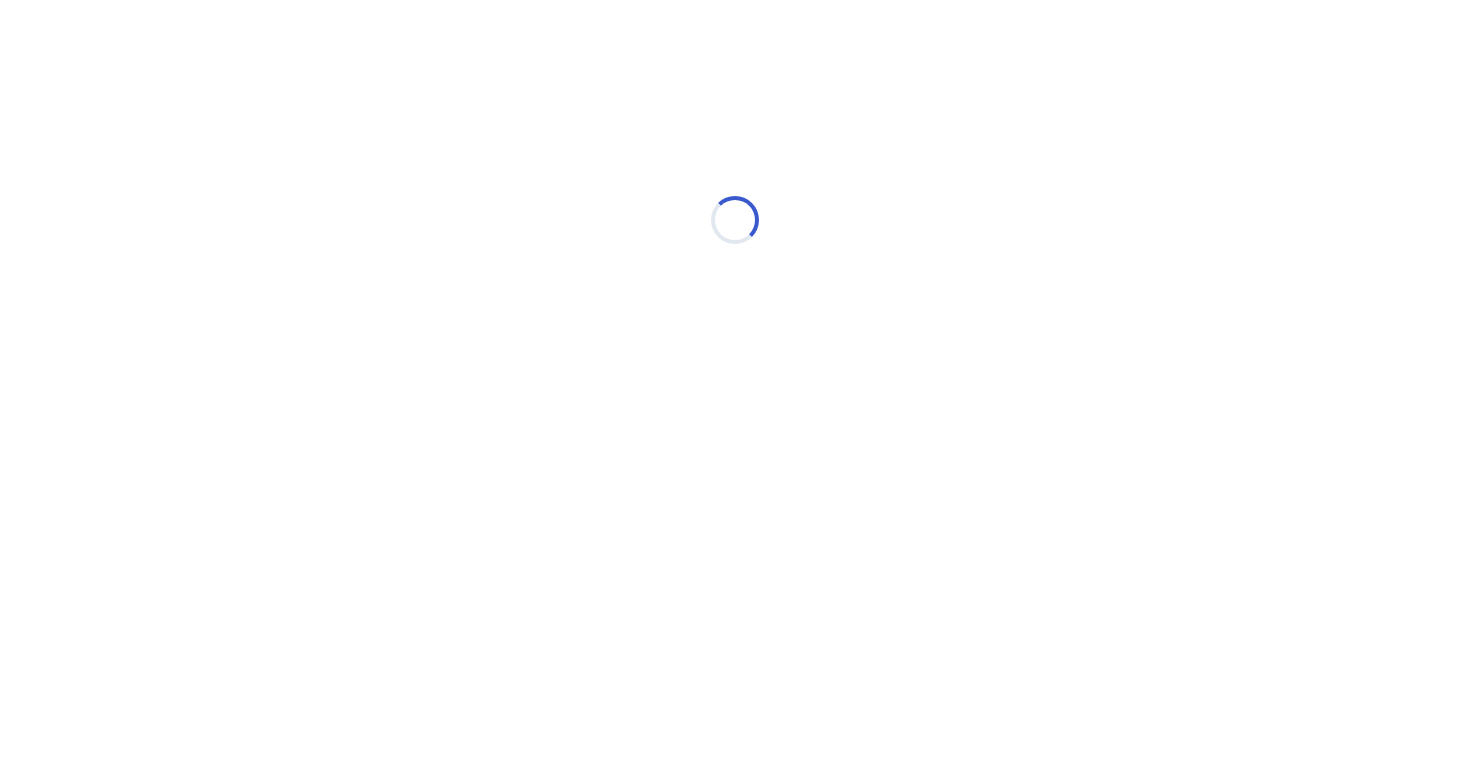select on "*" 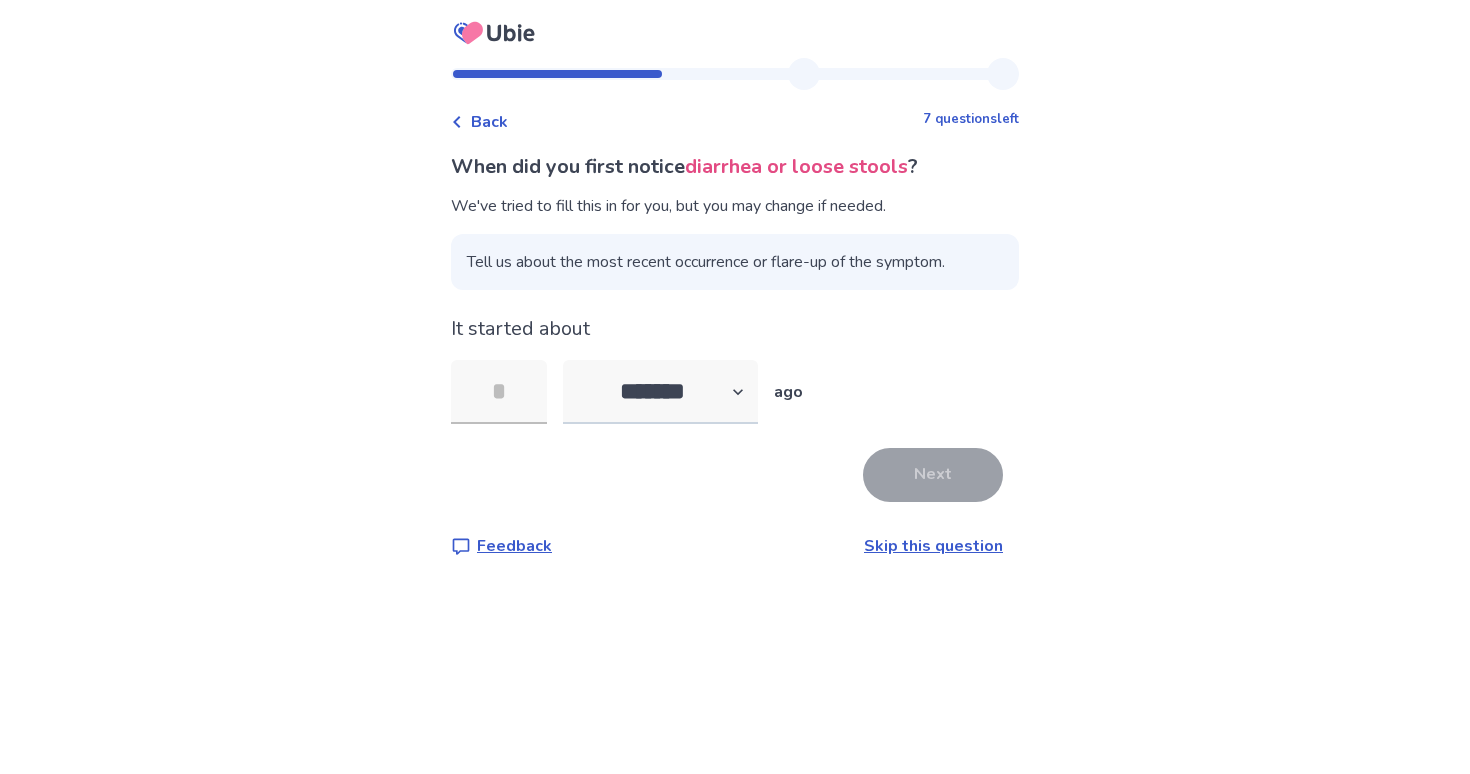 type 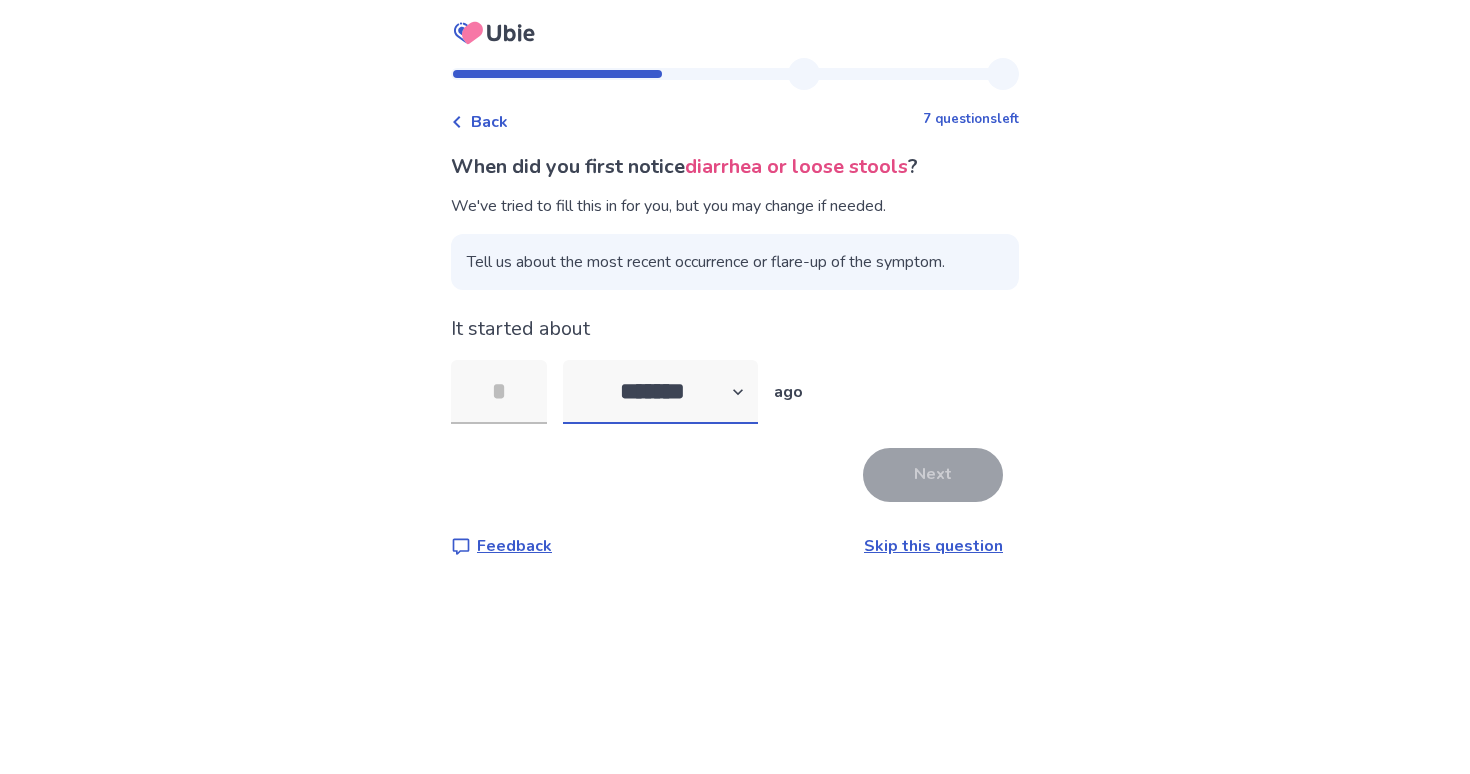 click on "******* ****** ******* ******** *******" at bounding box center (660, 392) 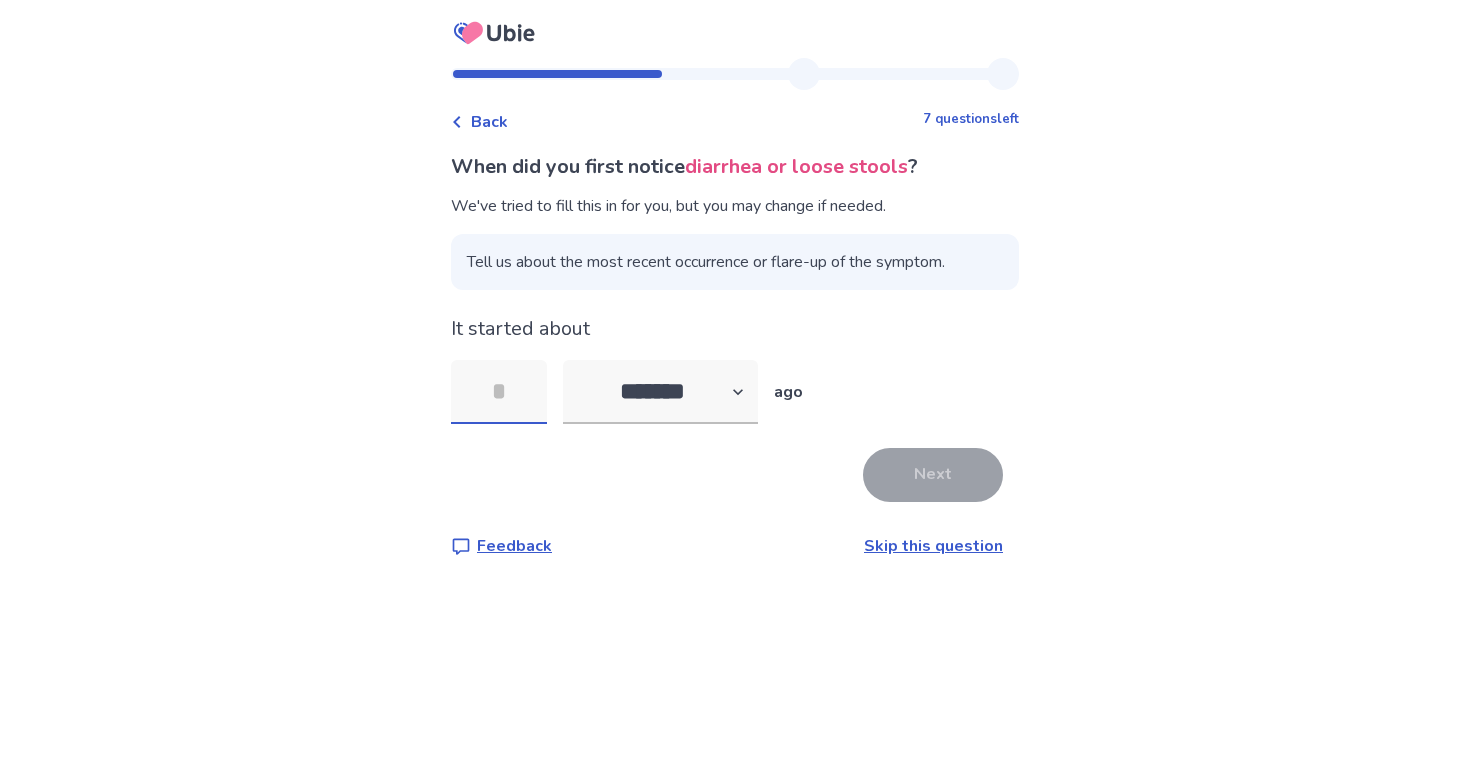 click at bounding box center (499, 392) 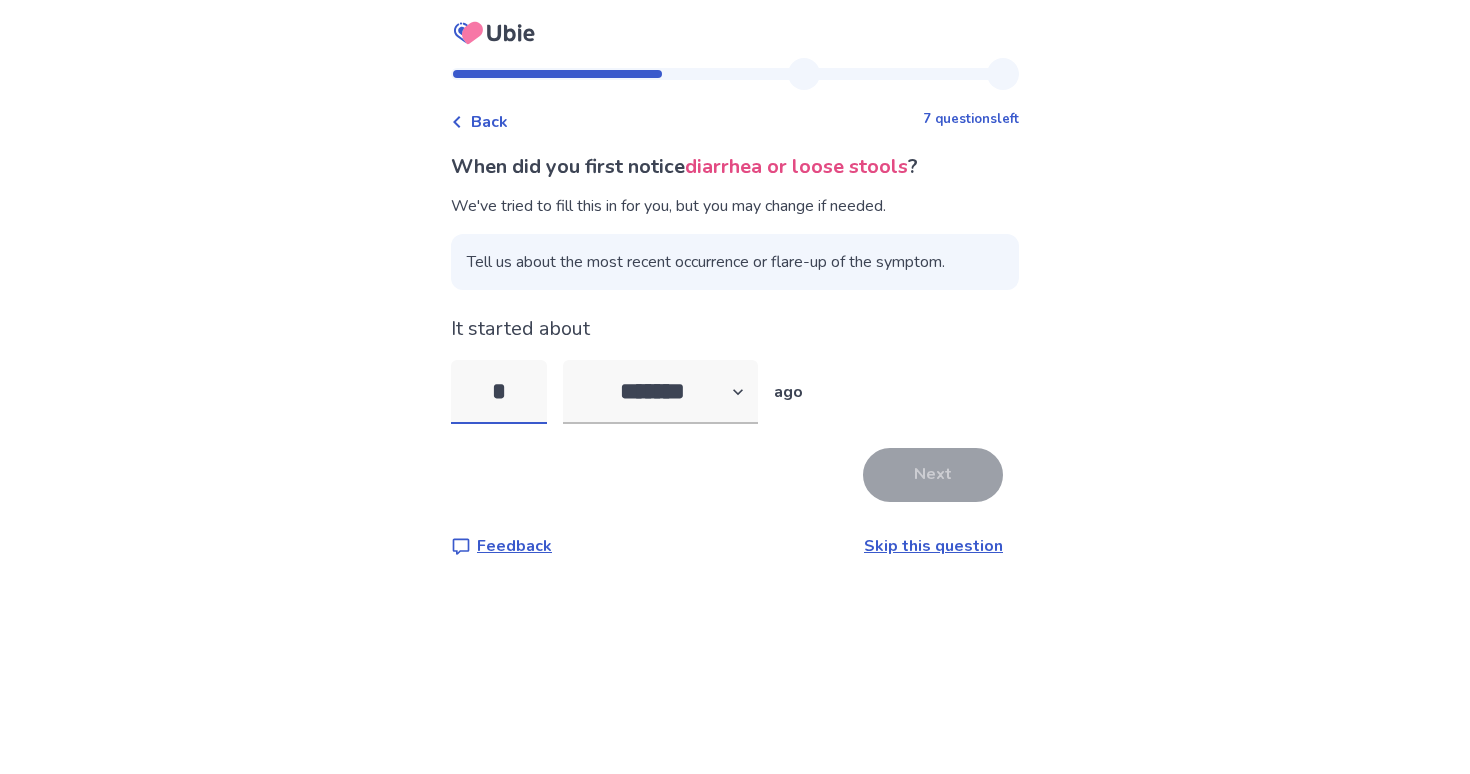 type on "*" 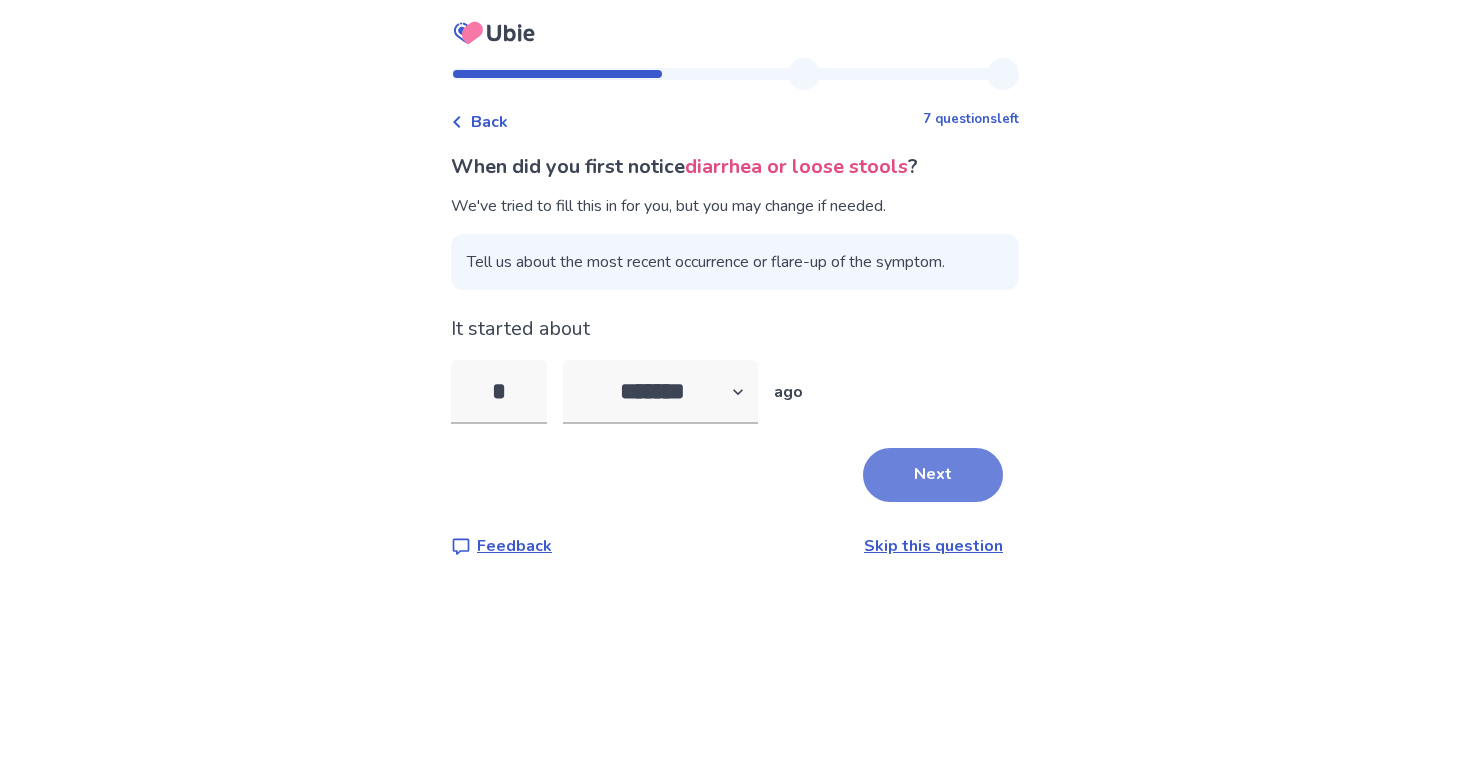 click on "Next" at bounding box center [933, 475] 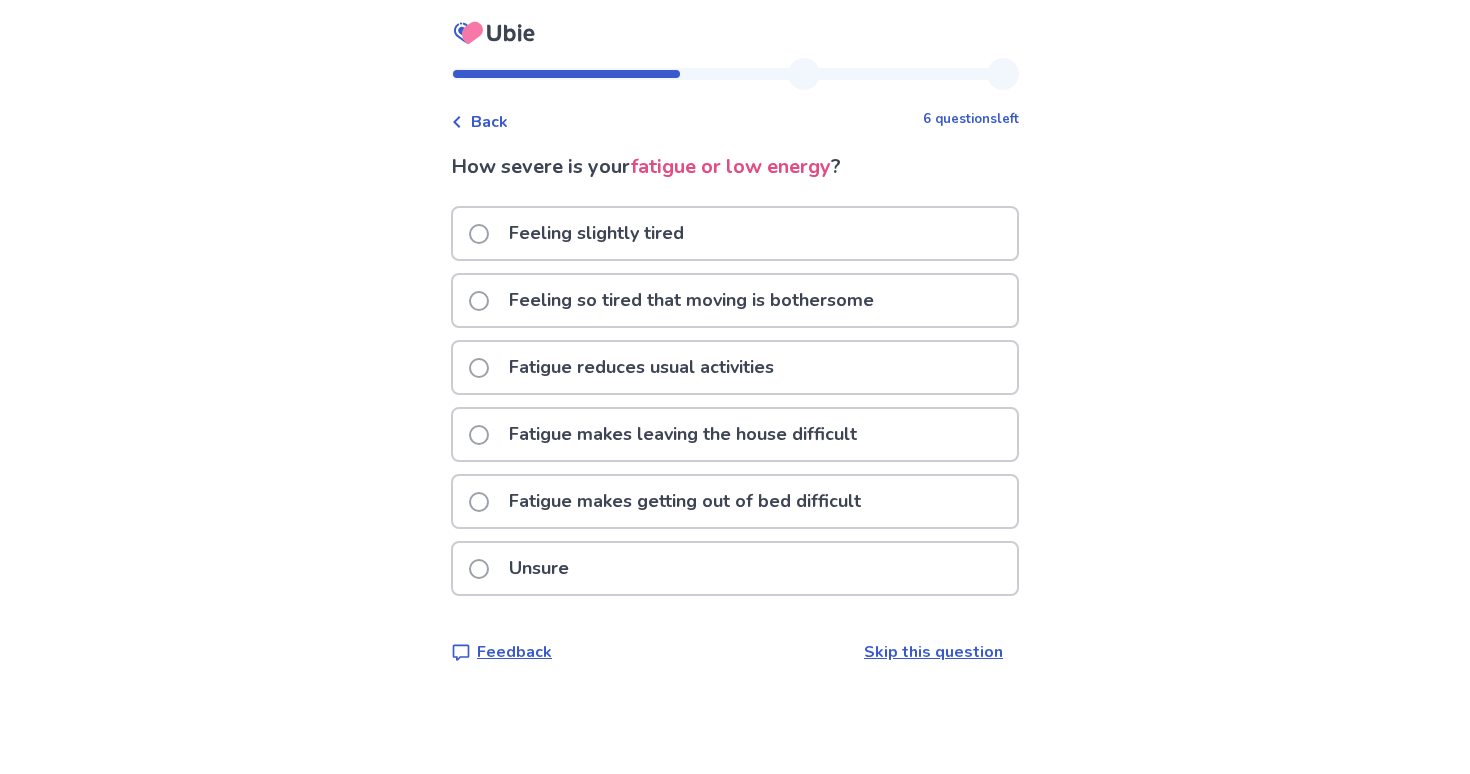 click on "Fatigue reduces usual activities" at bounding box center [641, 367] 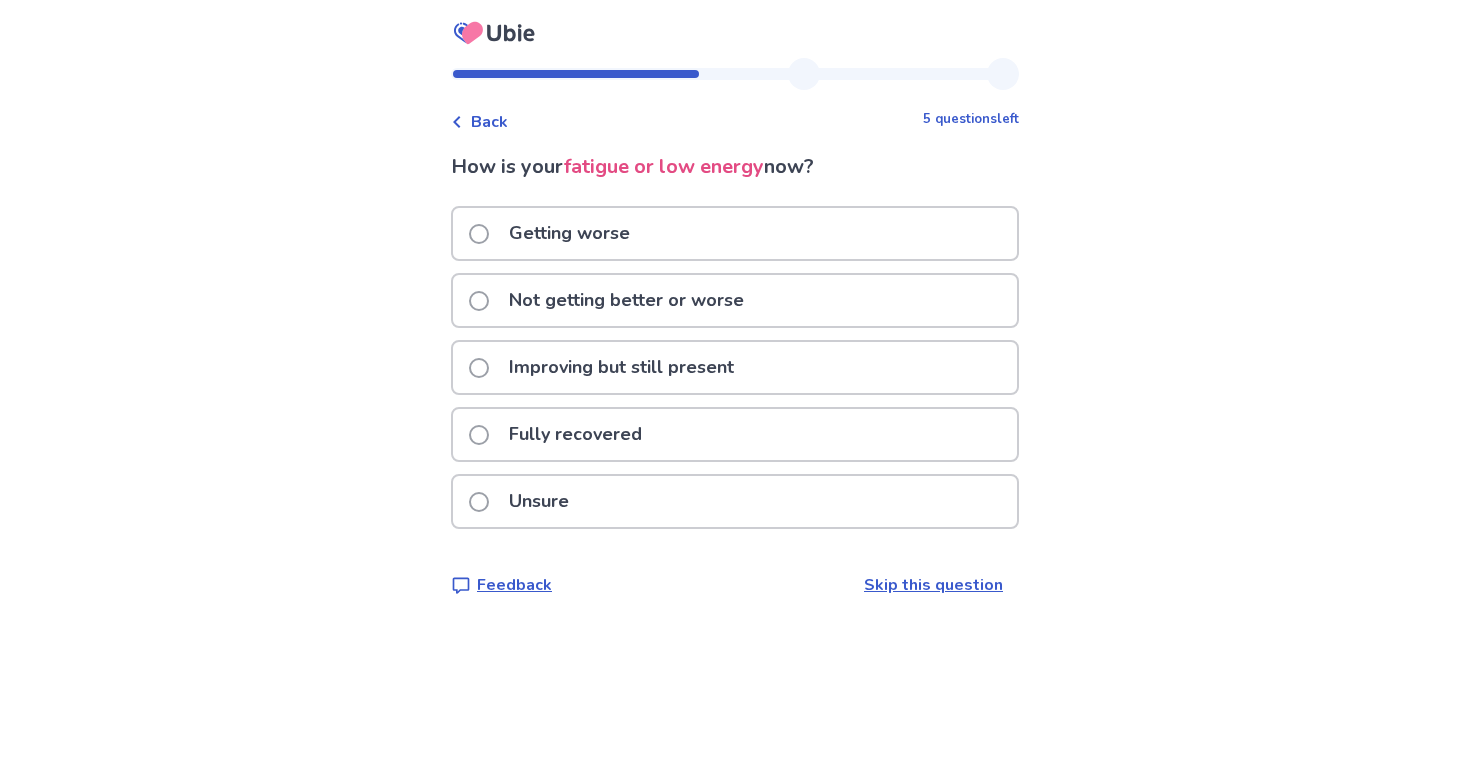click on "Getting worse" at bounding box center [735, 233] 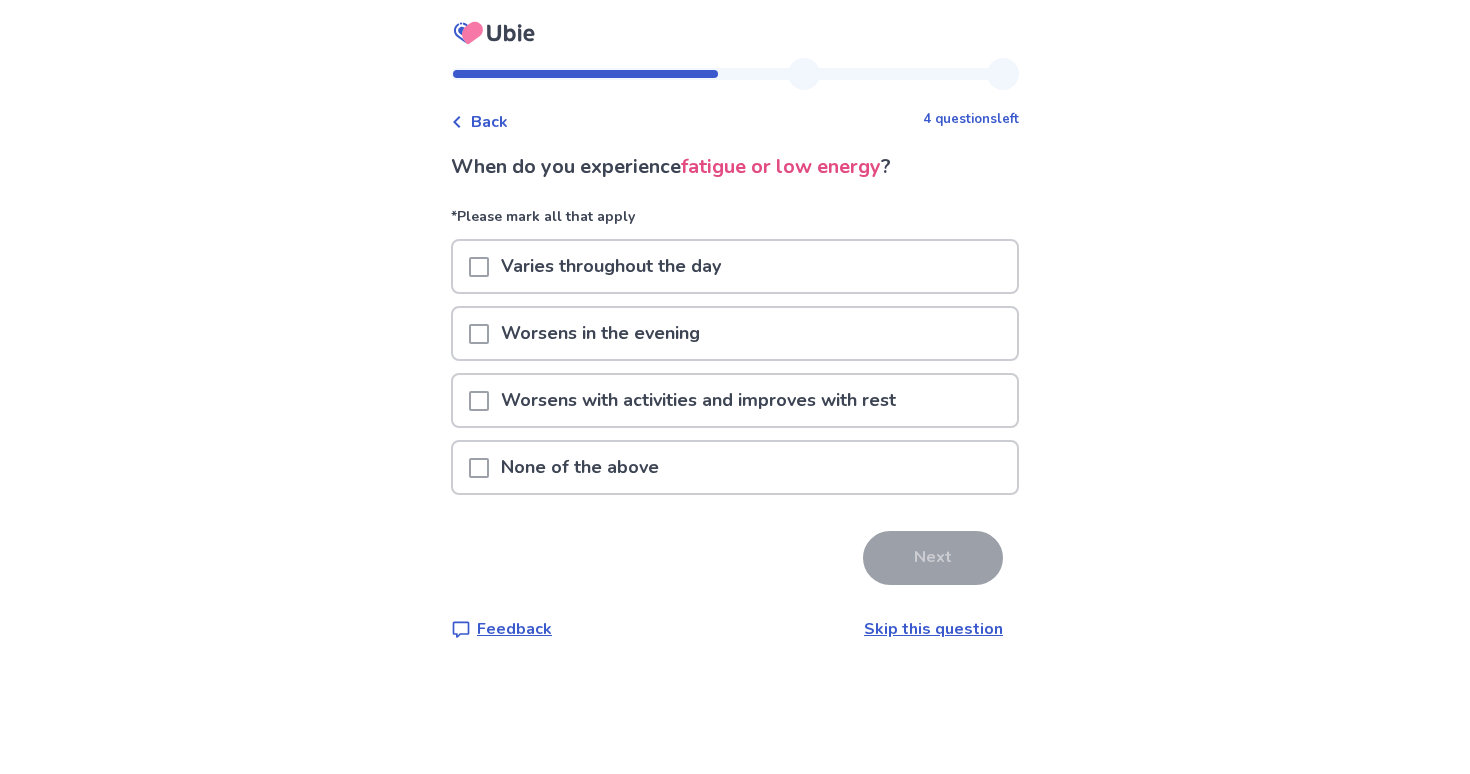 click on "Varies throughout the day" at bounding box center (735, 272) 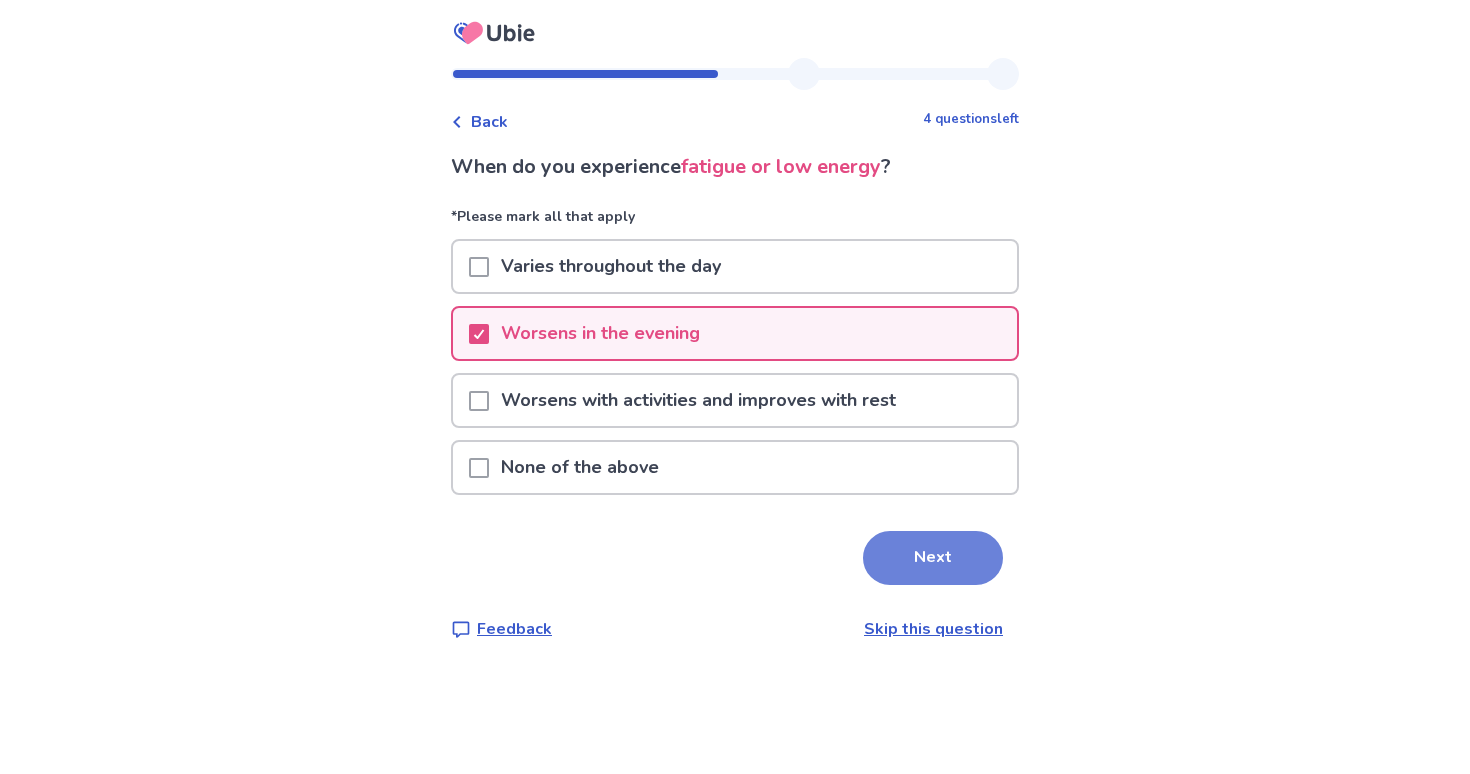 click on "Next" at bounding box center [933, 558] 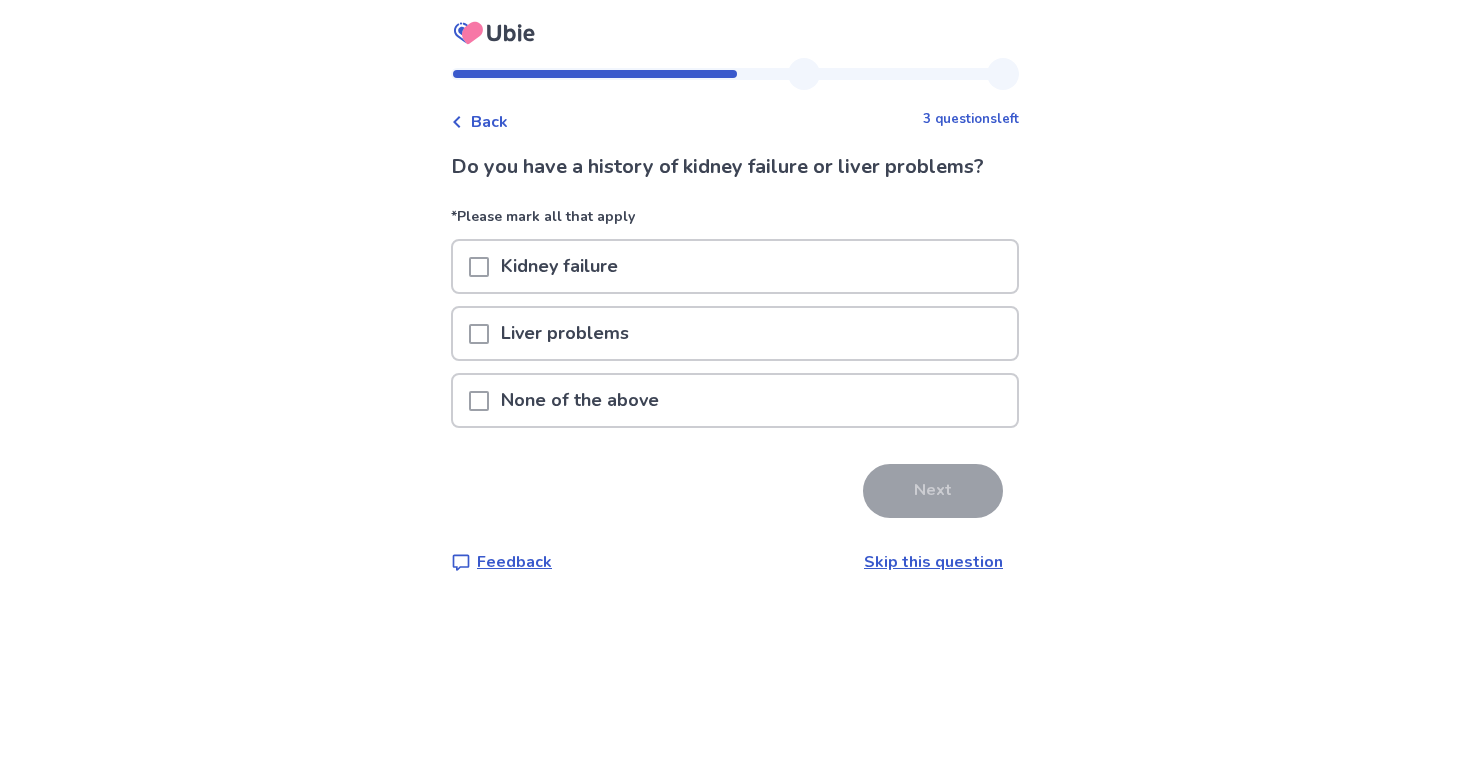 click on "None of the above" at bounding box center (735, 400) 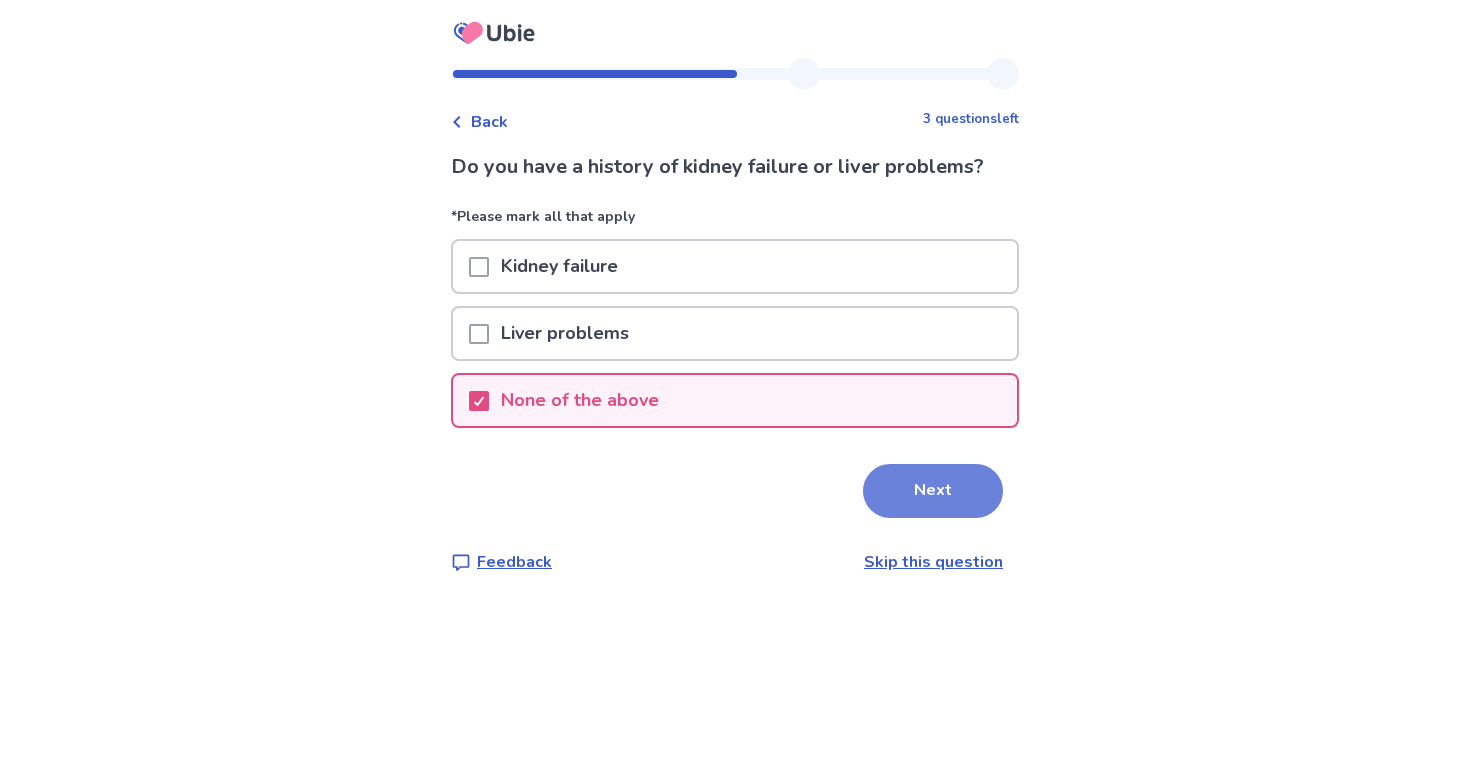 click on "Next" at bounding box center [933, 491] 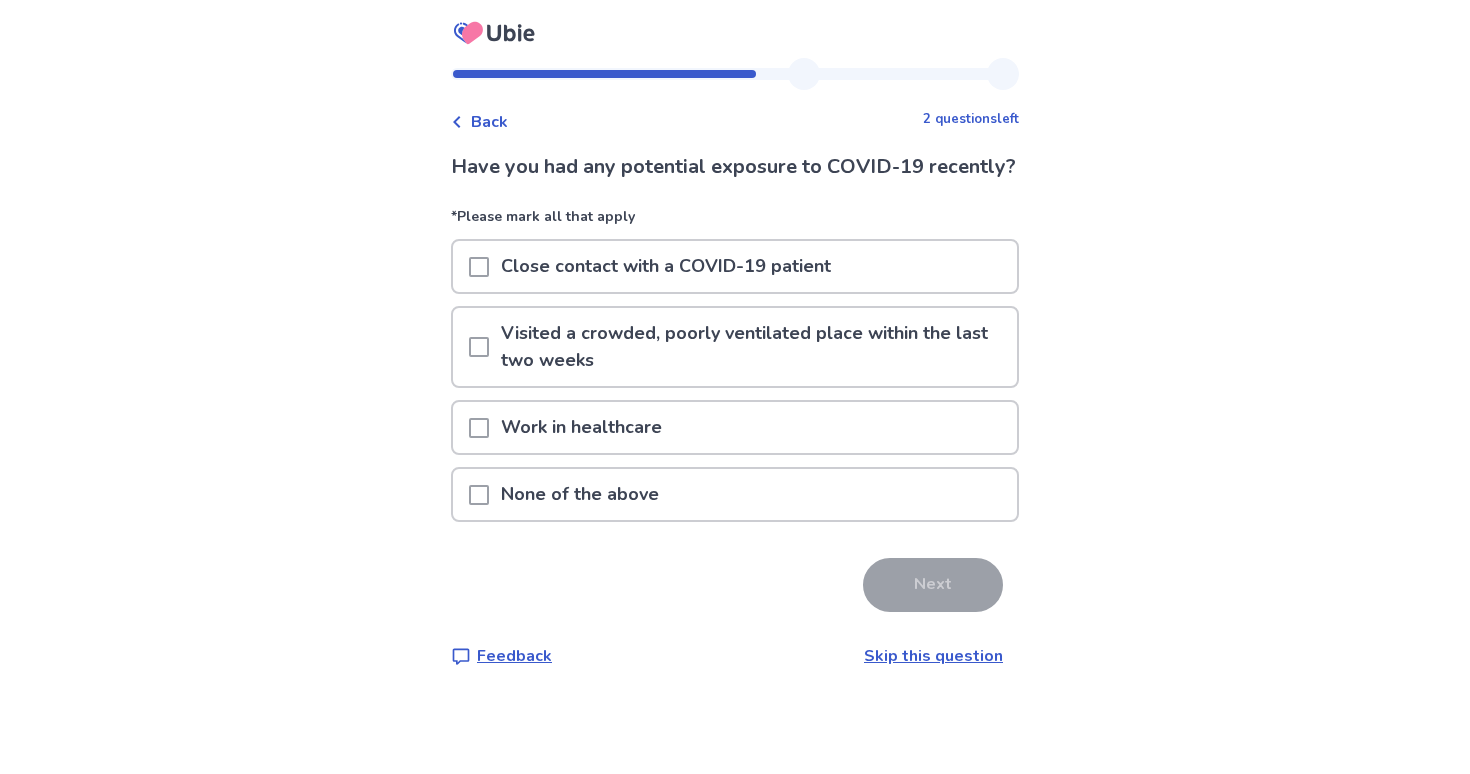 click on "Visited a crowded, poorly ventilated place within the last two weeks" at bounding box center [753, 347] 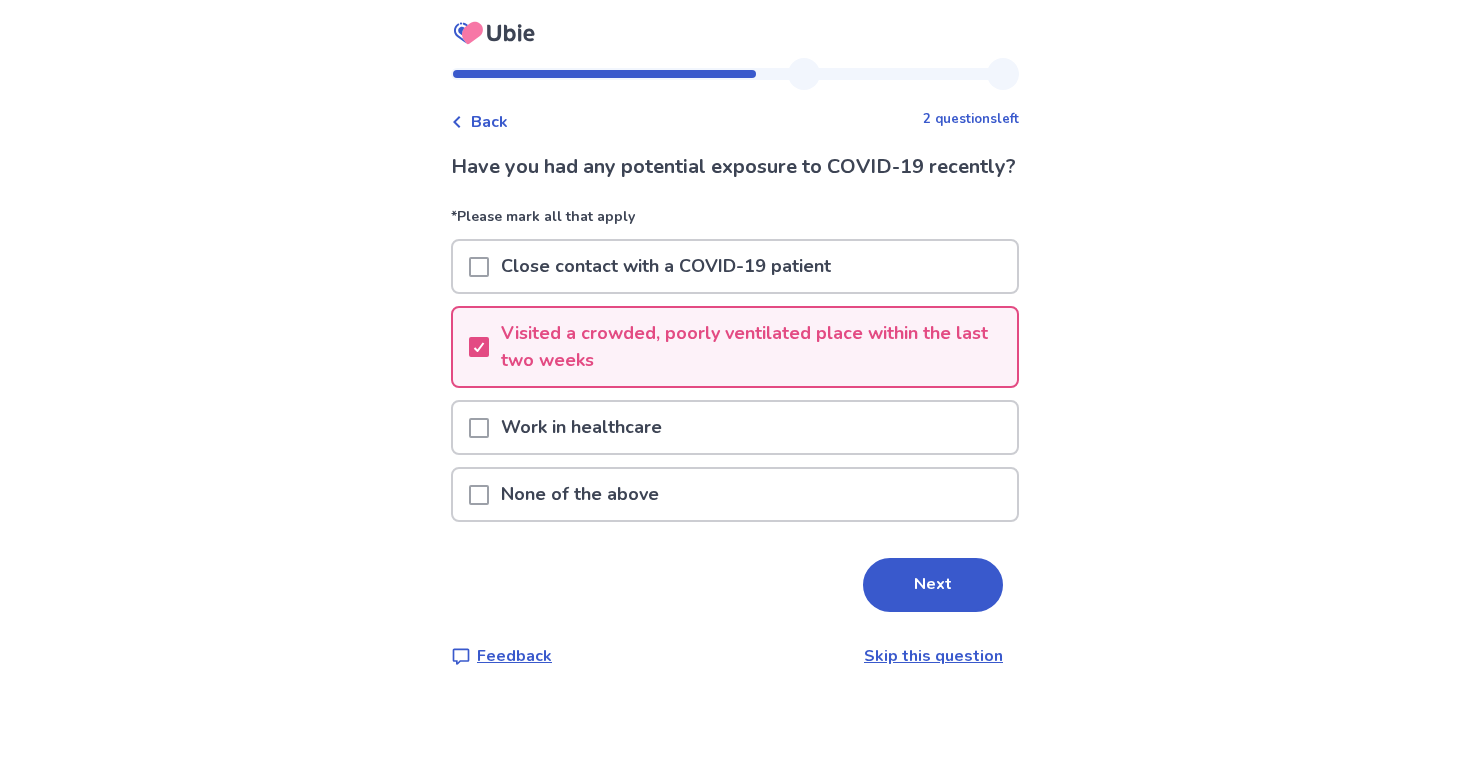 click on "Visited a crowded, poorly ventilated place within the last two weeks" at bounding box center [753, 347] 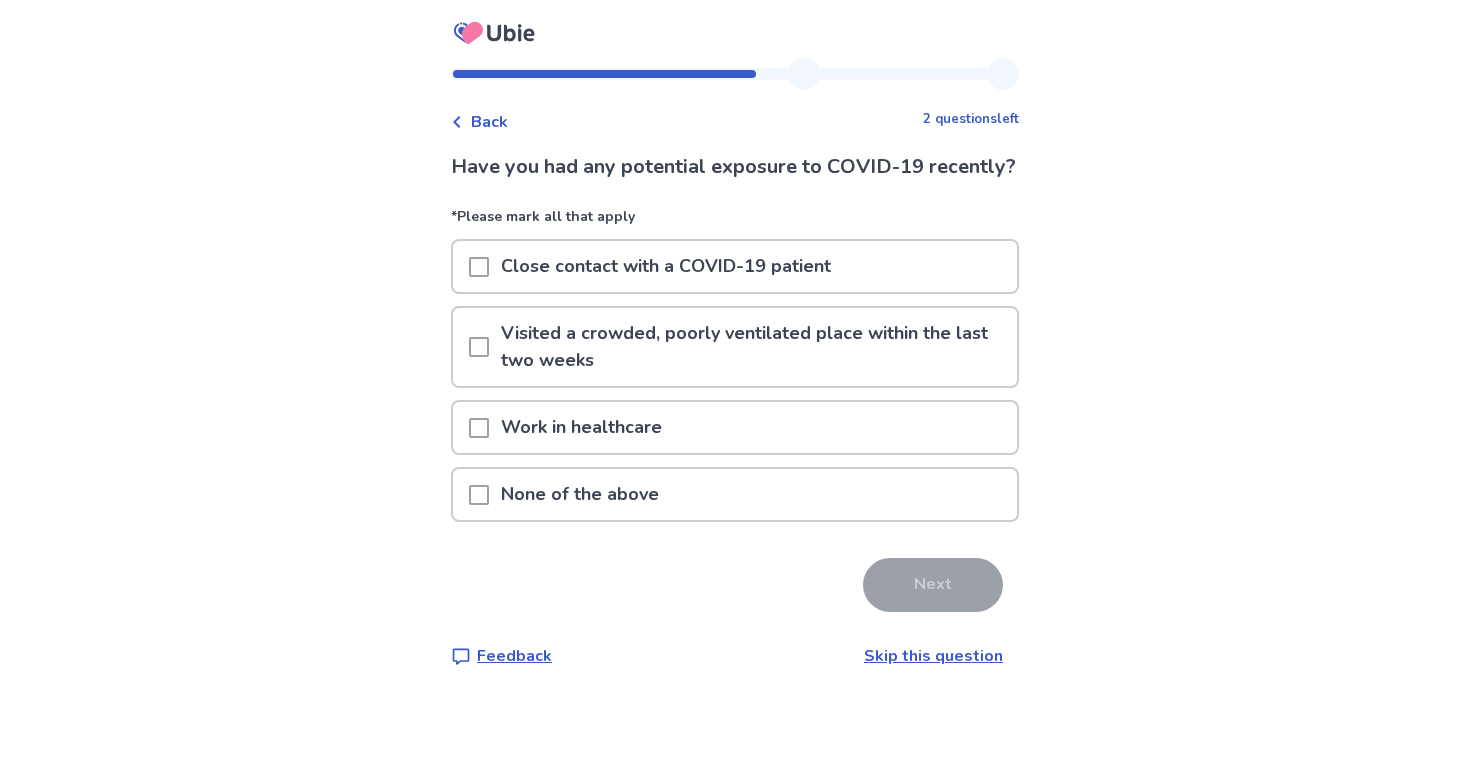 click on "None of the above" at bounding box center [735, 494] 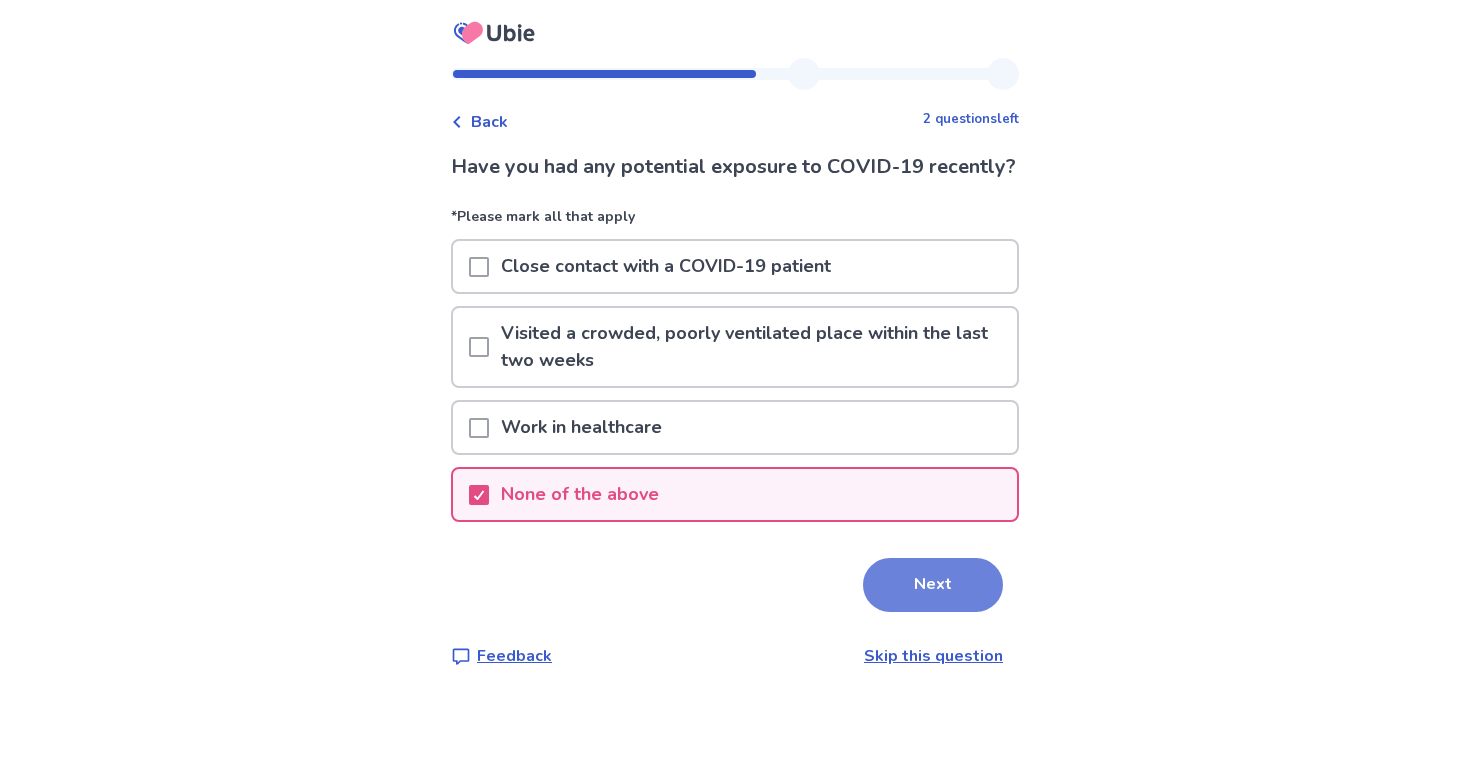 click on "Next" at bounding box center (933, 585) 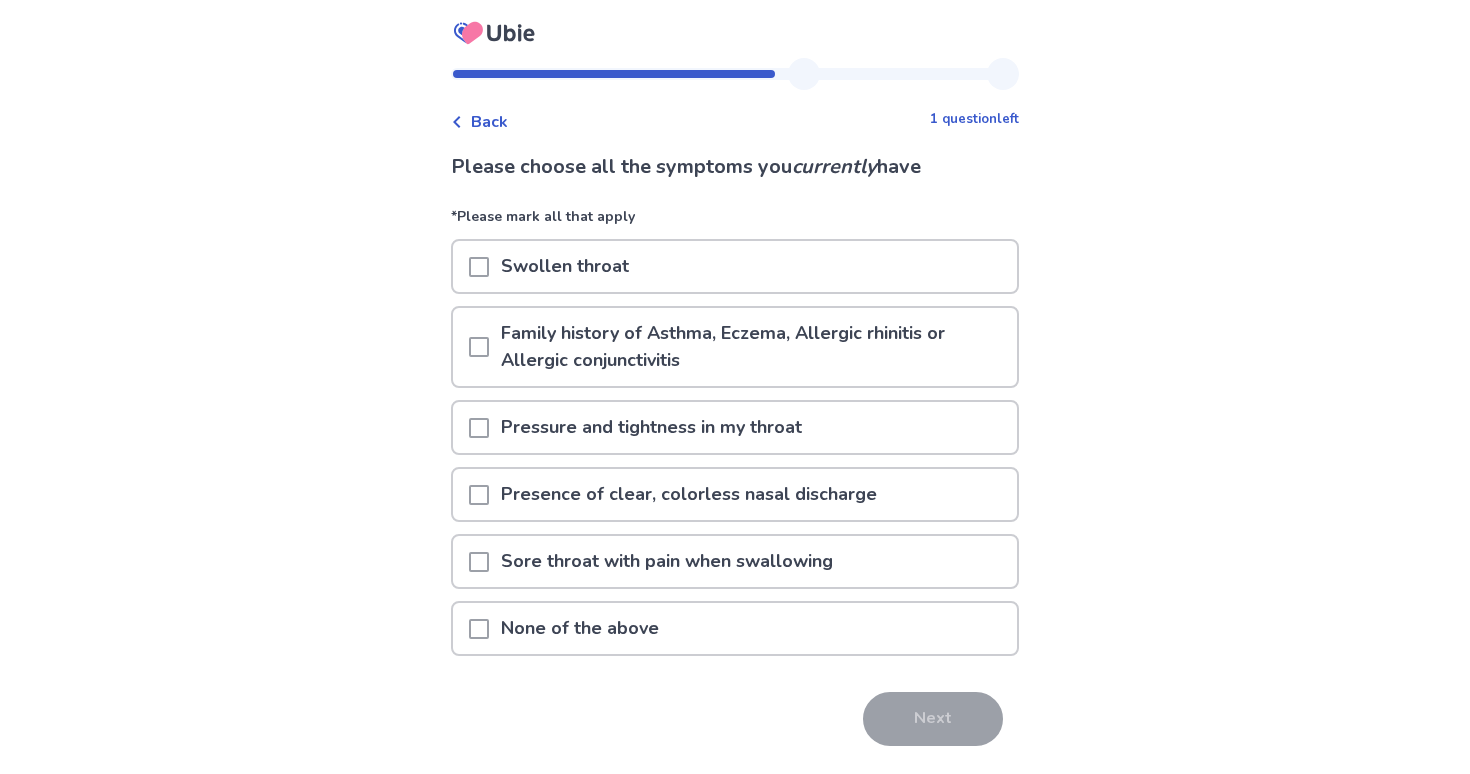 click on "Swollen throat" at bounding box center [735, 266] 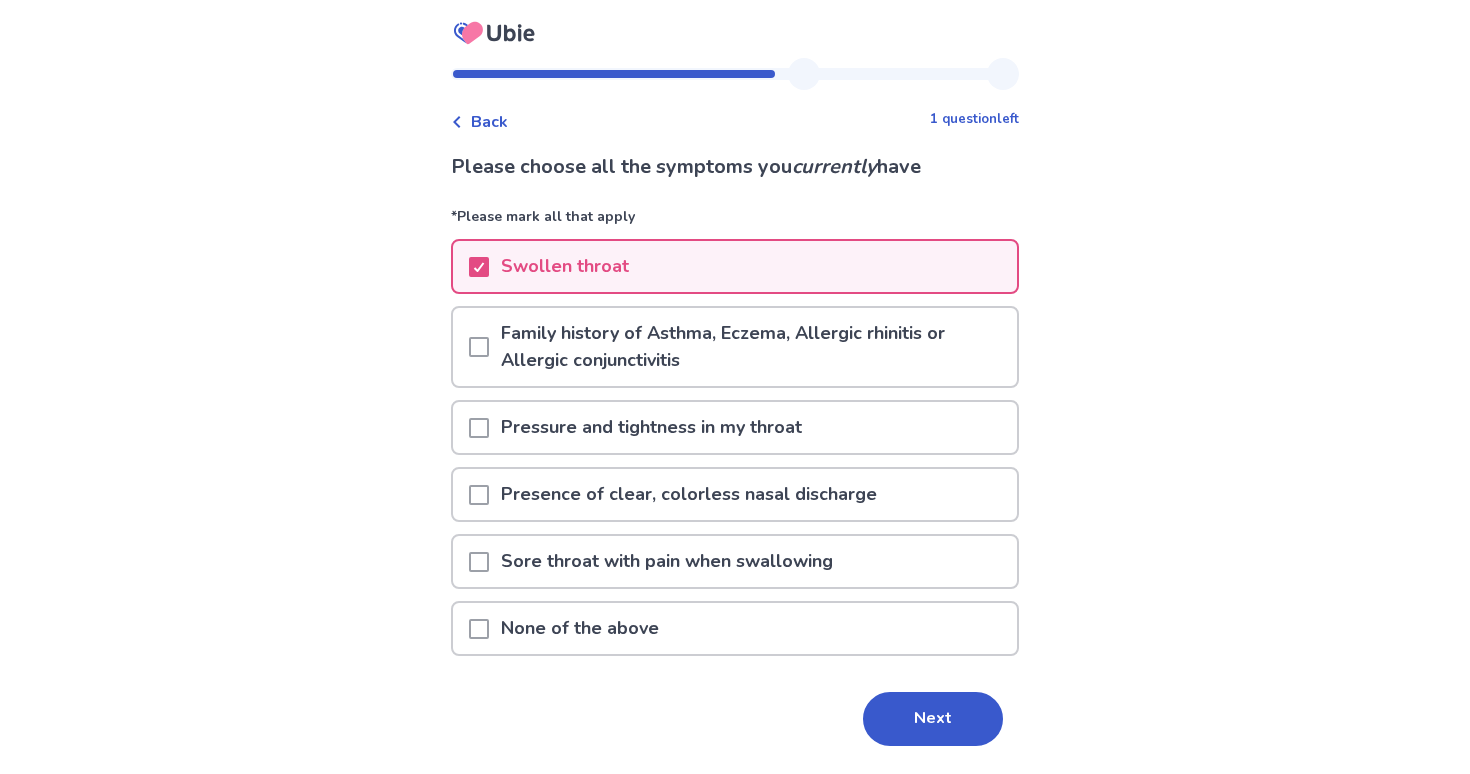 click on "Pressure and tightness in my throat" at bounding box center (651, 427) 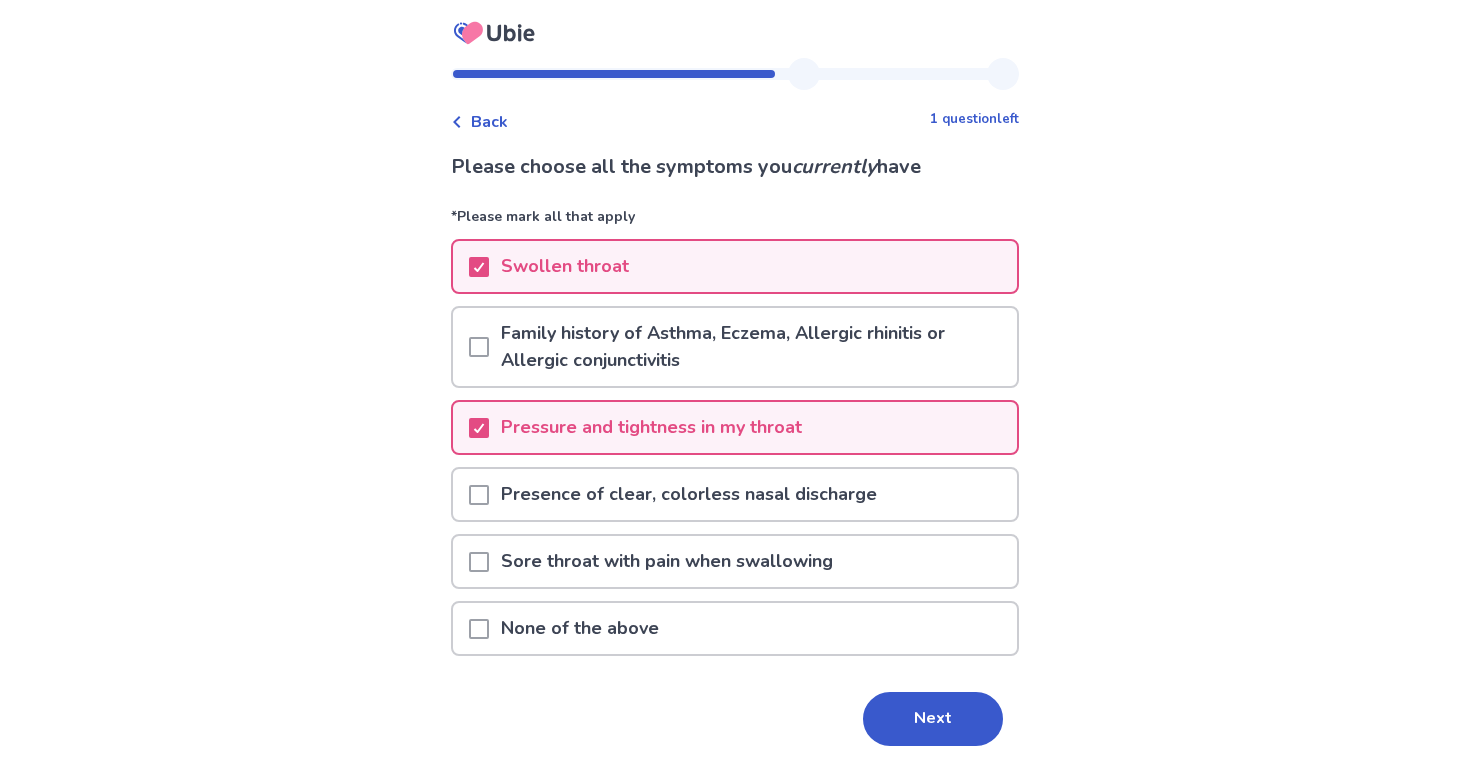 click on "Sore throat with pain when swallowing" at bounding box center [667, 561] 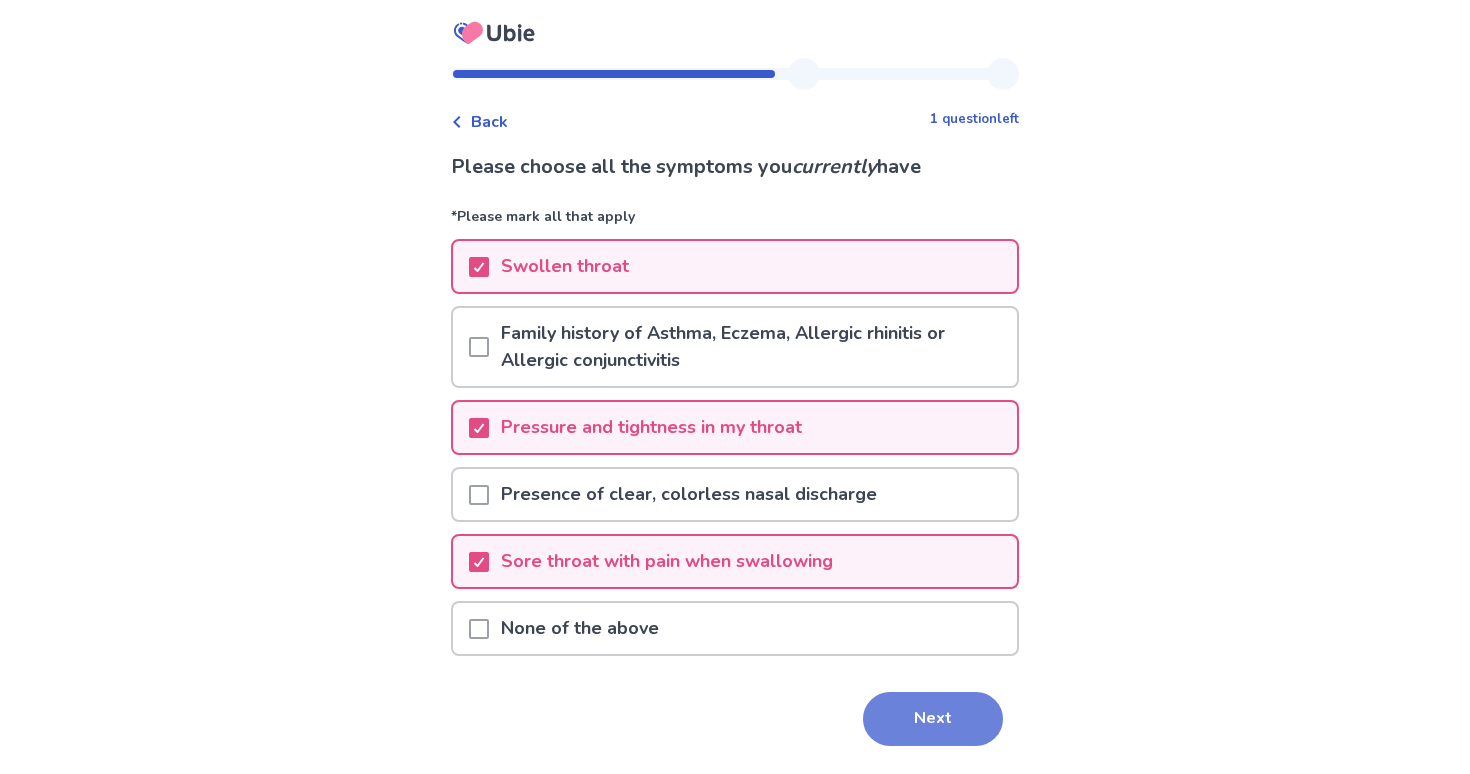 click on "Next" at bounding box center [933, 719] 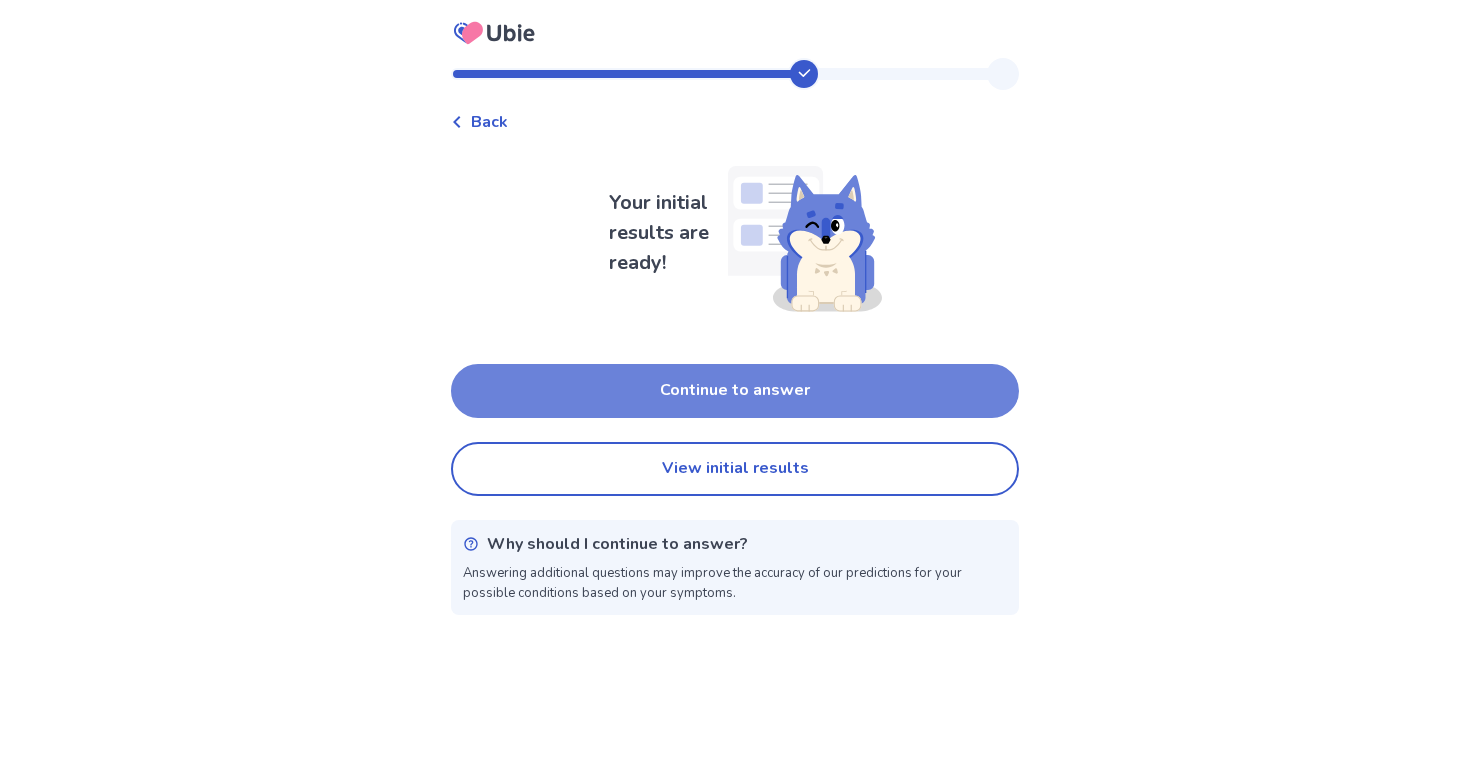 click on "Continue to answer" at bounding box center (735, 391) 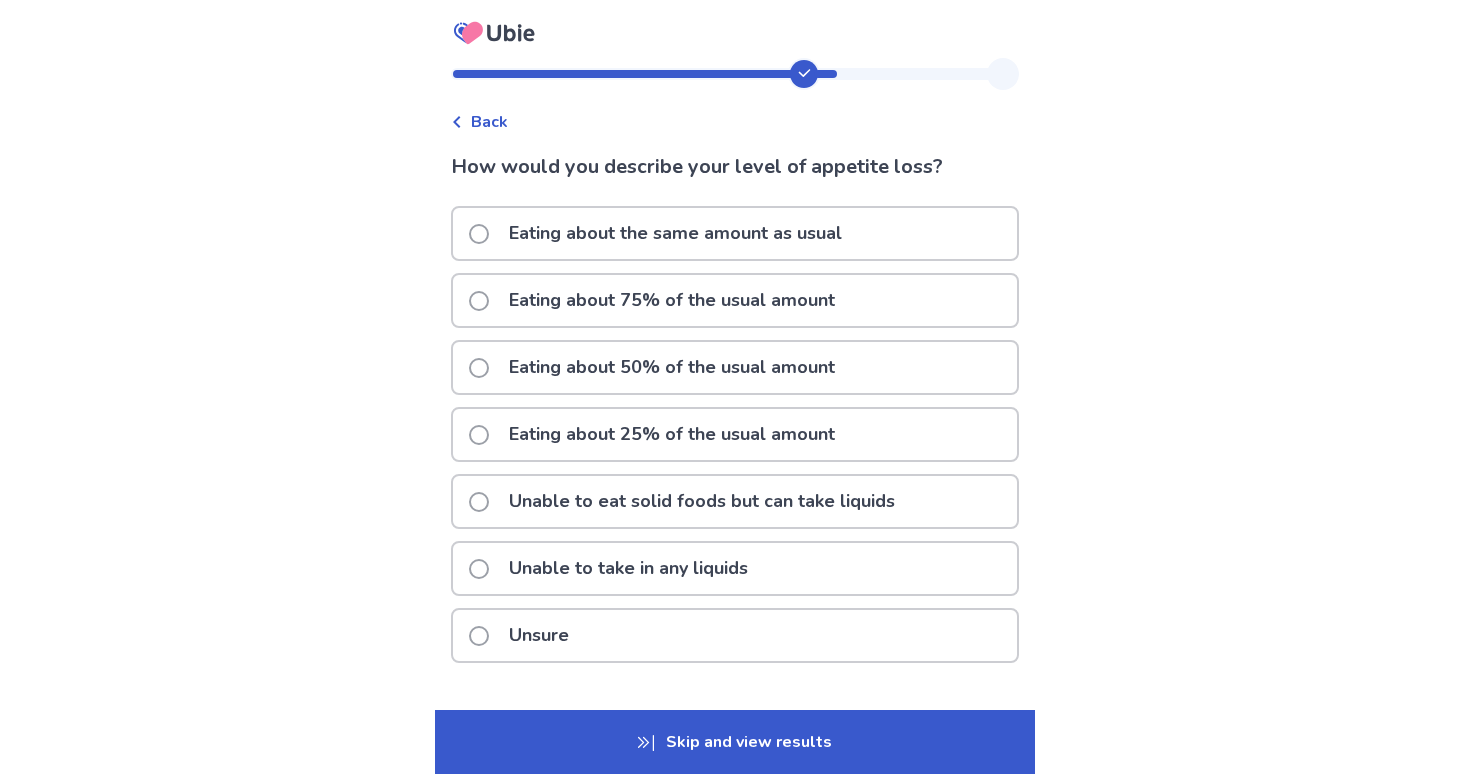 click on "Eating about 50% of the usual amount" at bounding box center (672, 367) 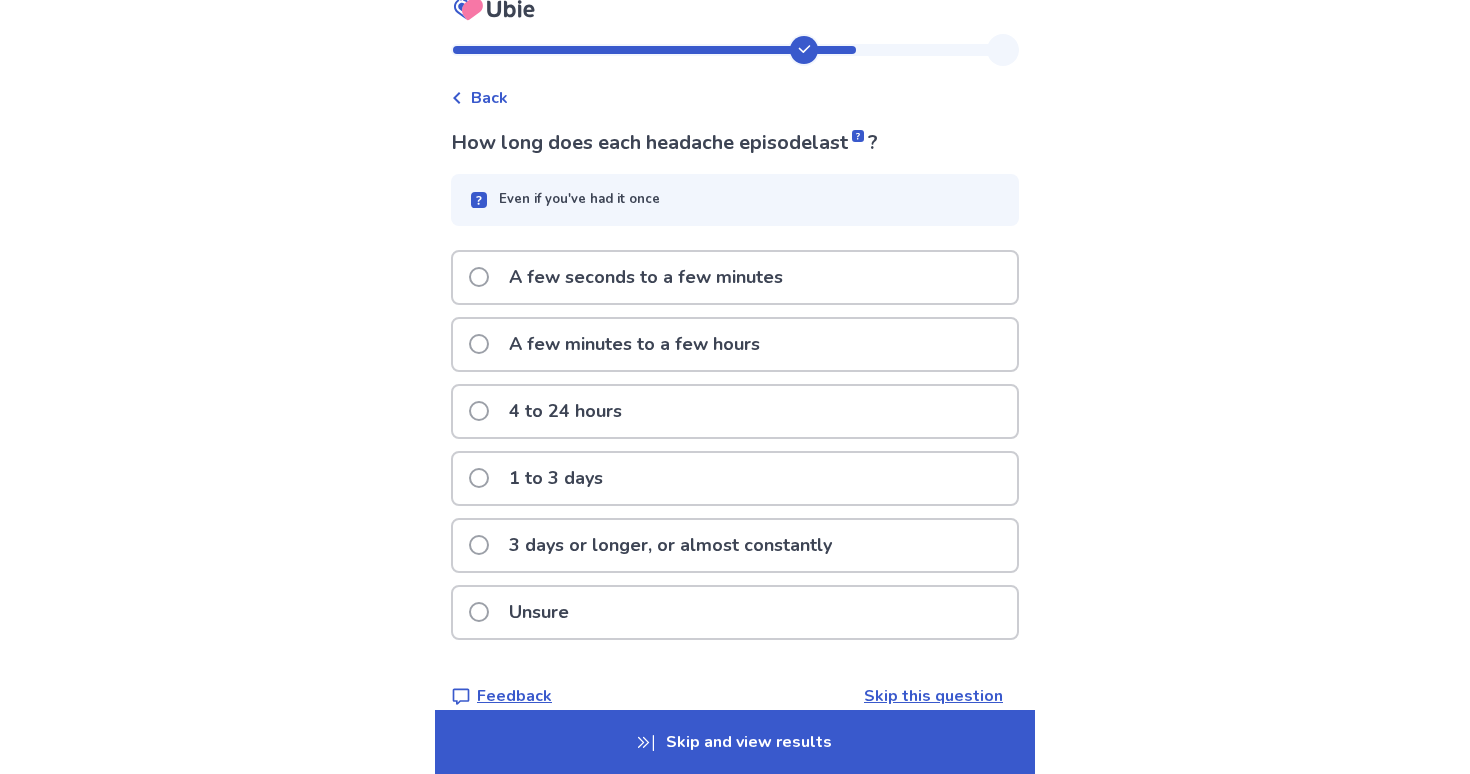 scroll, scrollTop: 27, scrollLeft: 0, axis: vertical 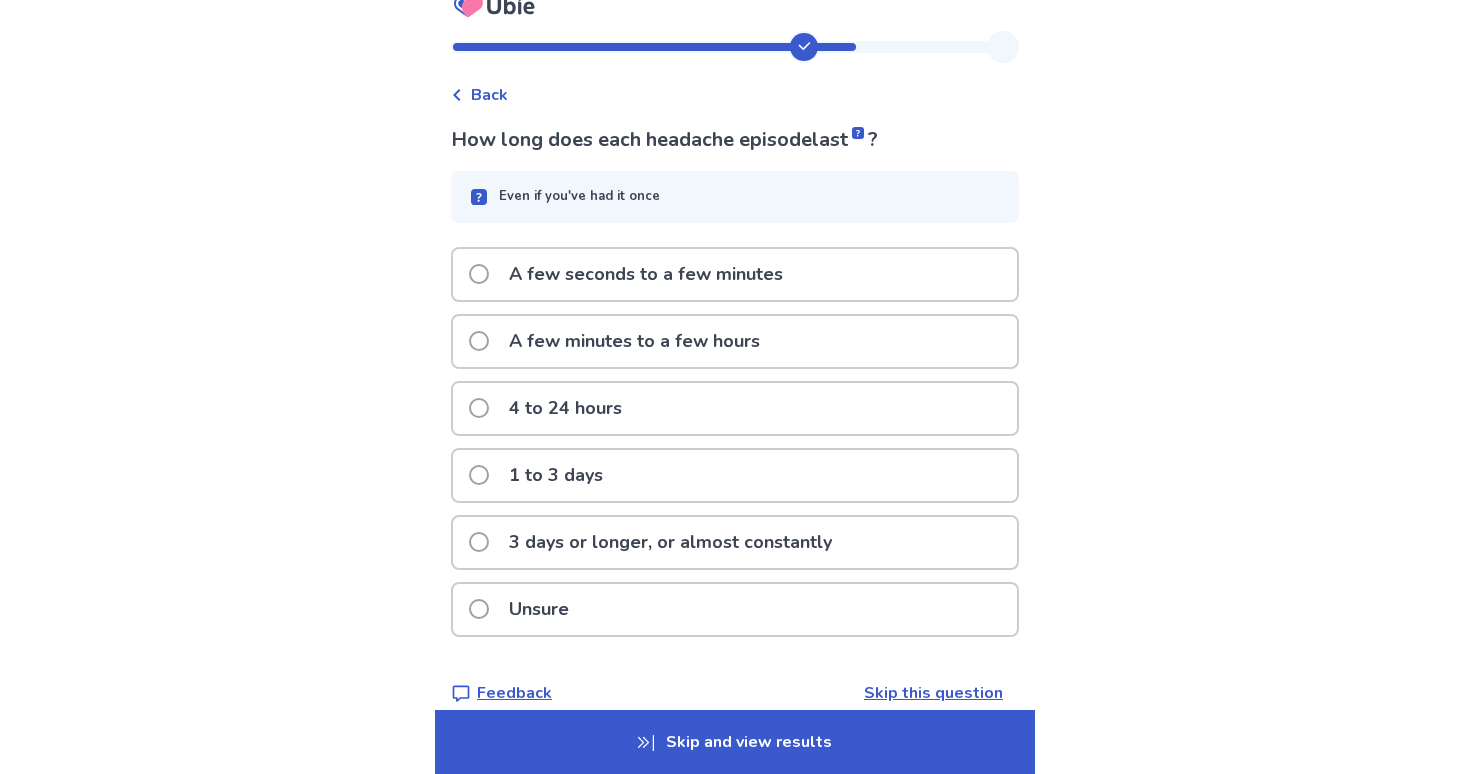 click on "A few minutes to a few hours" at bounding box center (634, 341) 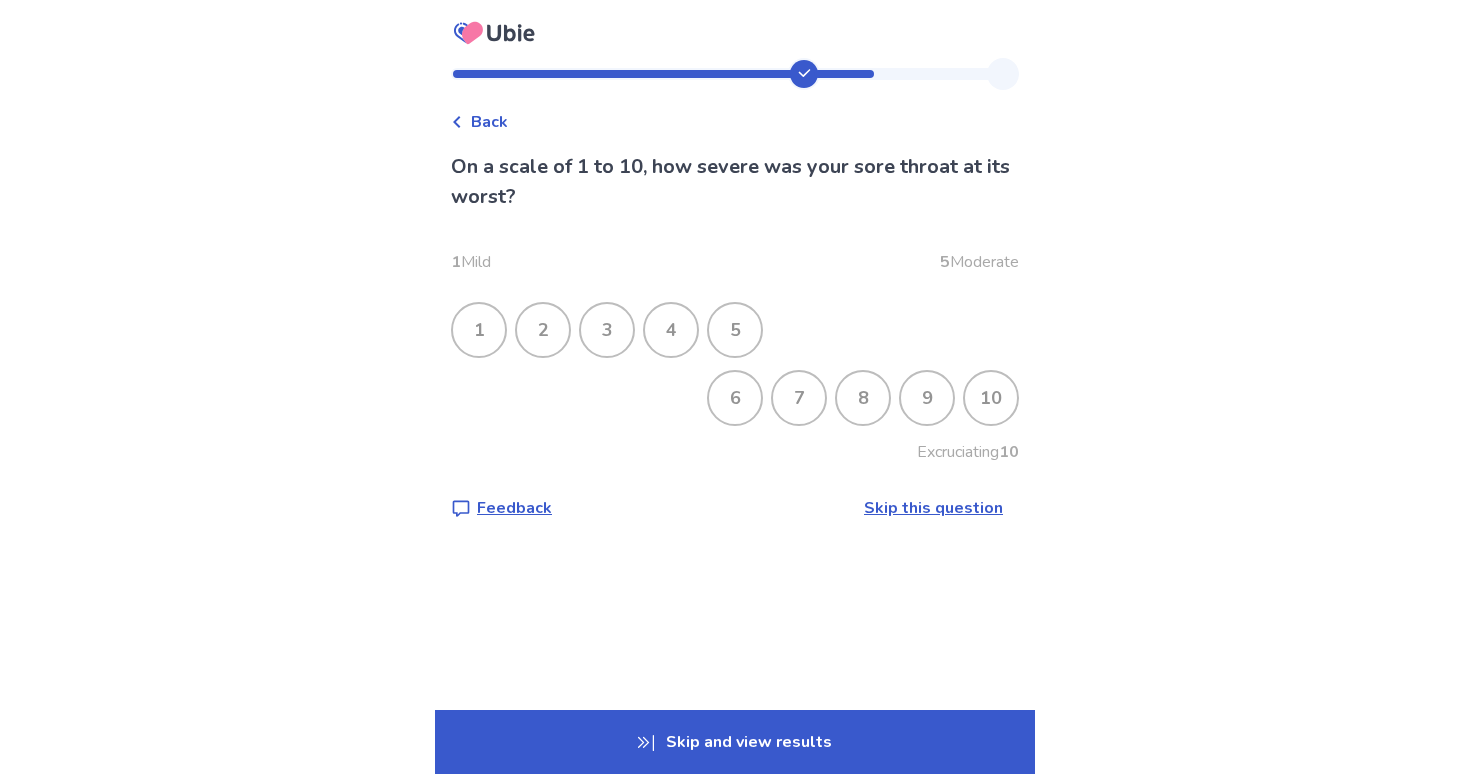 click on "4" at bounding box center (671, 330) 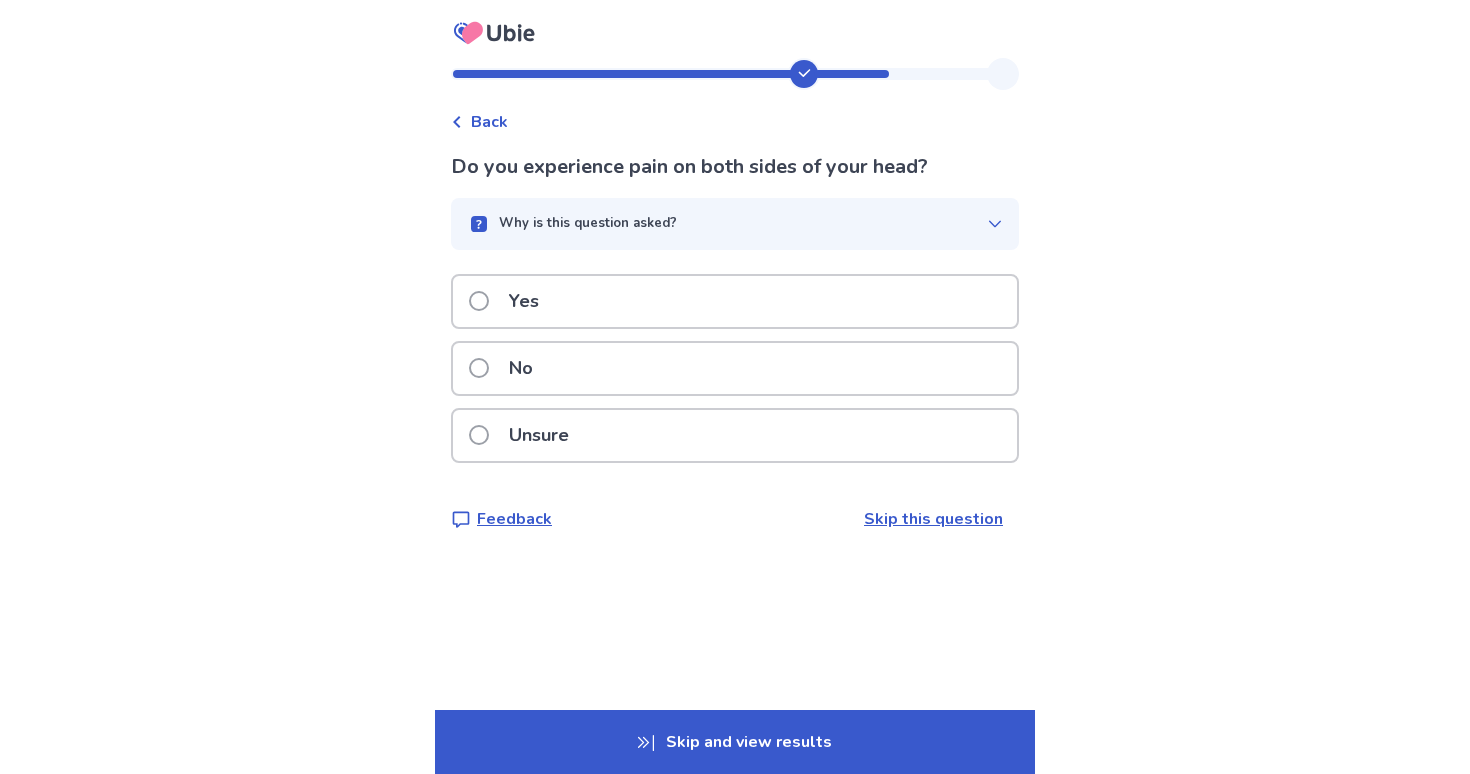 click on "Yes" at bounding box center (735, 301) 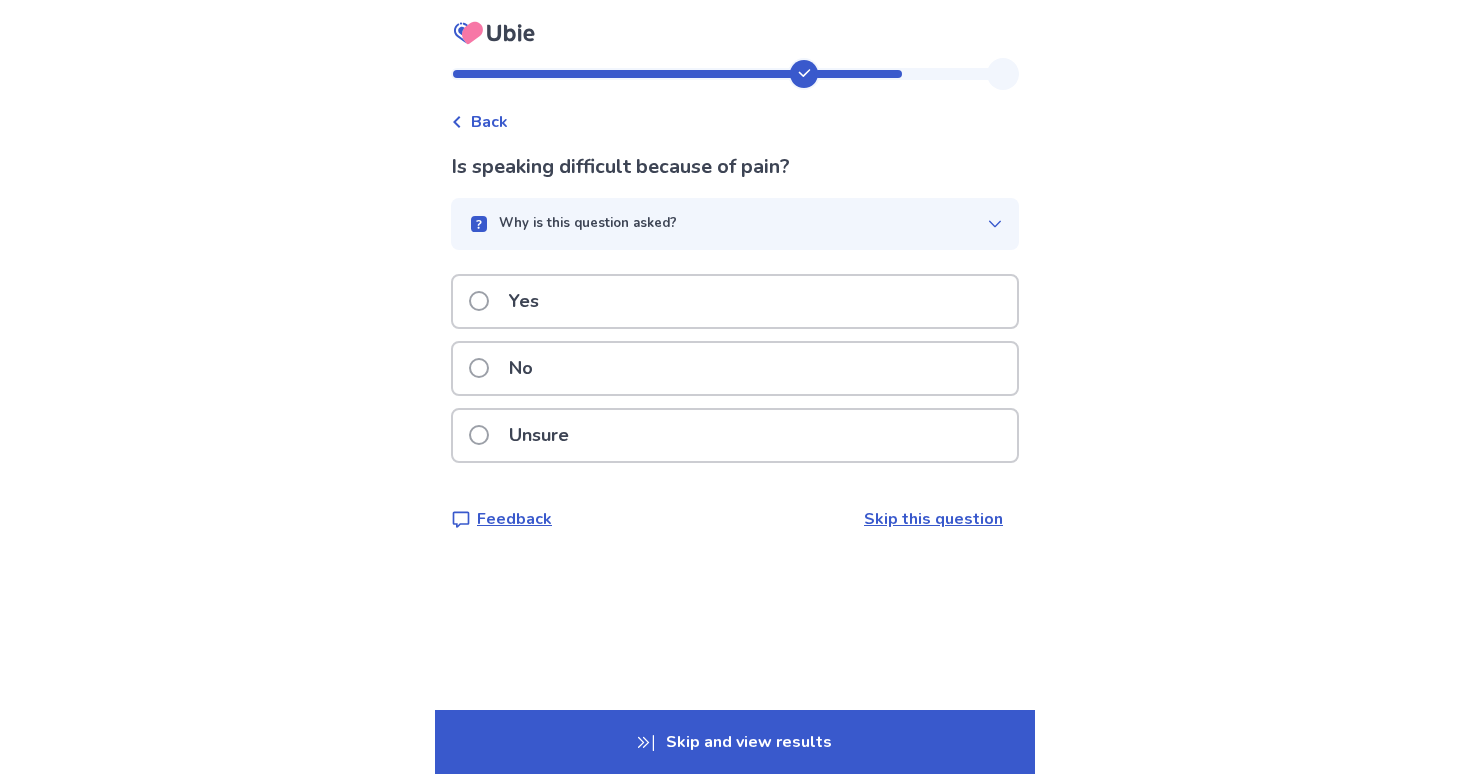 click on "No" at bounding box center (735, 368) 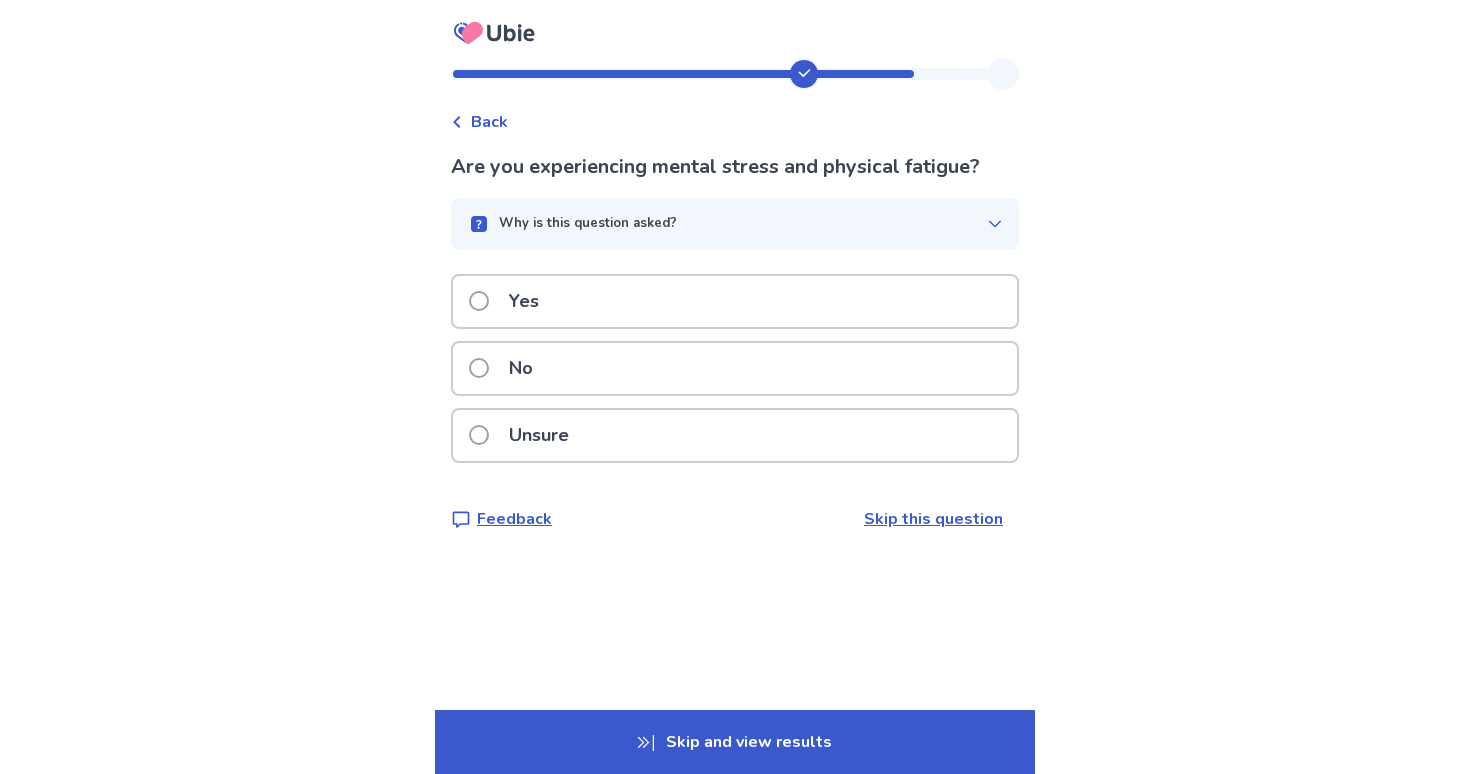 click on "Yes" at bounding box center (735, 301) 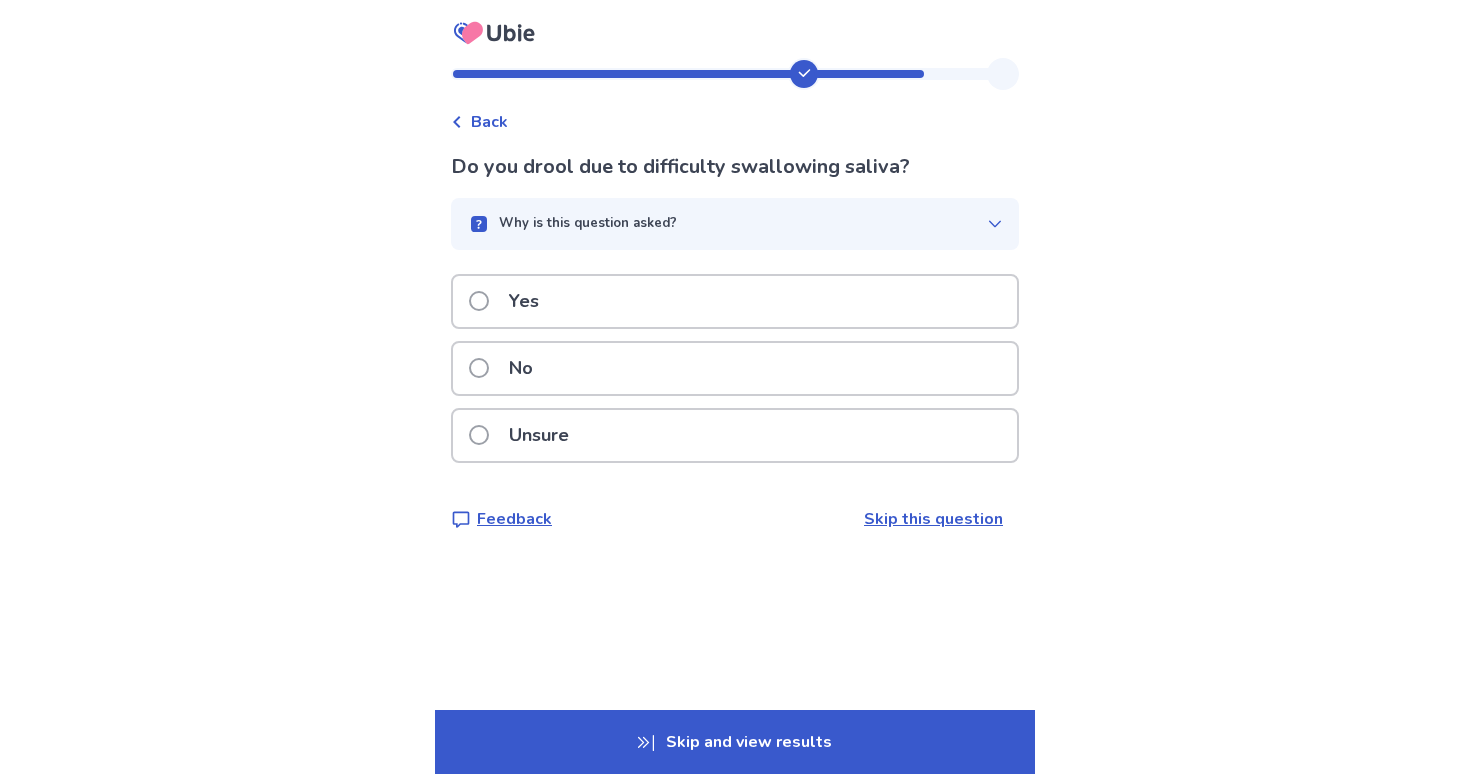 click on "No" at bounding box center [735, 368] 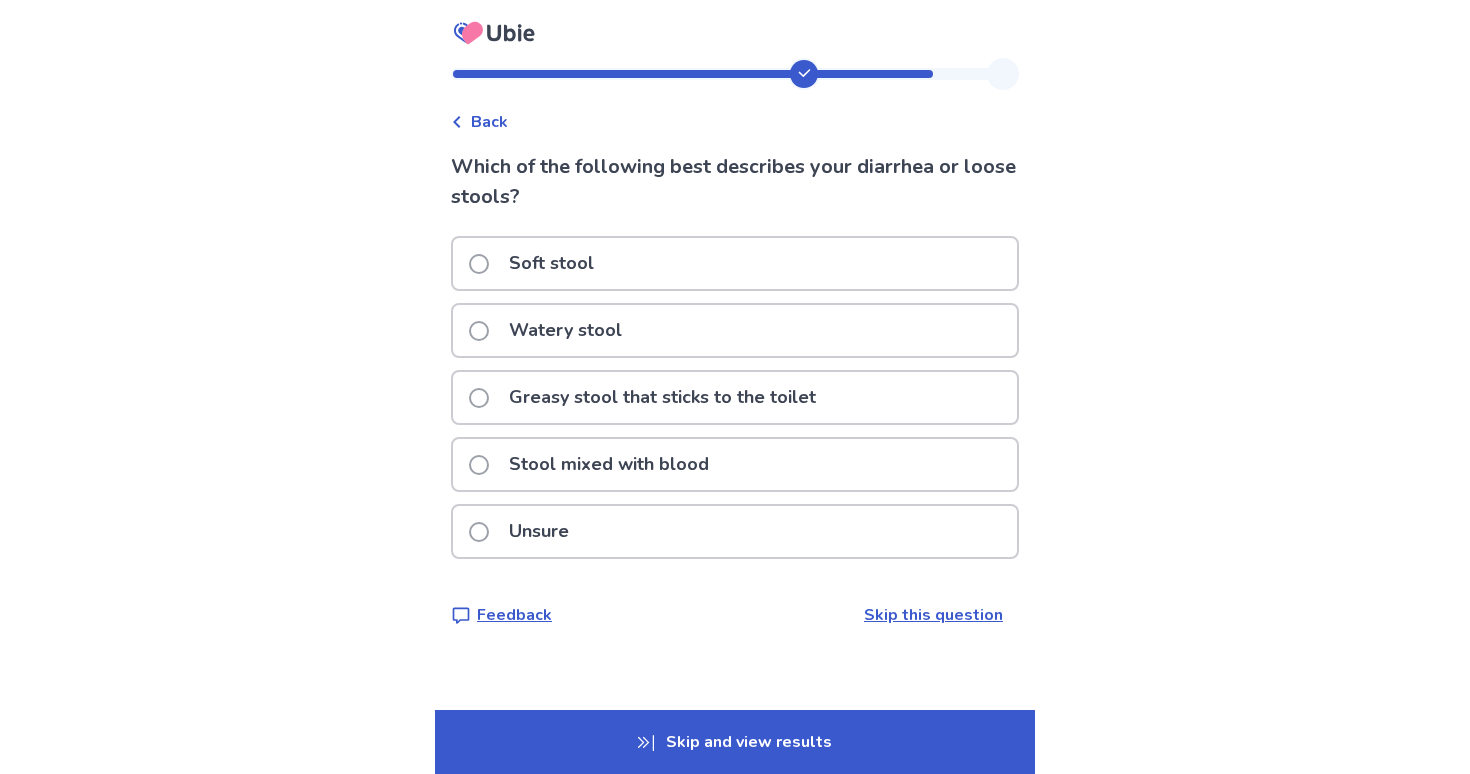click on "Watery stool" at bounding box center [735, 330] 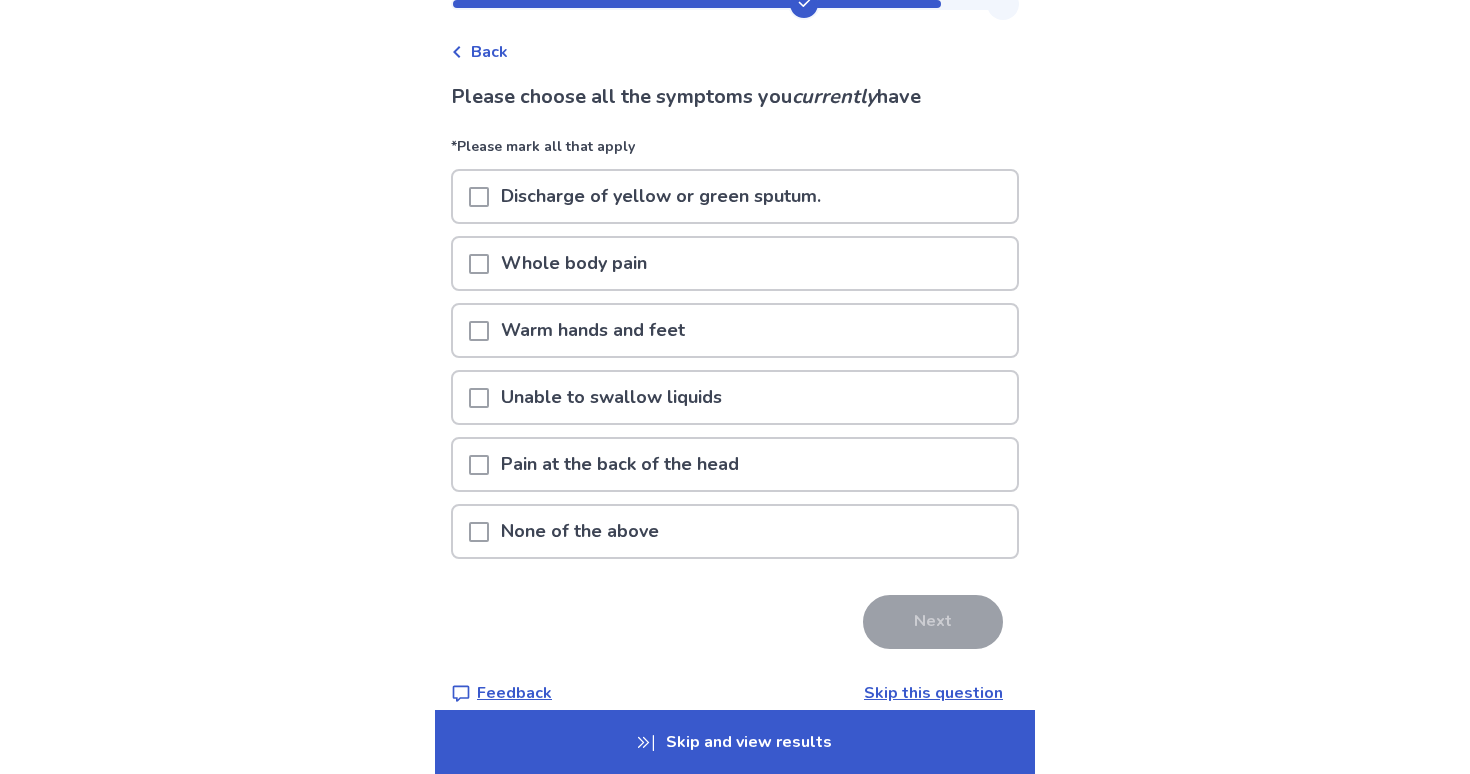 scroll, scrollTop: 97, scrollLeft: 0, axis: vertical 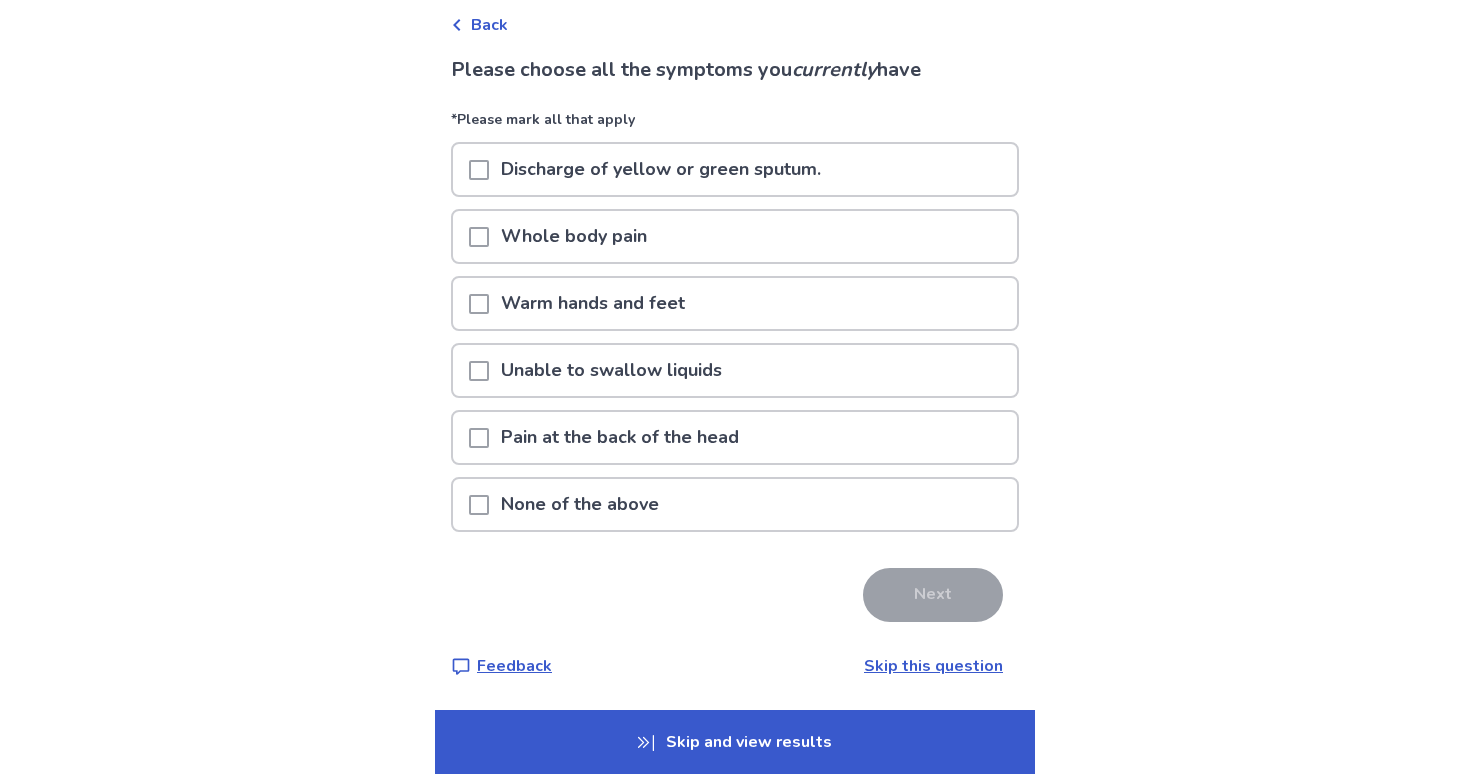 click on "None of the above" at bounding box center [735, 504] 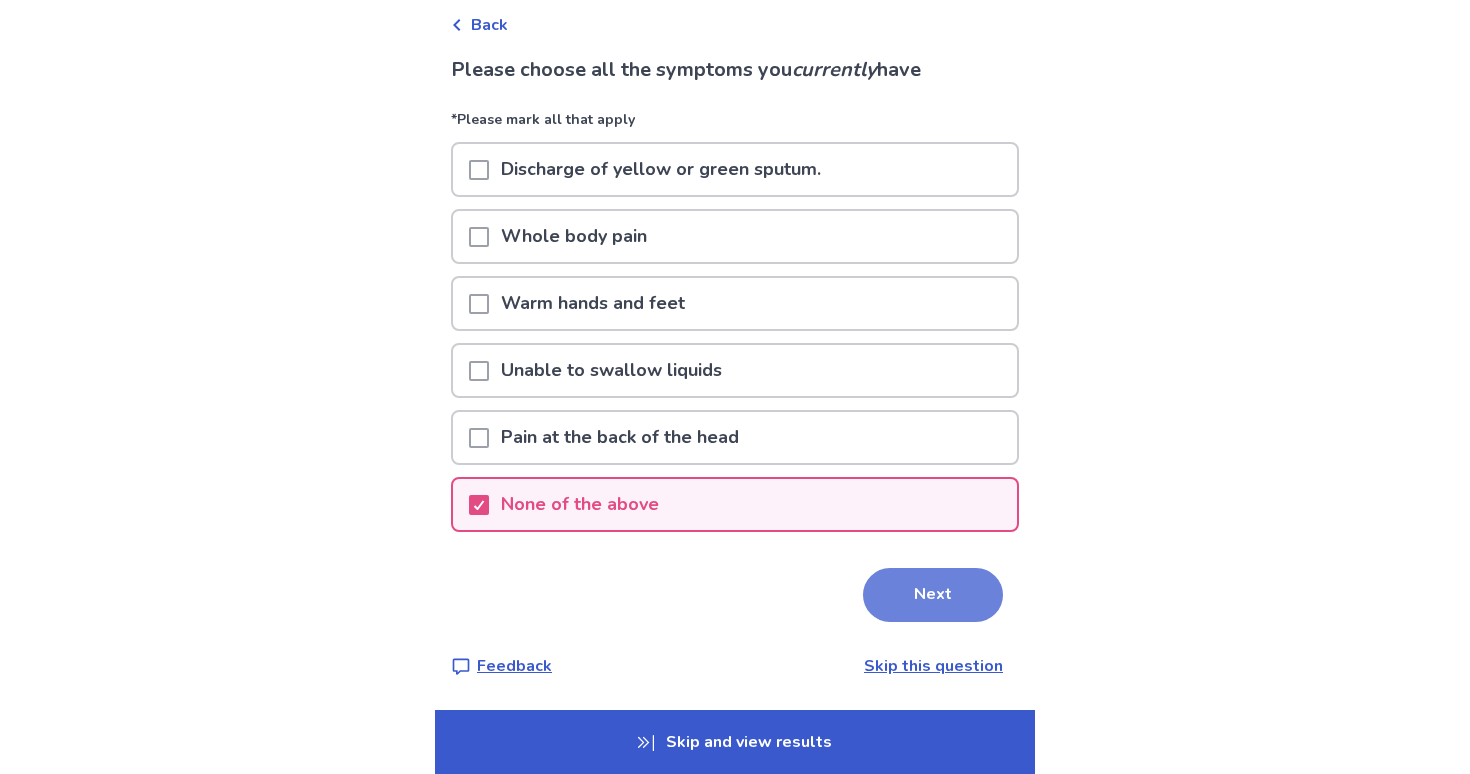 click on "Next" at bounding box center [933, 595] 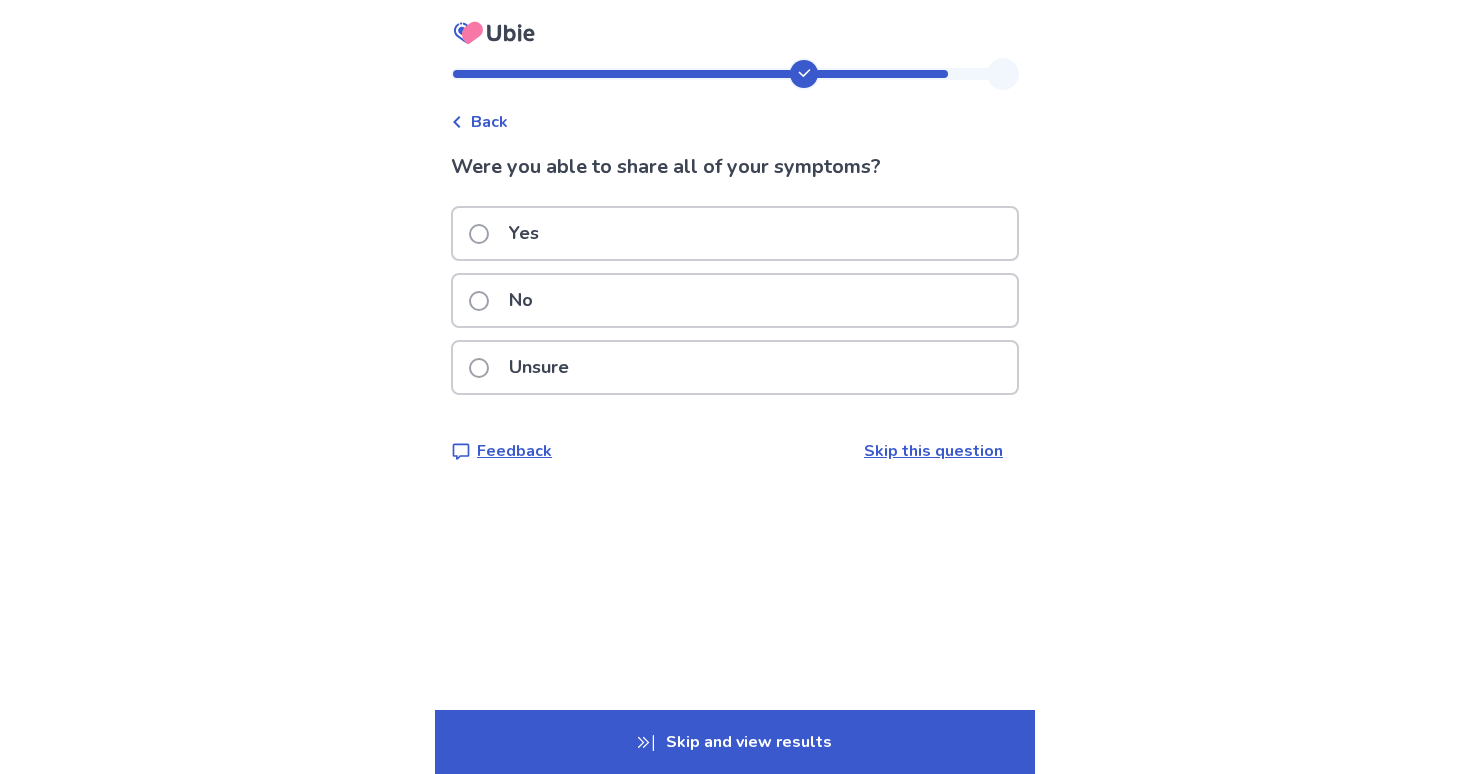 click on "Yes" at bounding box center [735, 233] 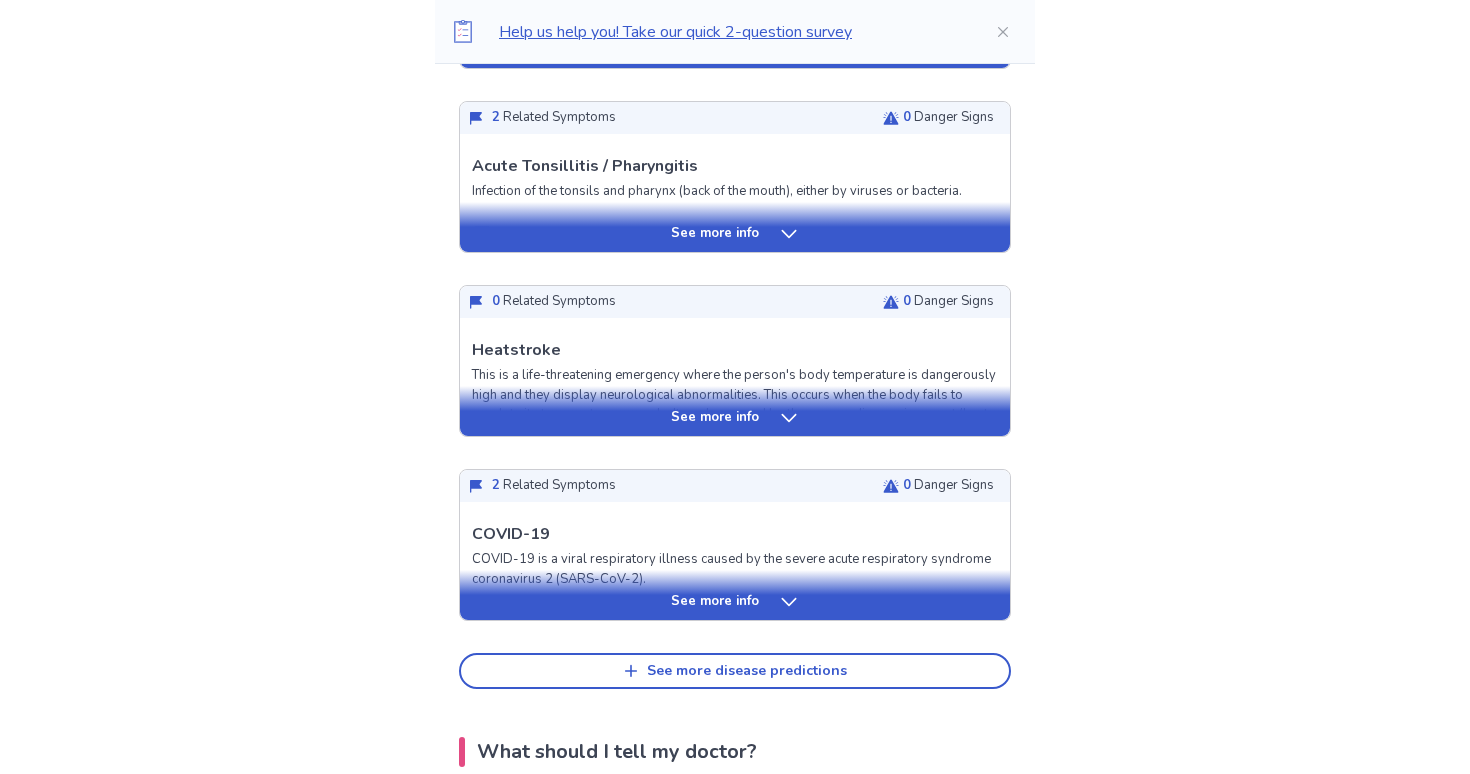 scroll, scrollTop: 748, scrollLeft: 0, axis: vertical 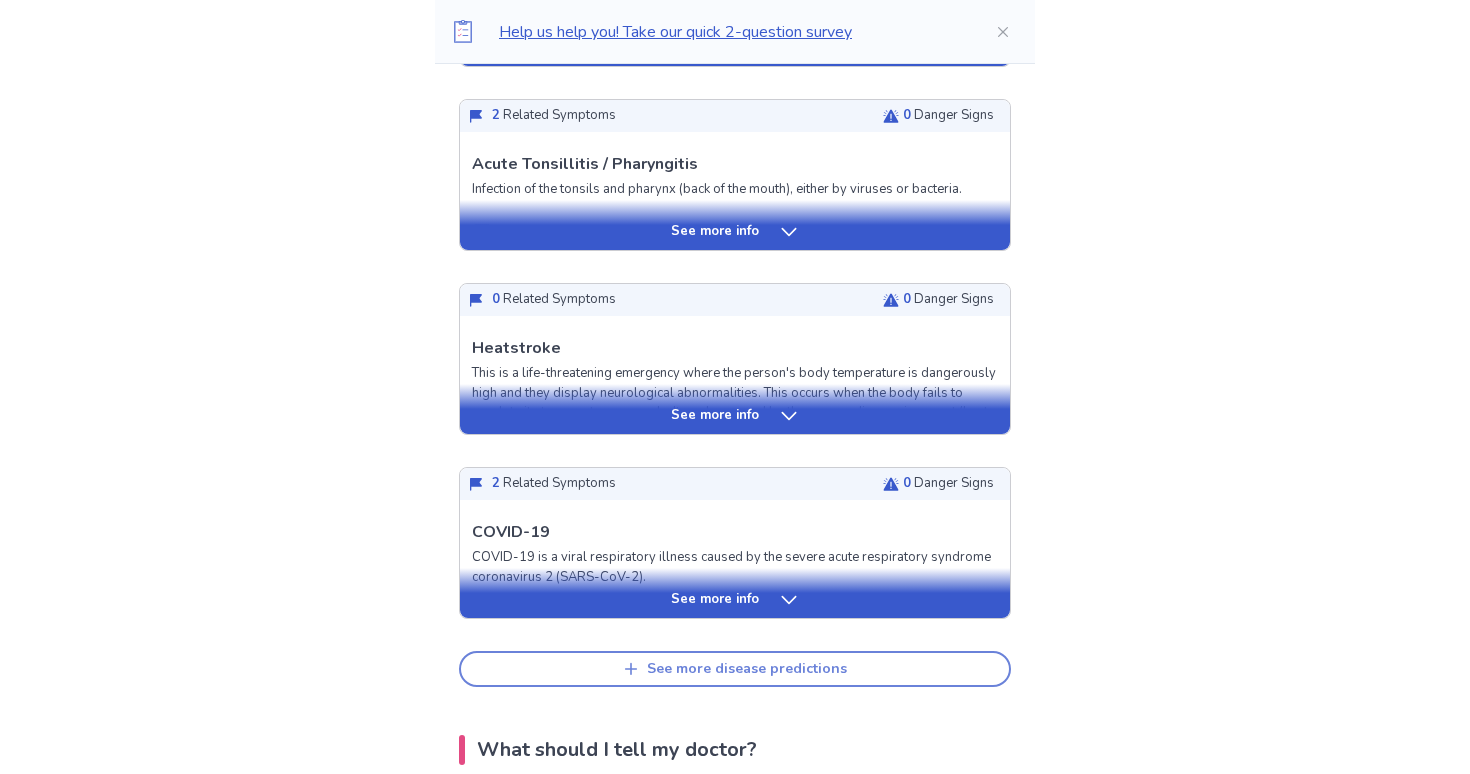 click on "See more disease predictions" at bounding box center (747, 669) 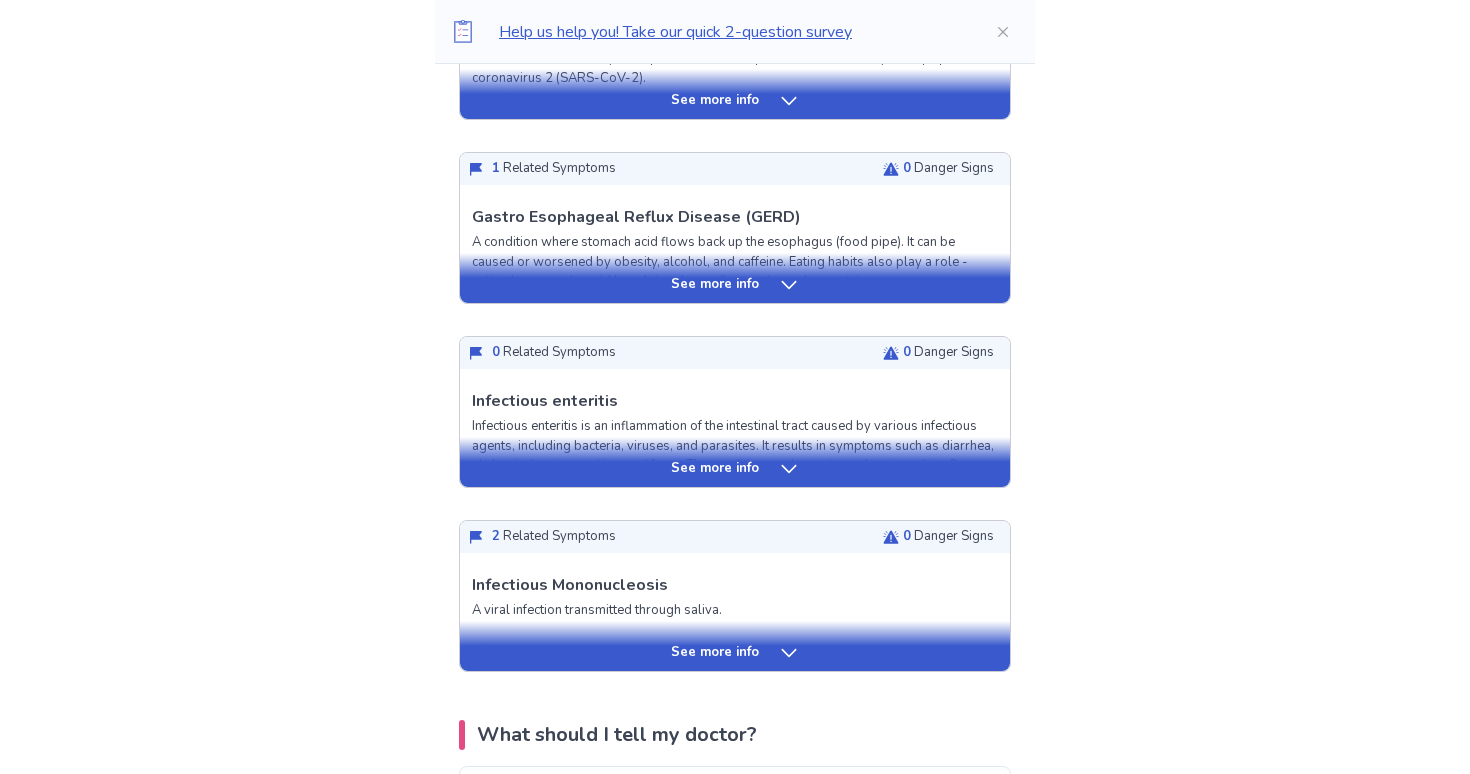 scroll, scrollTop: 1251, scrollLeft: 0, axis: vertical 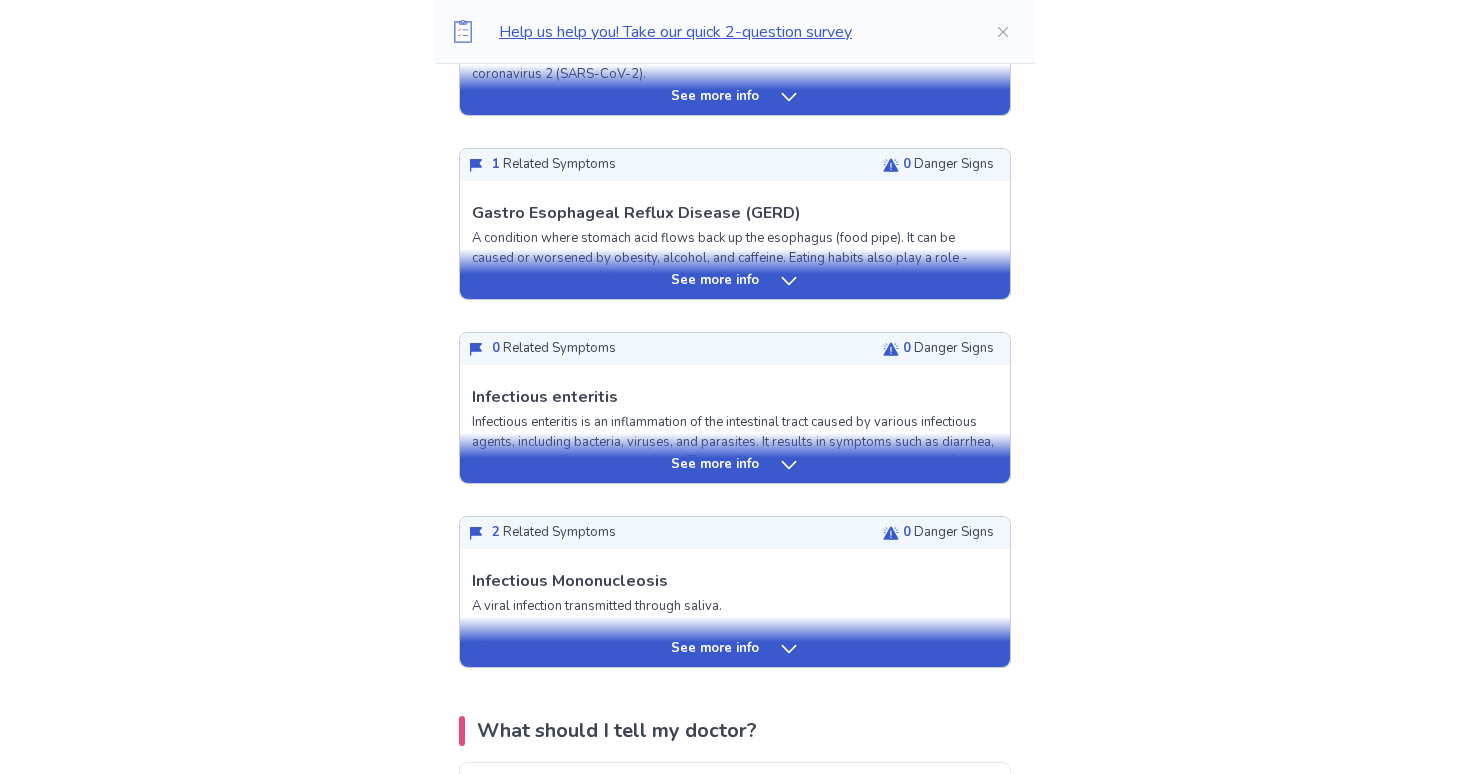 click on "Consider going to a doctor right away. Why did we suggest this? This suggestion is based on the severity level of a few of   our disease predictions  listed below: Predicted concerning diseases (see more below)
Heatstroke Here's what we found Below is a list of the most likely diseases matching your symptoms. 2   Related Symptoms 0   Danger Signs See more info Common Cold (Upper Respiratory Tract Infection) Viral infection of the nose and throat. Symptoms include coughing, runny nose, and throat pain. Most colds are caused by viruses; a few are caused by bacteria. Related Symptoms Typical symptoms are listed below in order of relevance, with your answers marked in  bold . Discharge of yellow or green sputum. Whole body pain Sore throat with pain when swallowing Fever Warm hands and feet Headache Danger Signs If you have any symptoms marked in  bold , you should see a doctor. Fever Warm hands and feet Breathing is weaker than usual Fatigue or low energy that is worse in the morning Treatment Options 17,252" at bounding box center (735, 1633) 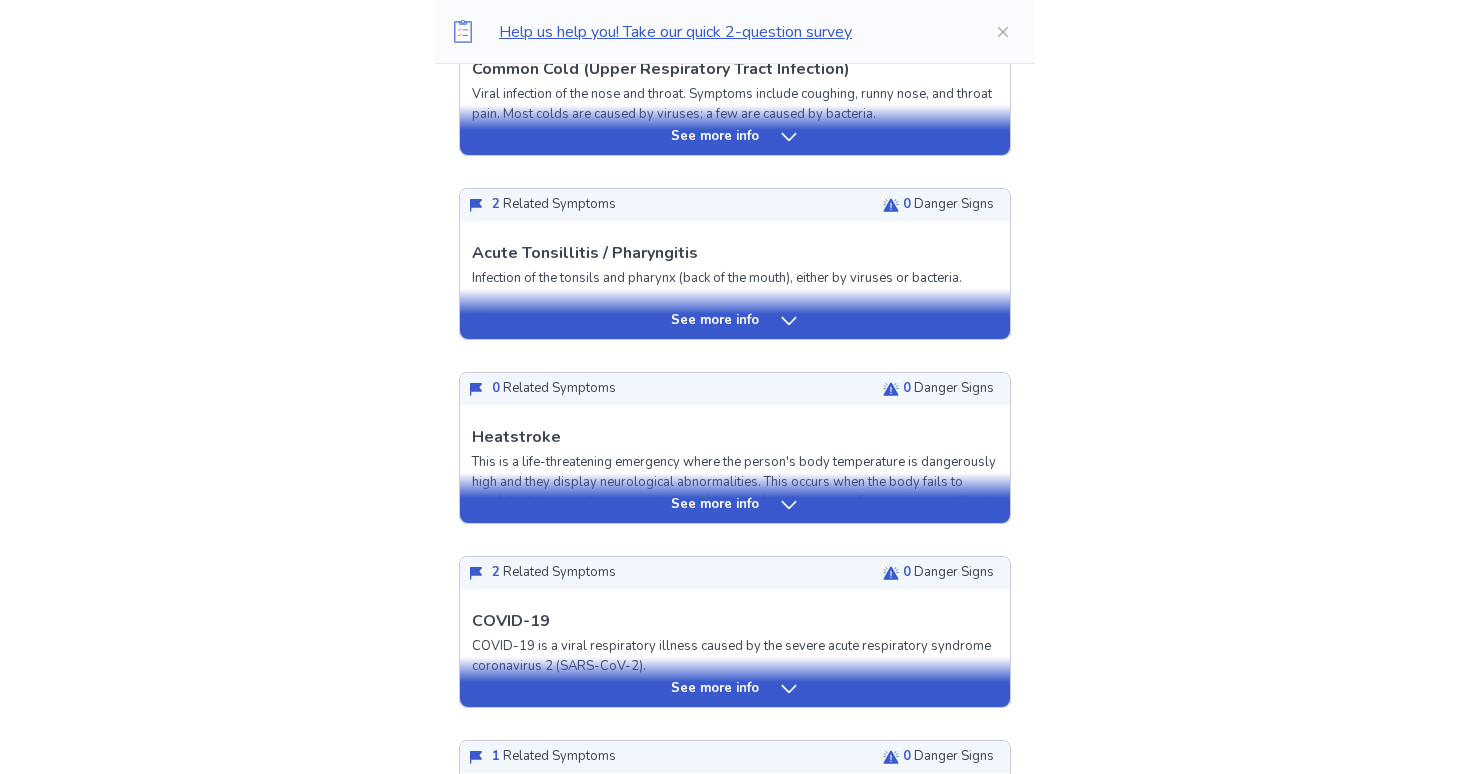 scroll, scrollTop: 410, scrollLeft: 0, axis: vertical 